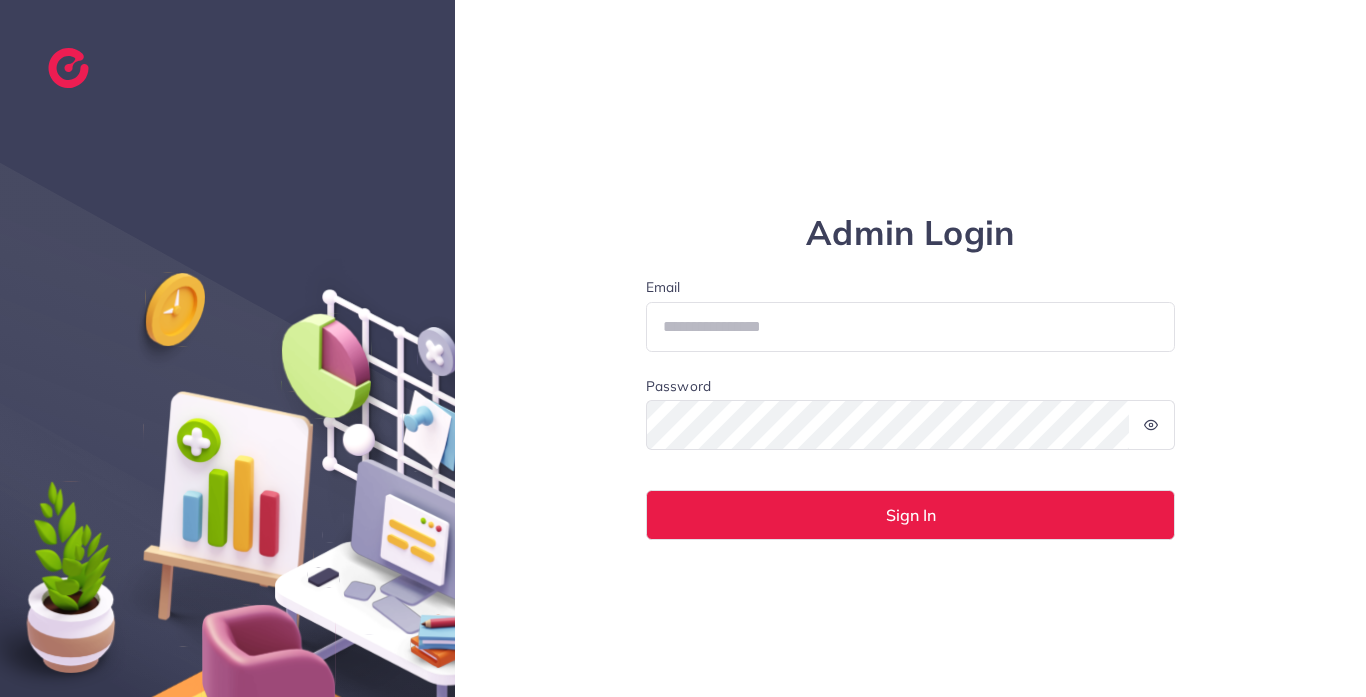 scroll, scrollTop: 0, scrollLeft: 0, axis: both 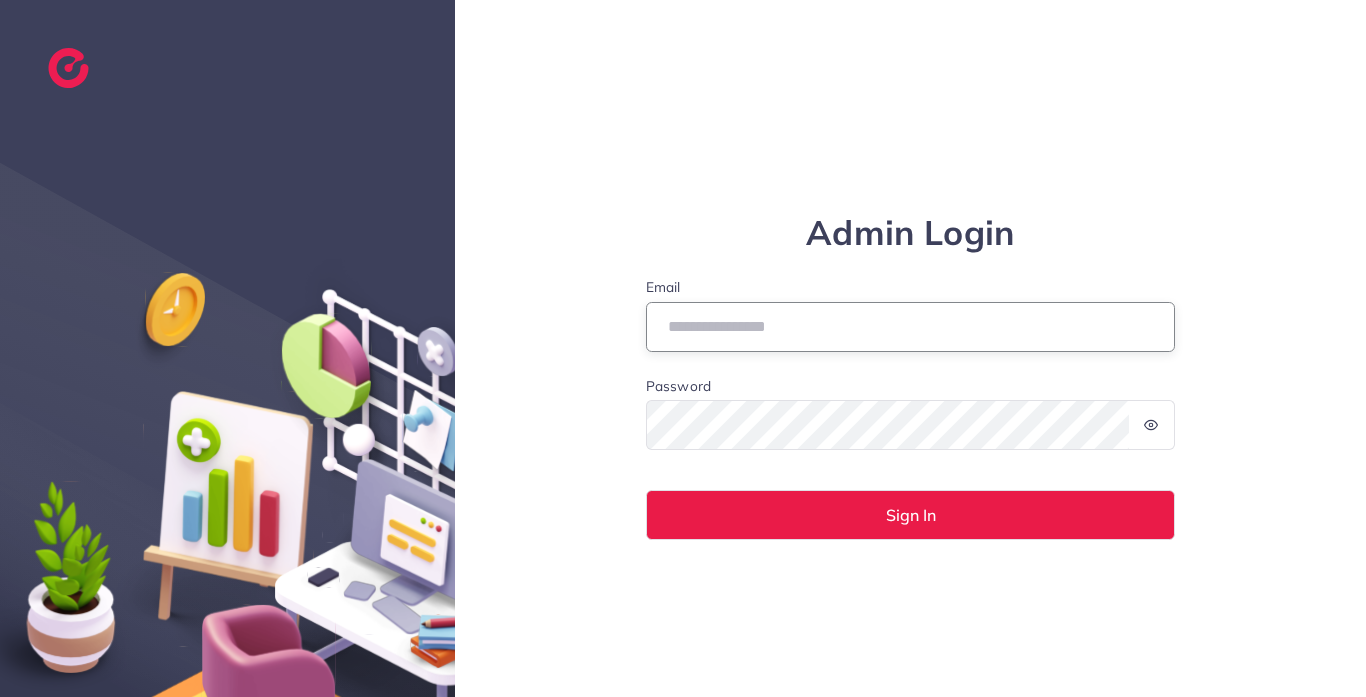 click on "Email" at bounding box center [911, 327] 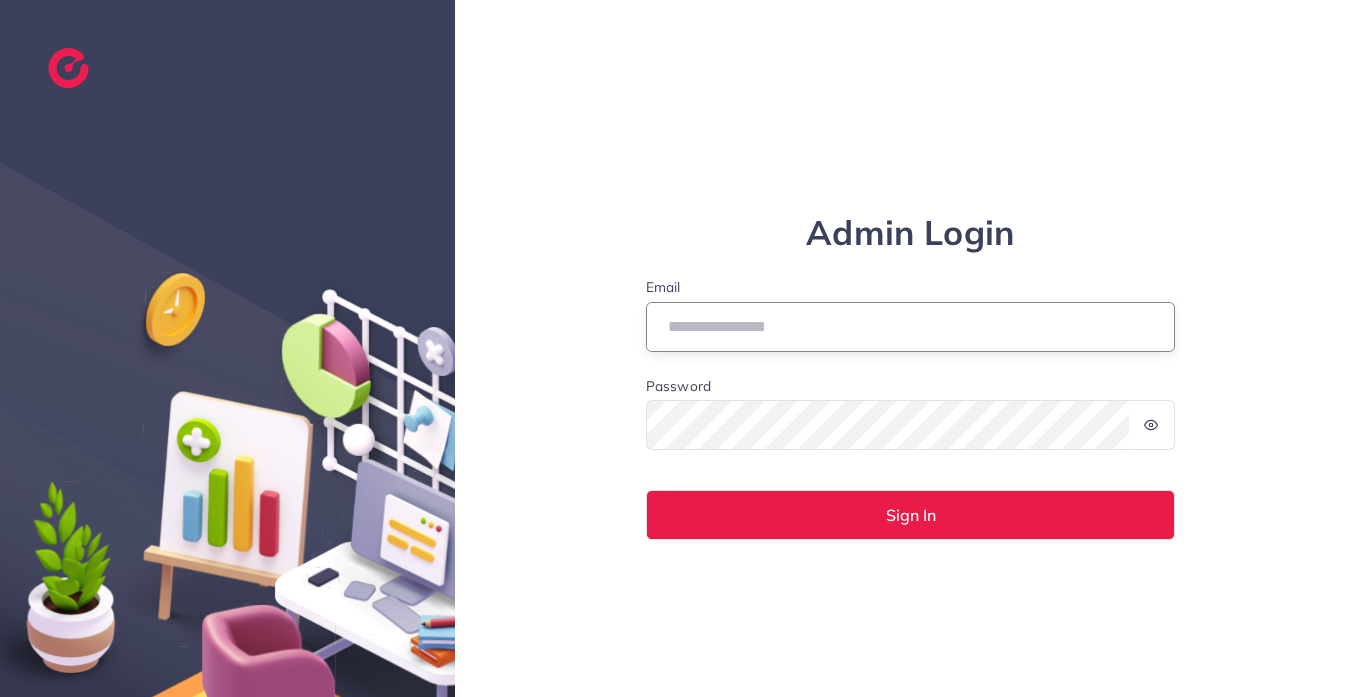 click on "Email" at bounding box center [911, 327] 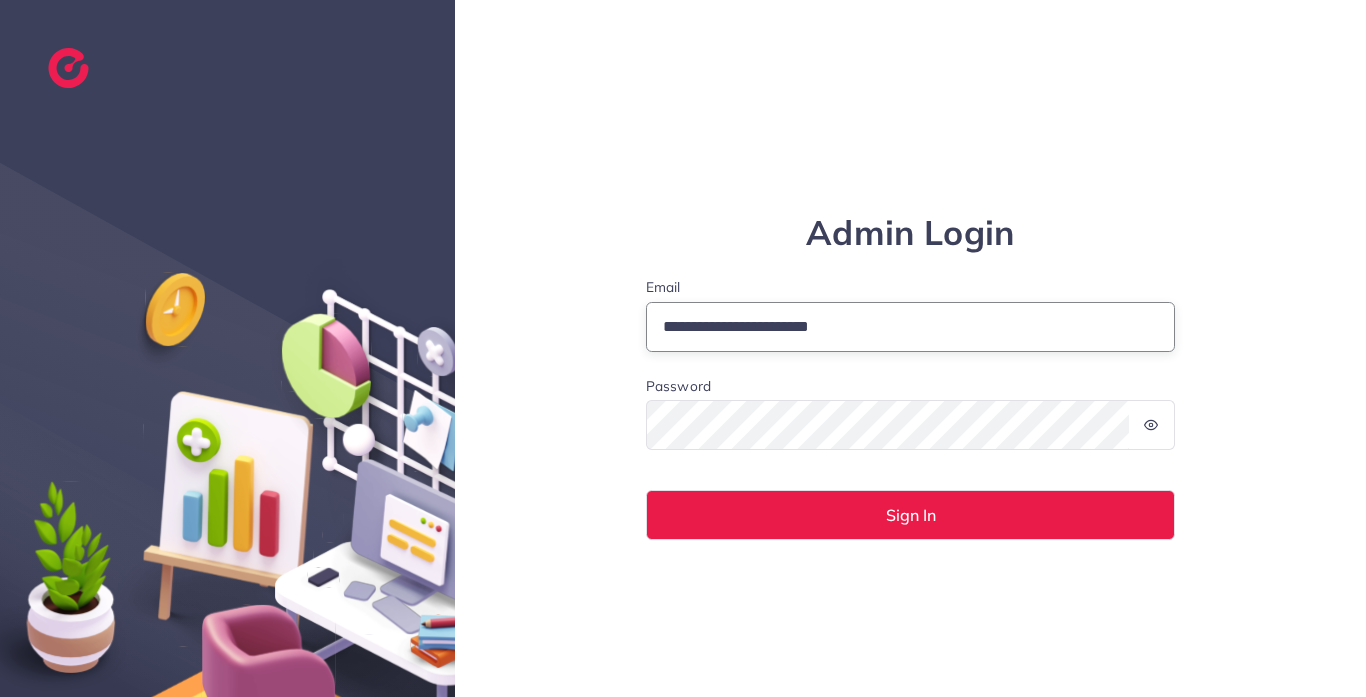 type on "**********" 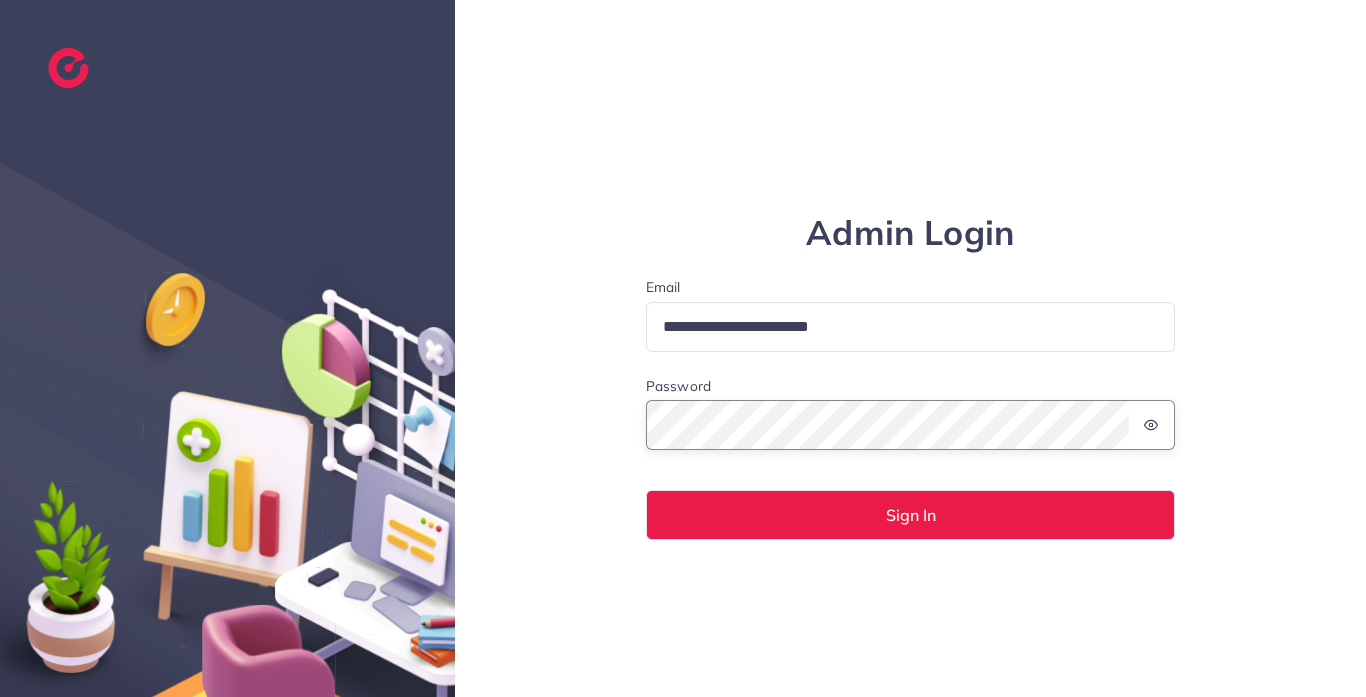 click on "Sign In" at bounding box center [911, 515] 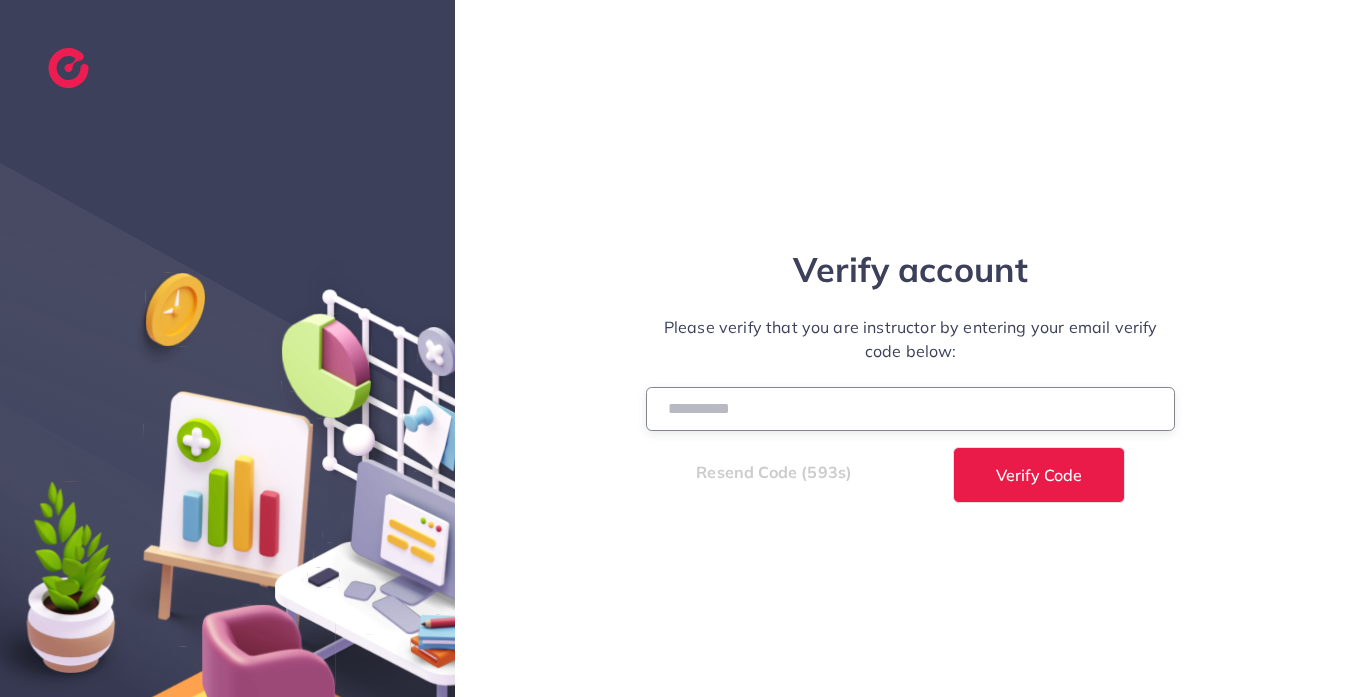 click at bounding box center (911, 408) 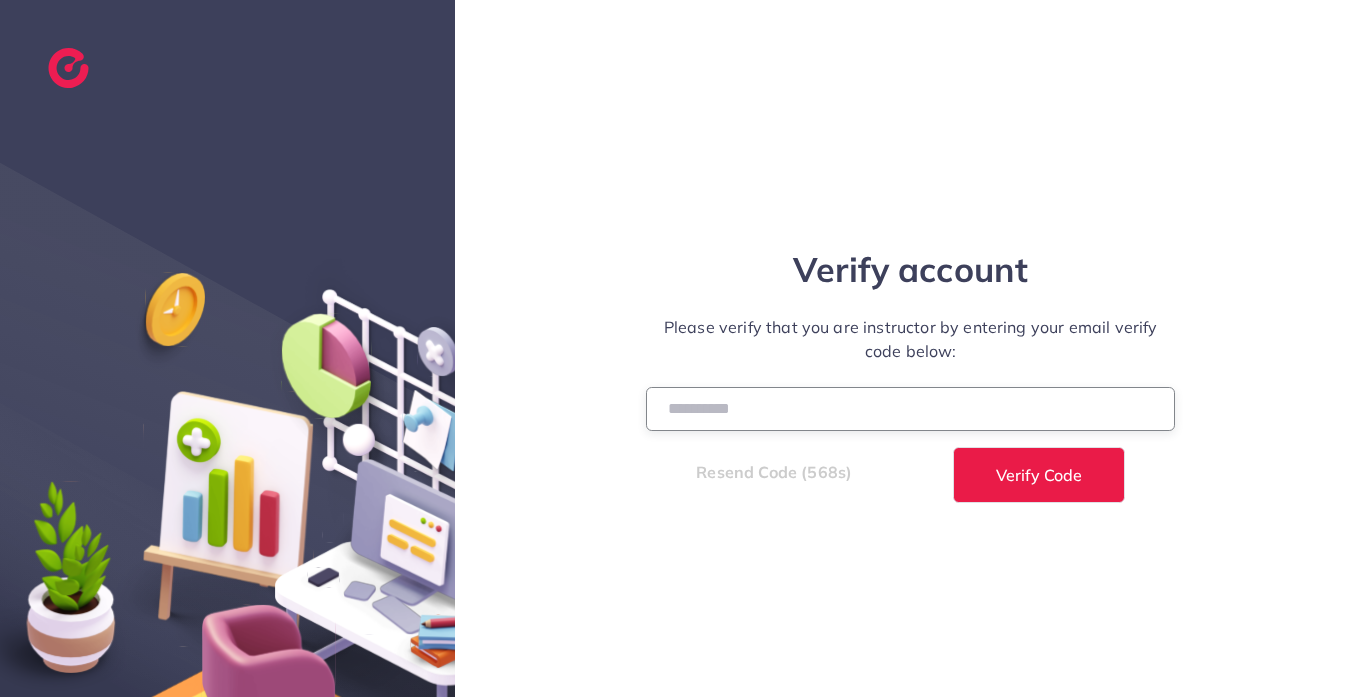 click at bounding box center (911, 408) 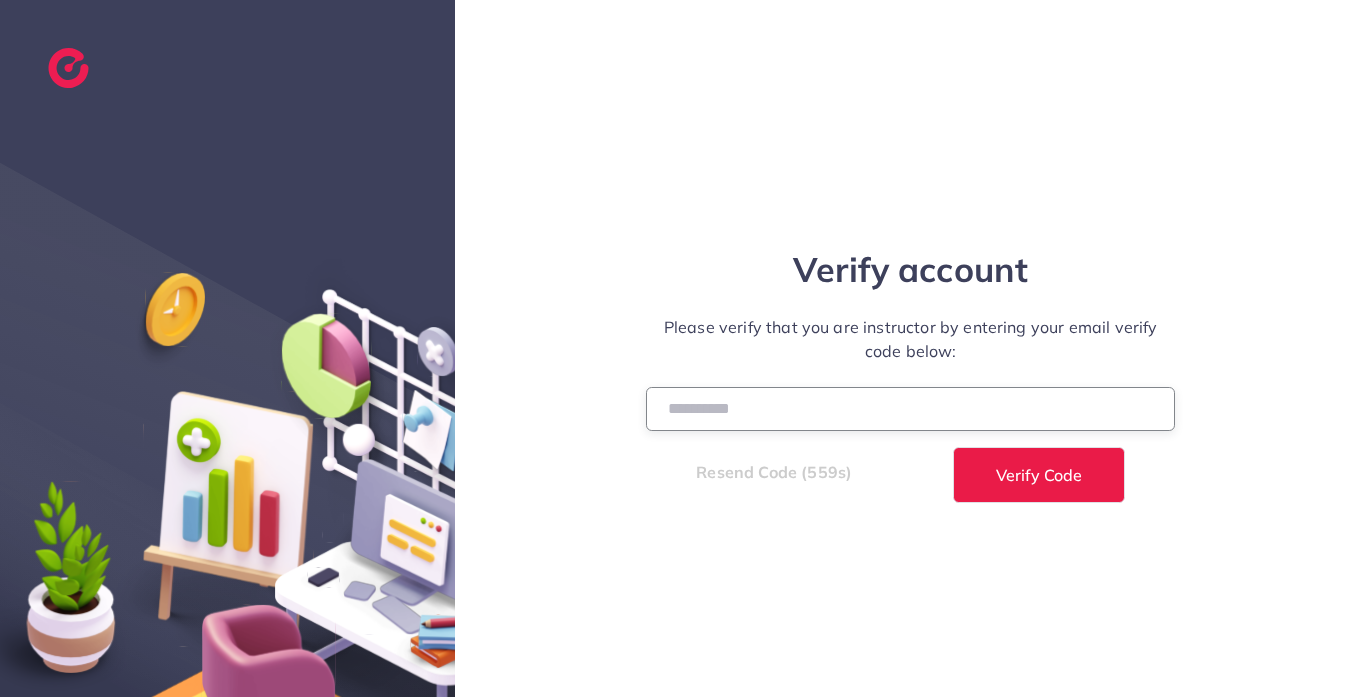 type on "******" 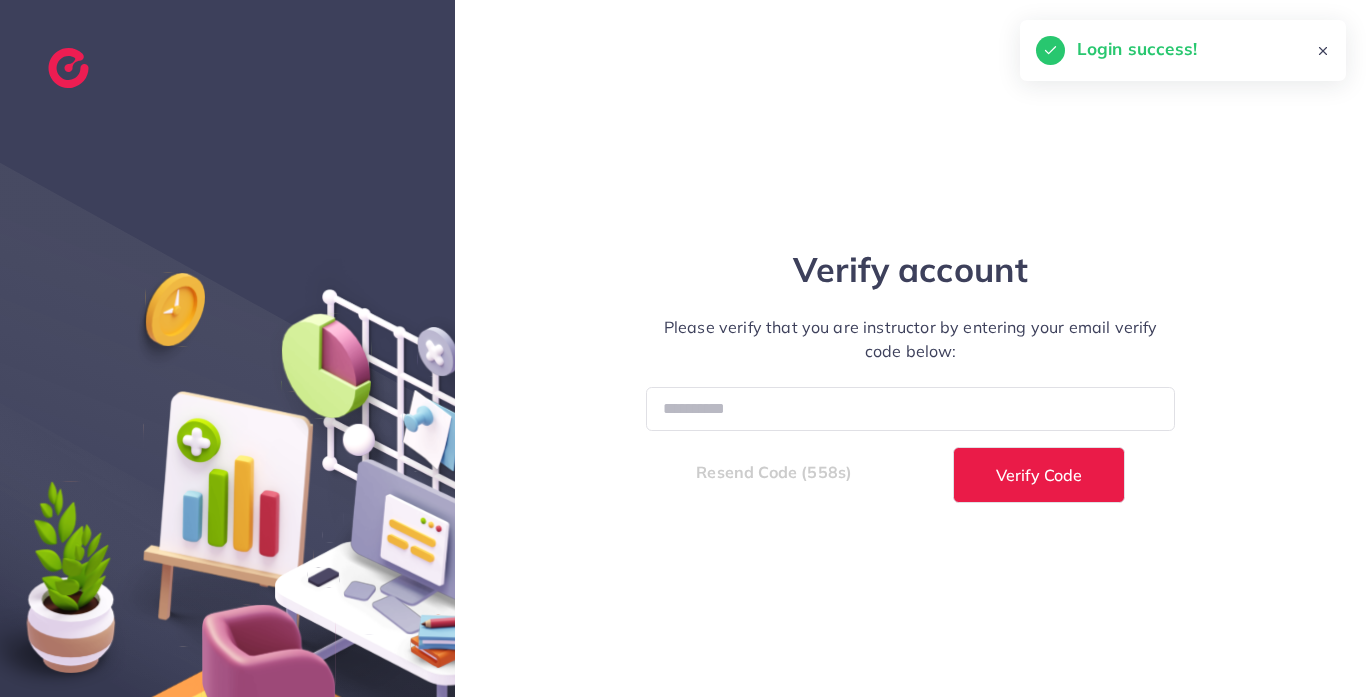 select on "*" 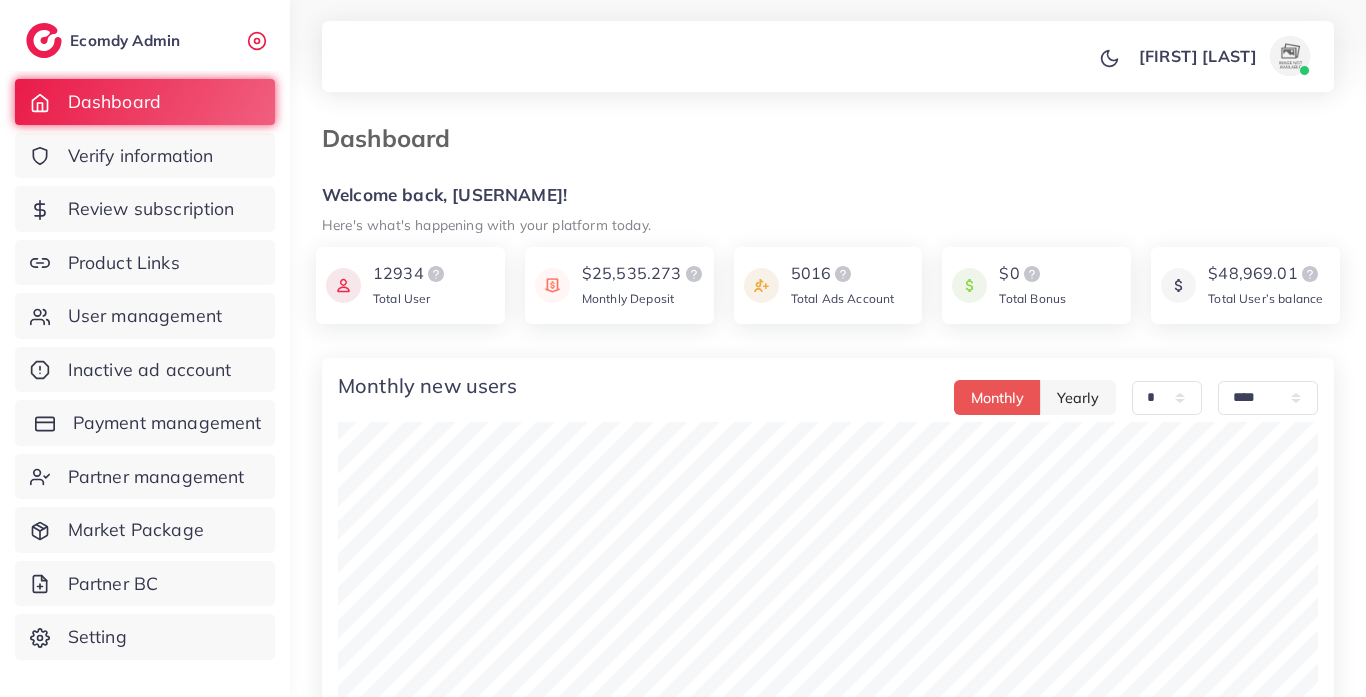 click on "Payment management" at bounding box center (167, 423) 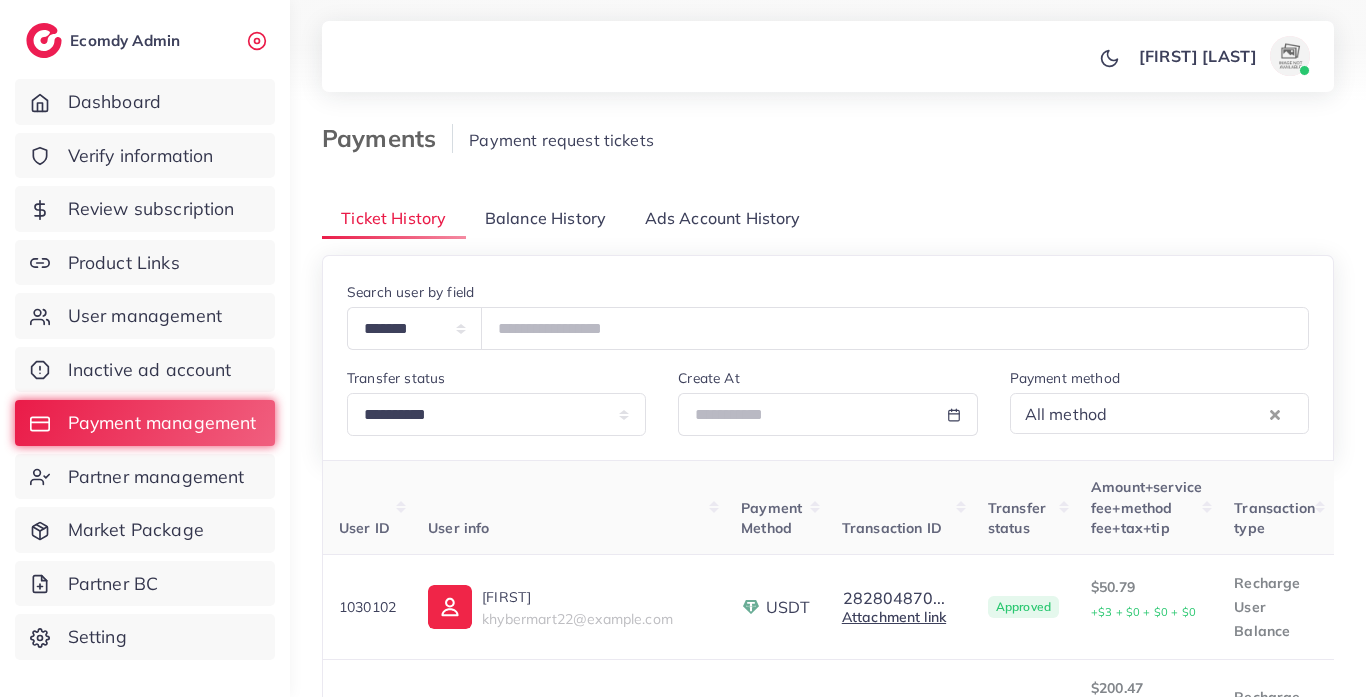 click on "Balance History" at bounding box center (545, 218) 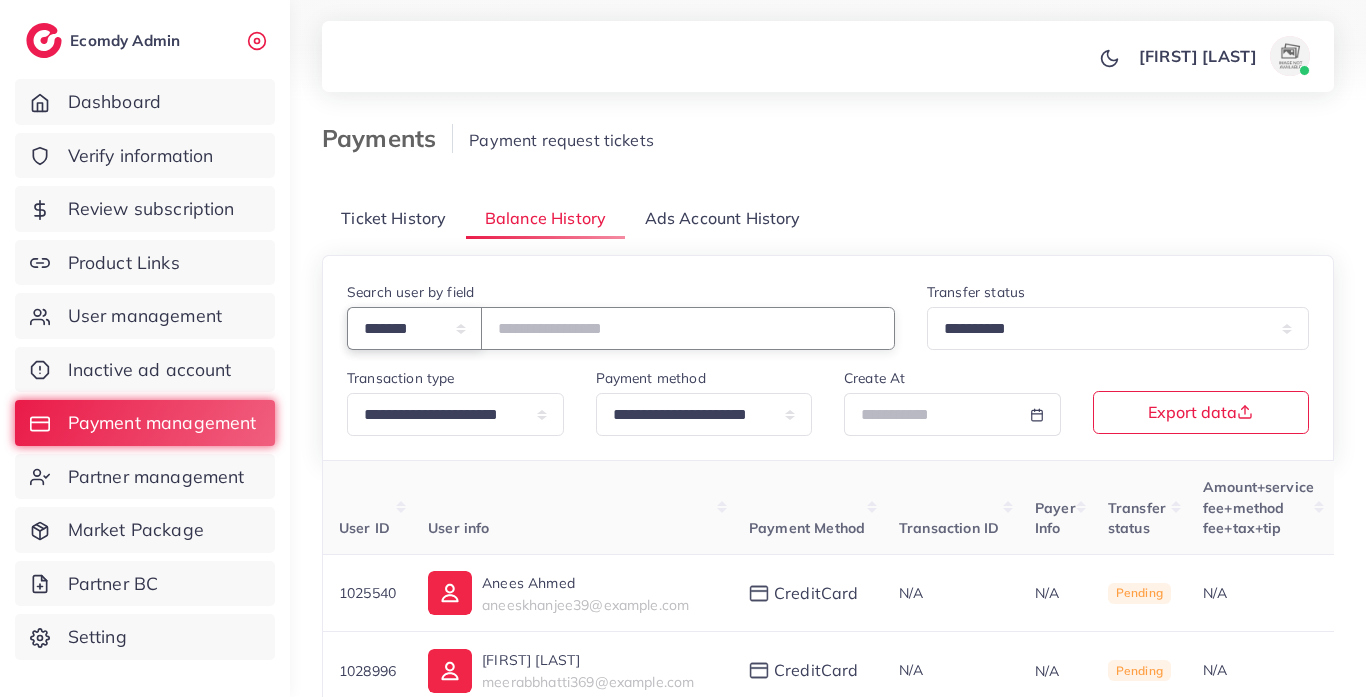 click on "**********" at bounding box center (414, 328) 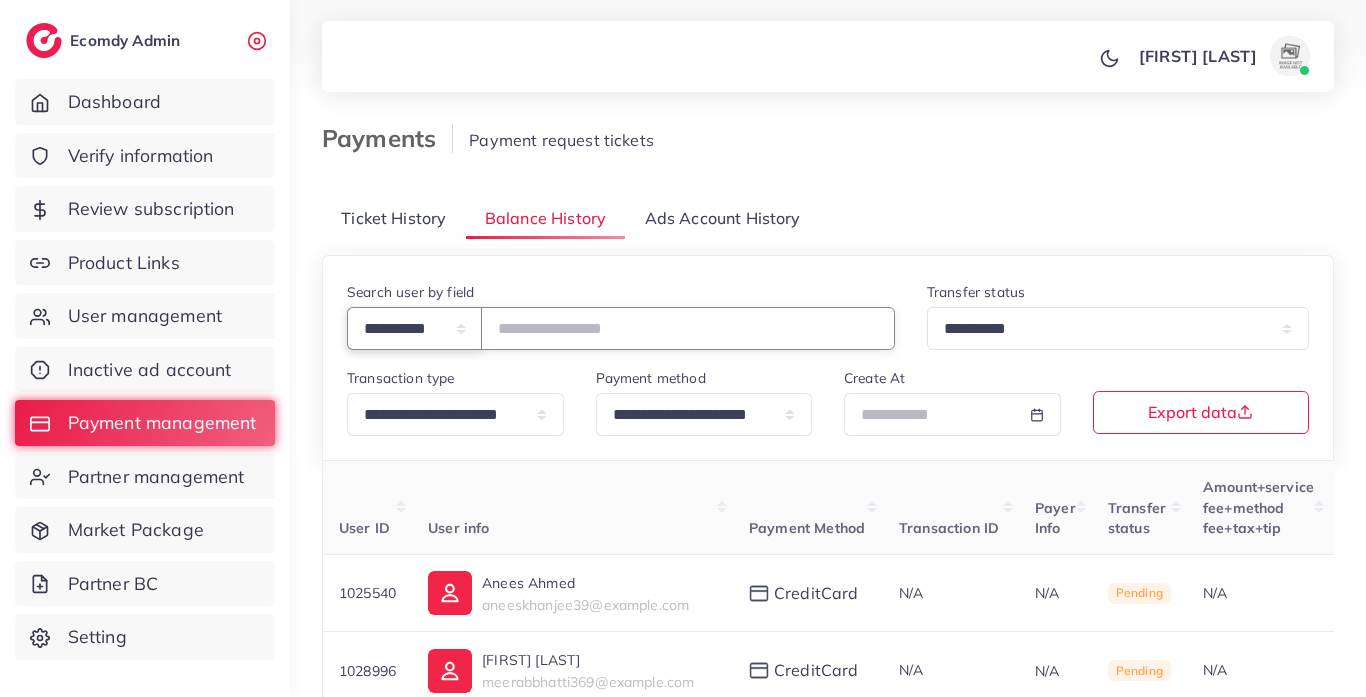 click on "**********" at bounding box center (414, 328) 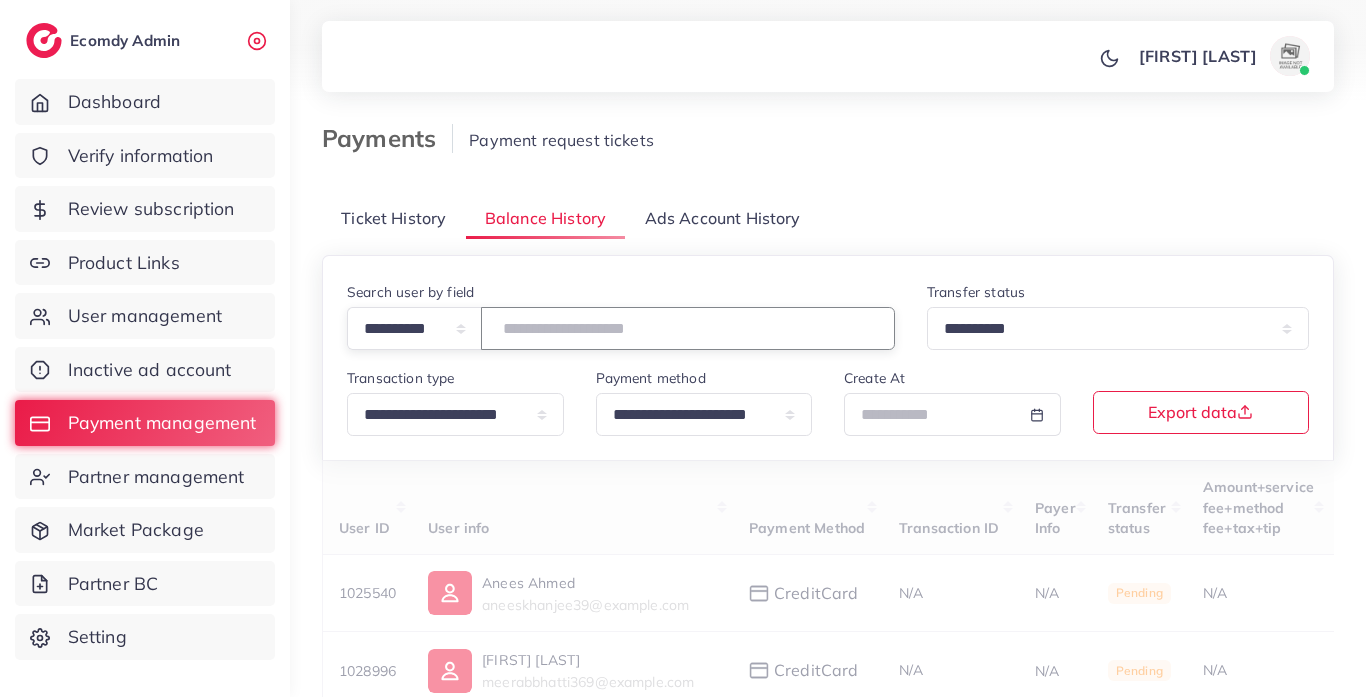 click at bounding box center [688, 328] 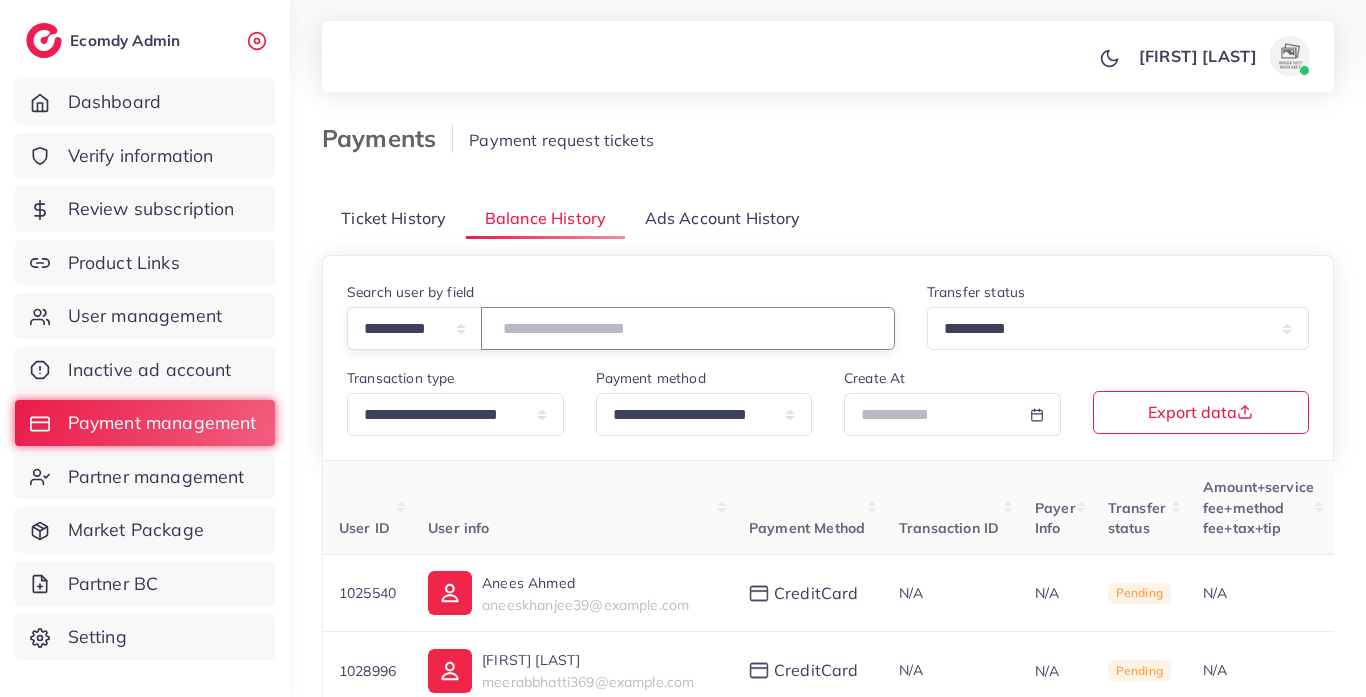 paste on "**********" 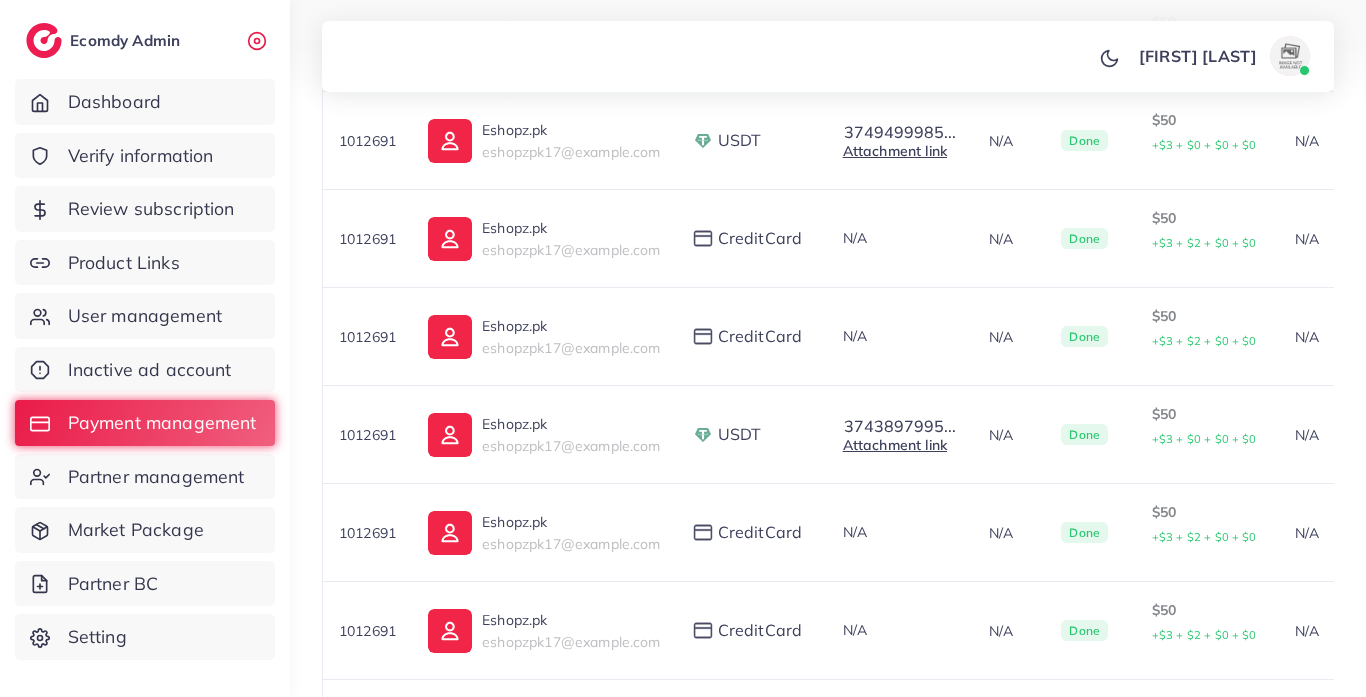 scroll, scrollTop: 999, scrollLeft: 0, axis: vertical 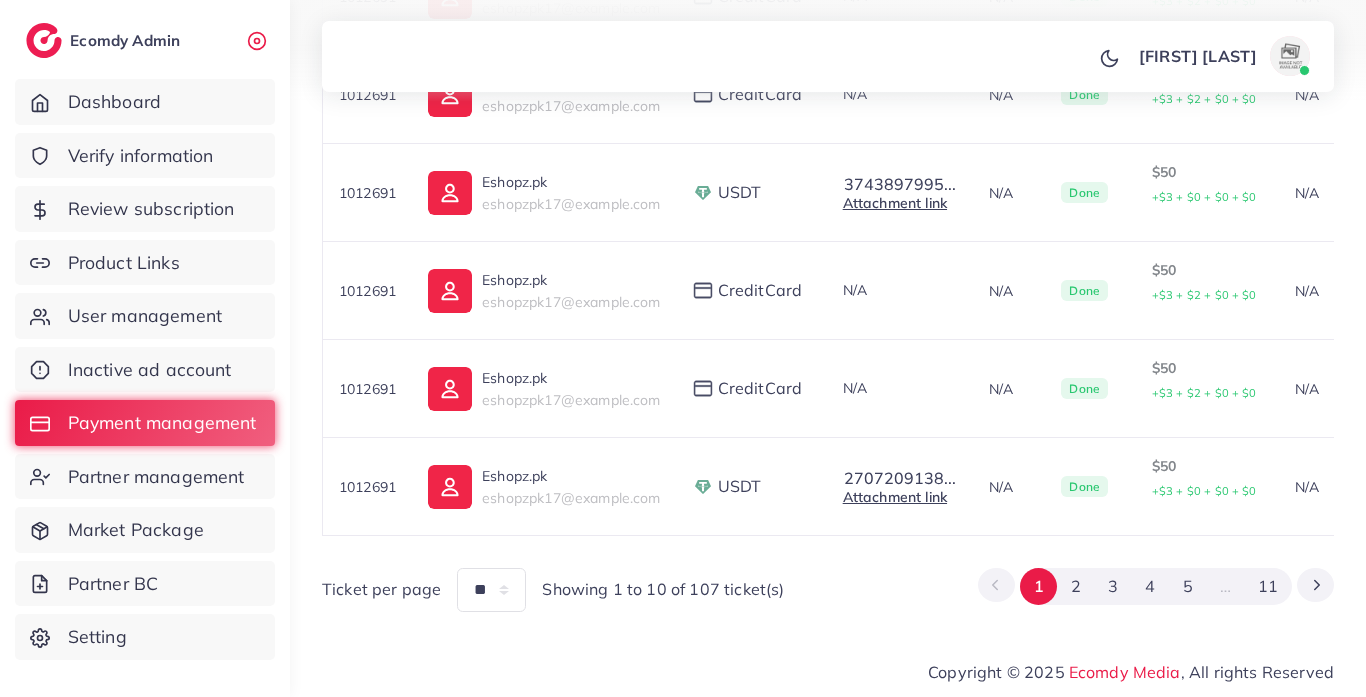 click on "USDT" at bounding box center [752, 487] 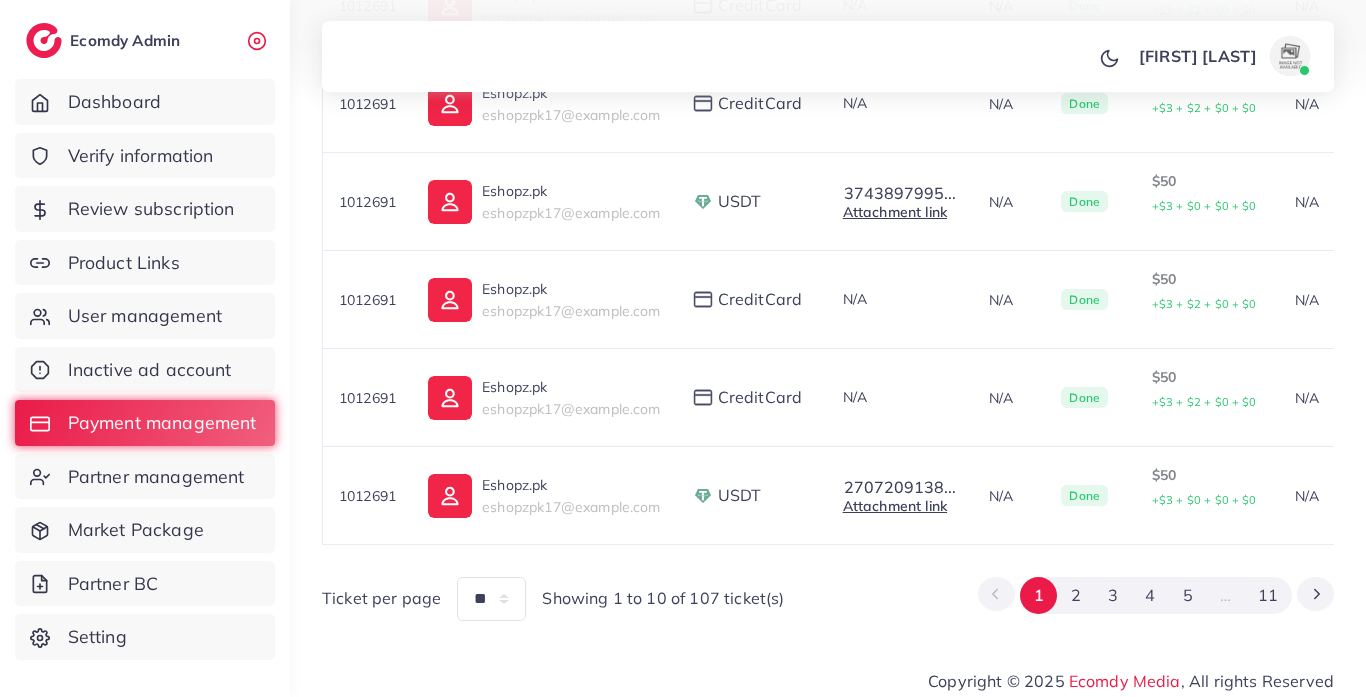 scroll, scrollTop: 989, scrollLeft: 0, axis: vertical 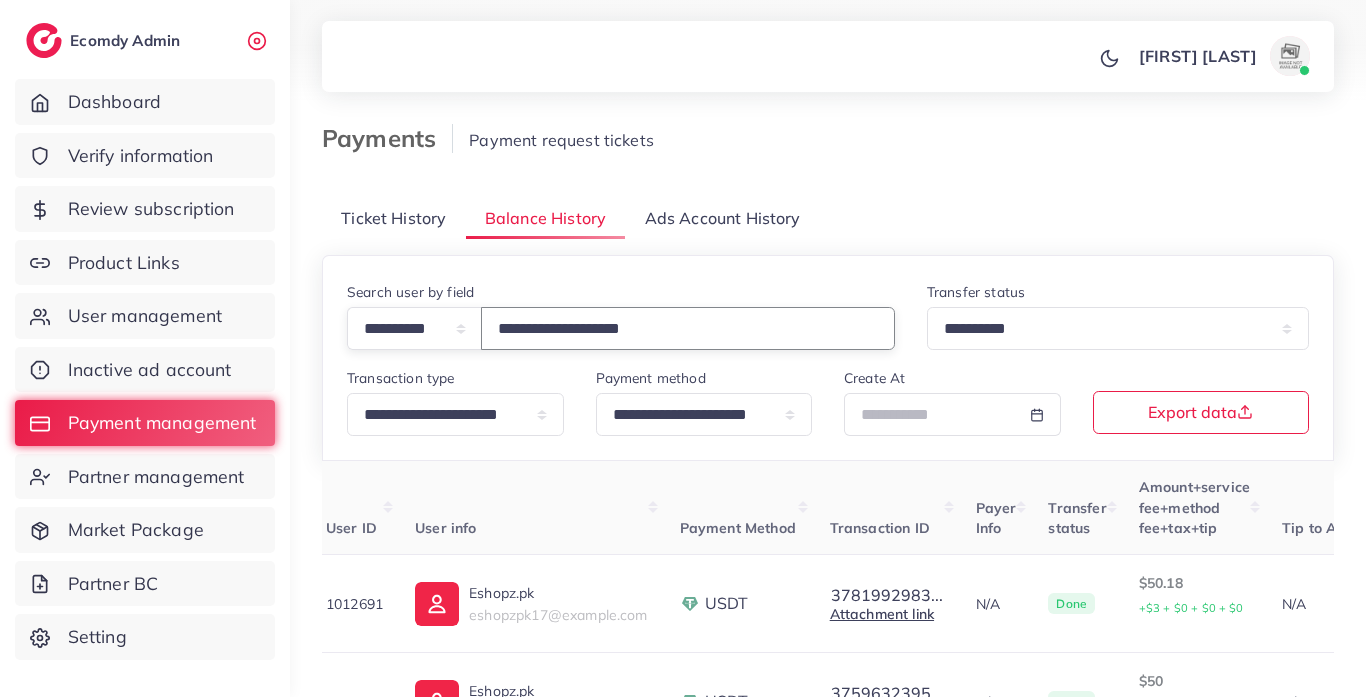 click on "**********" at bounding box center [688, 328] 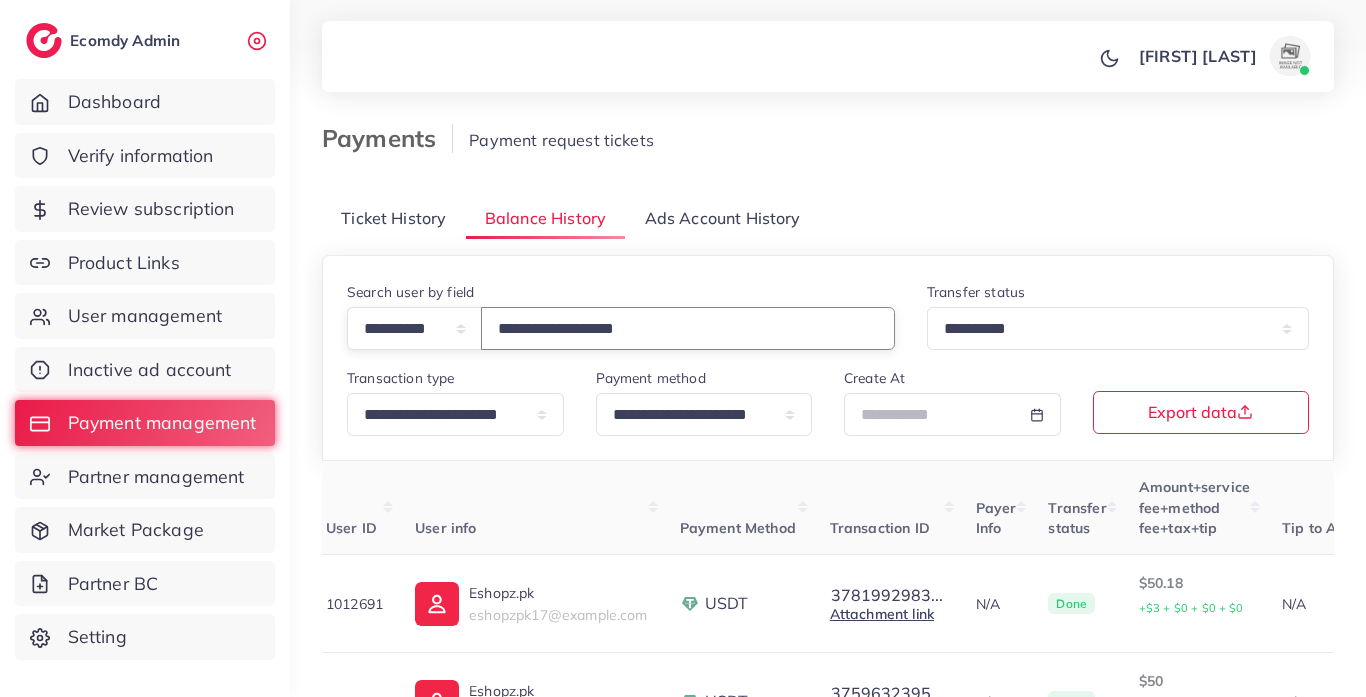 click on "**********" at bounding box center [688, 328] 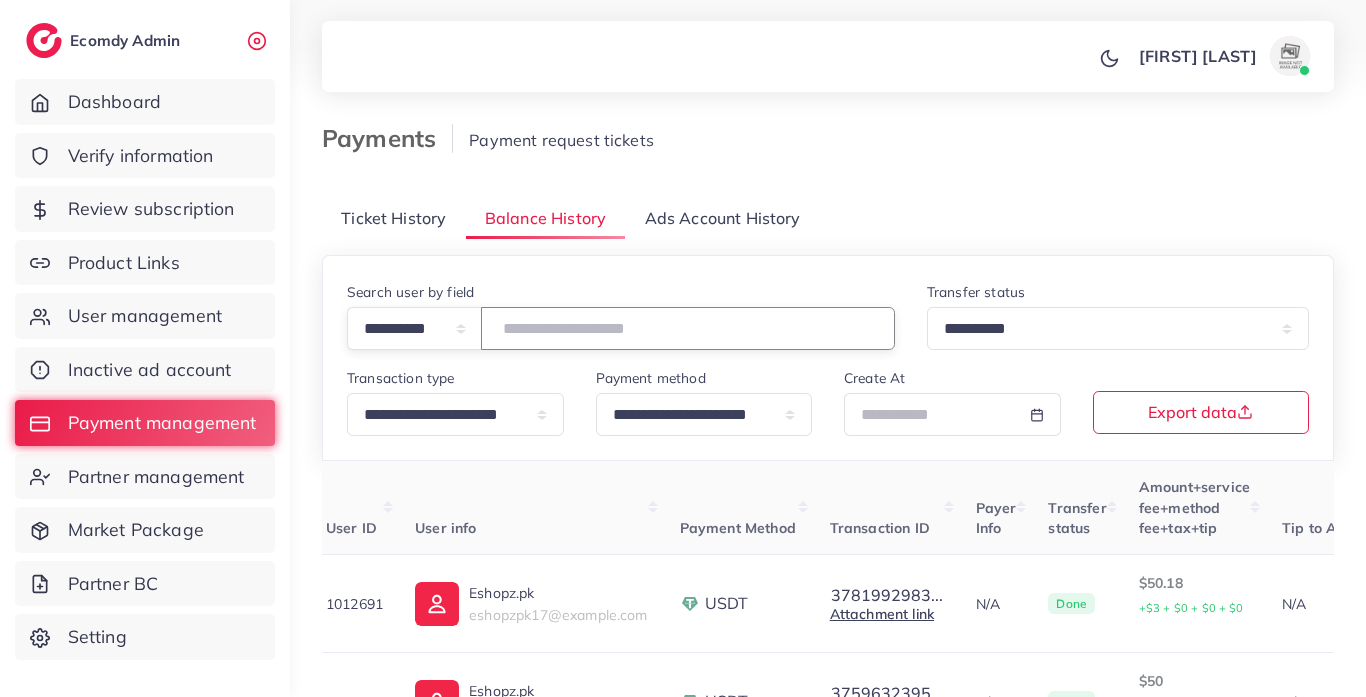 paste on "**********" 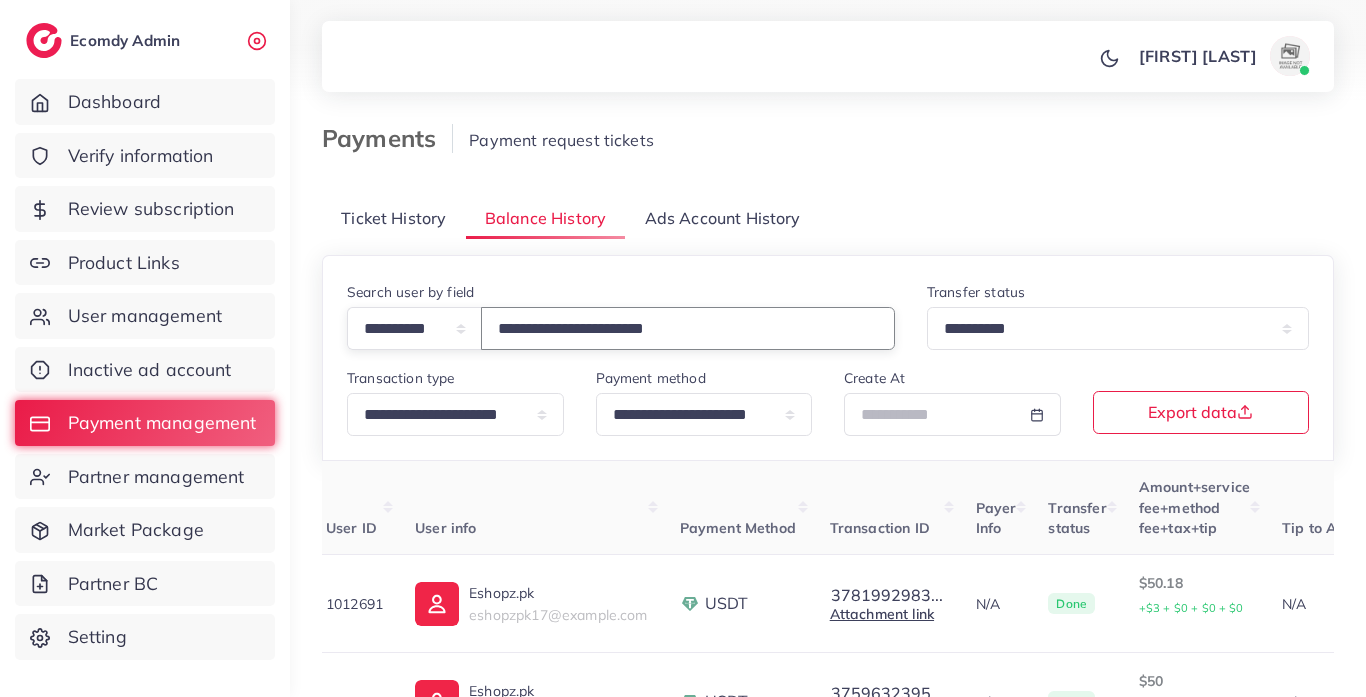 type on "**********" 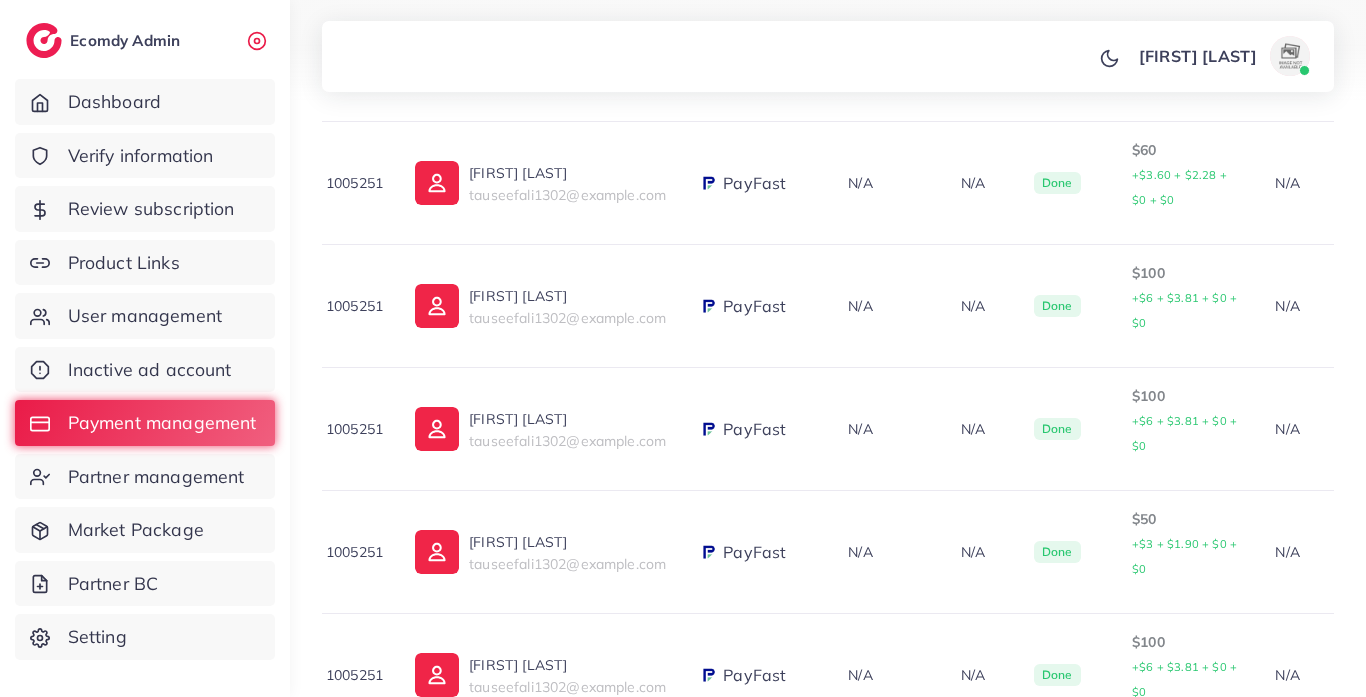 scroll, scrollTop: 1249, scrollLeft: 0, axis: vertical 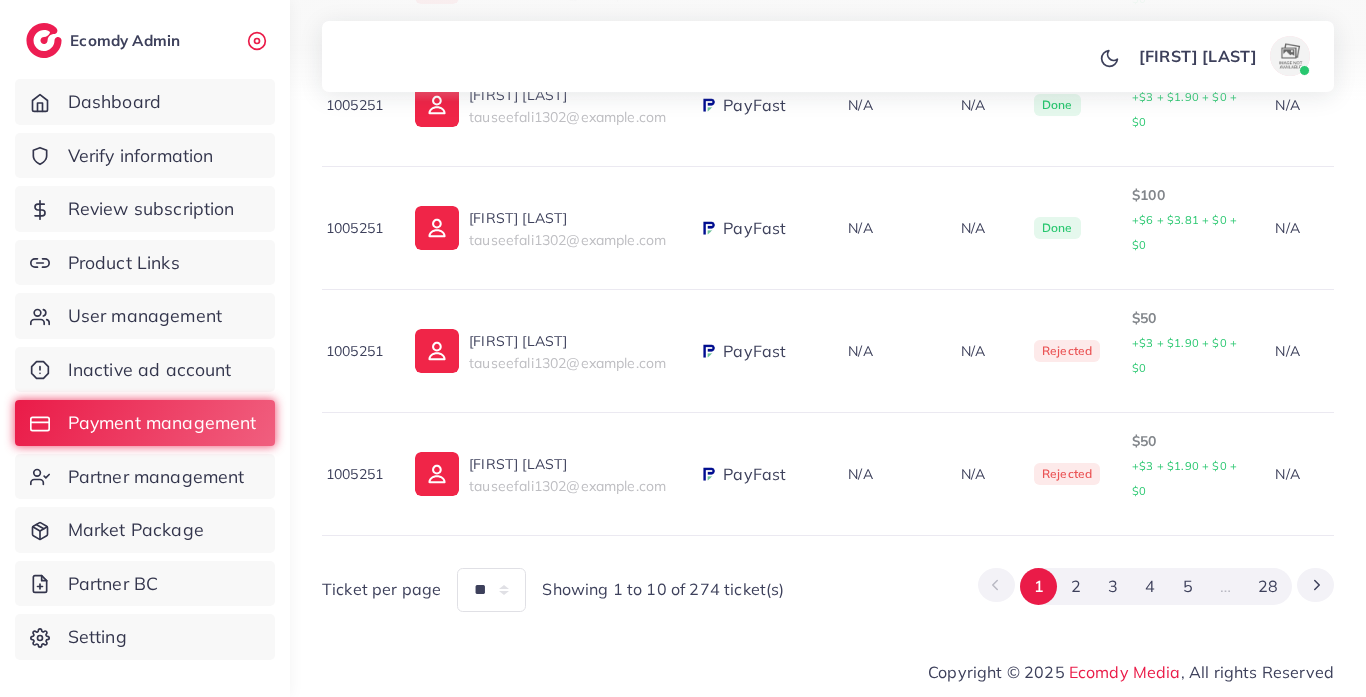 drag, startPoint x: 841, startPoint y: 536, endPoint x: 1032, endPoint y: 542, distance: 191.09422 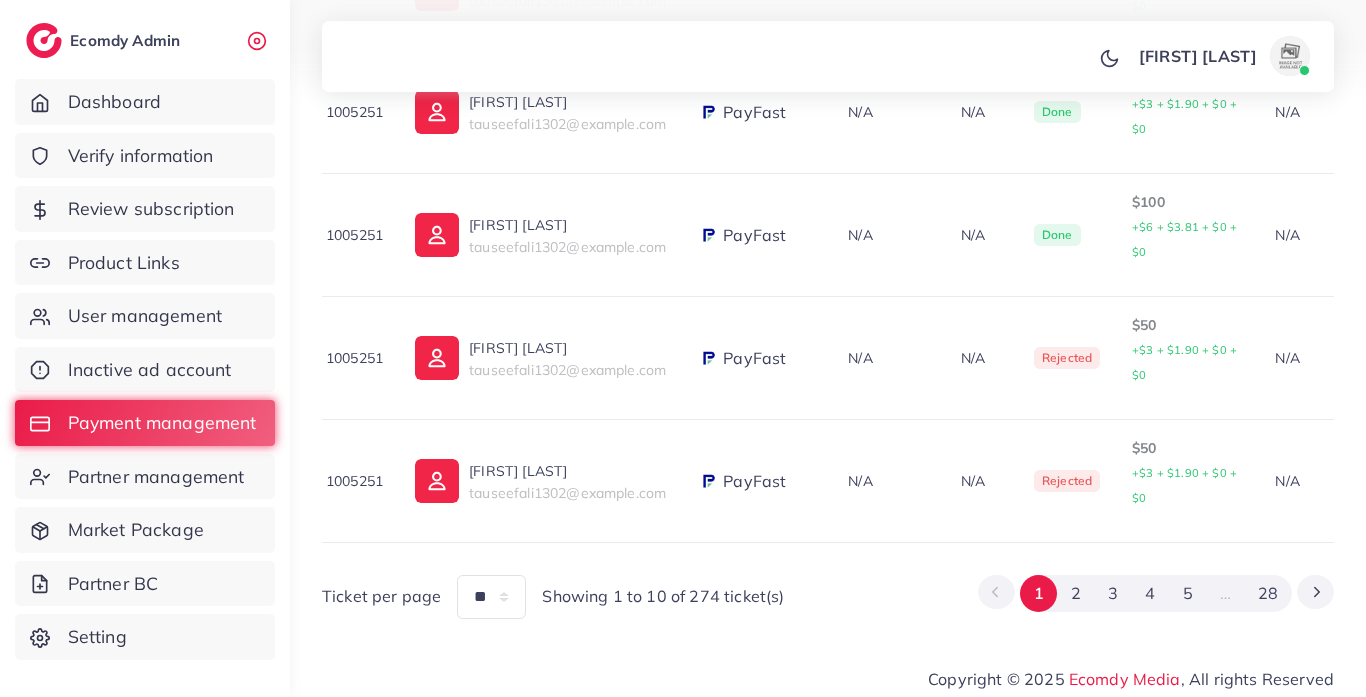 scroll, scrollTop: 1239, scrollLeft: 0, axis: vertical 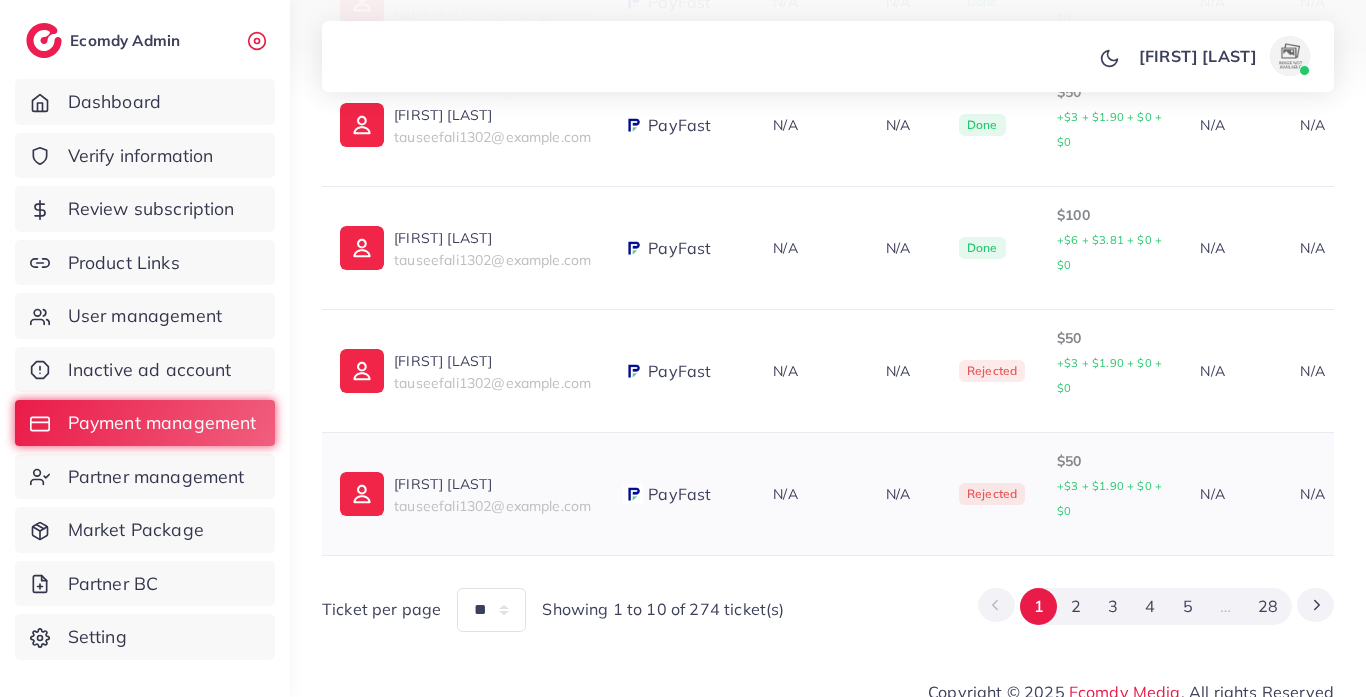 drag, startPoint x: 619, startPoint y: 550, endPoint x: 950, endPoint y: 552, distance: 331.00604 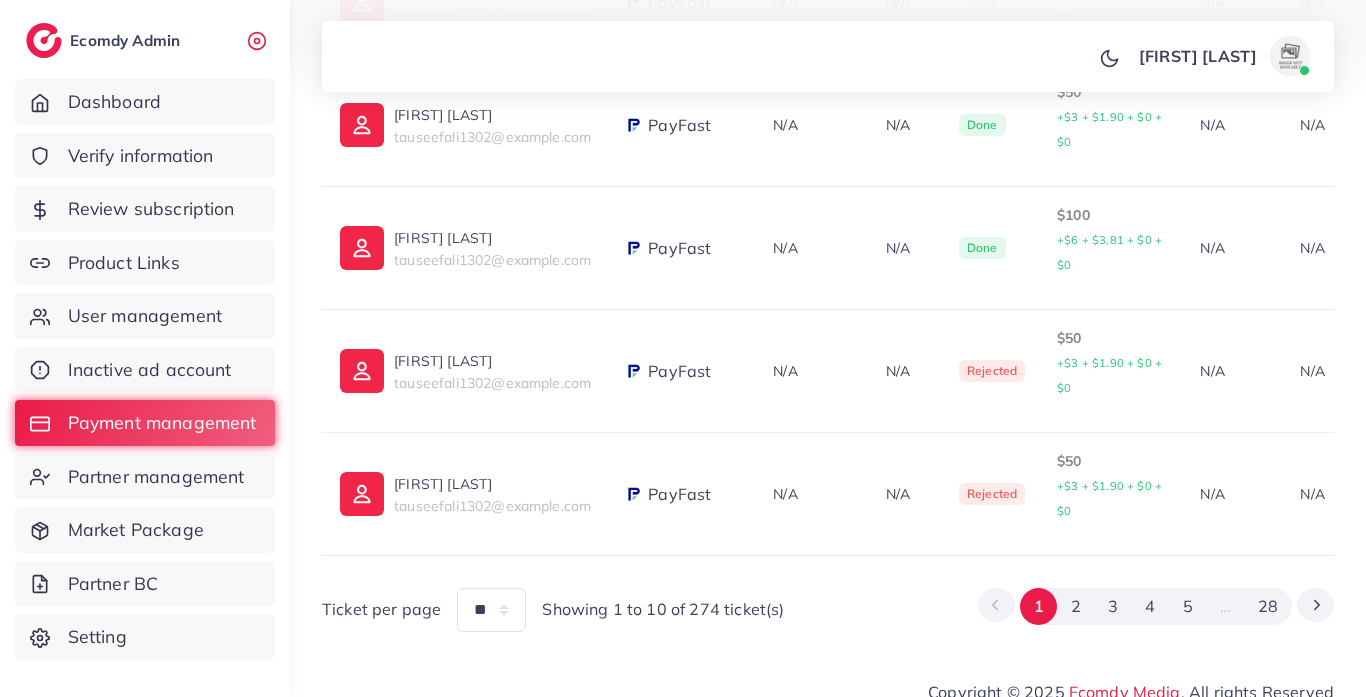 click on "Ticket per page  ** ** ** ***  Showing 1 to 10 of 274 ticket(s)  1 2 3 4 5 … 28" at bounding box center (828, 601) 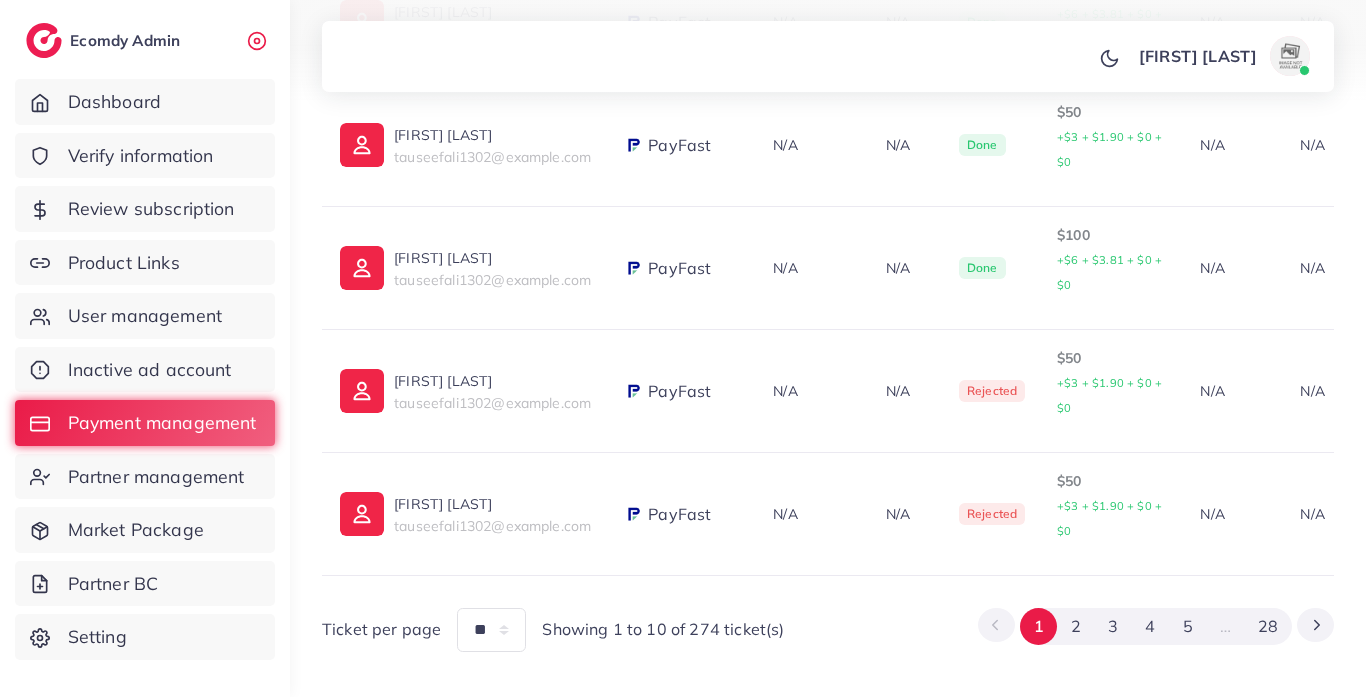 scroll, scrollTop: 1204, scrollLeft: 0, axis: vertical 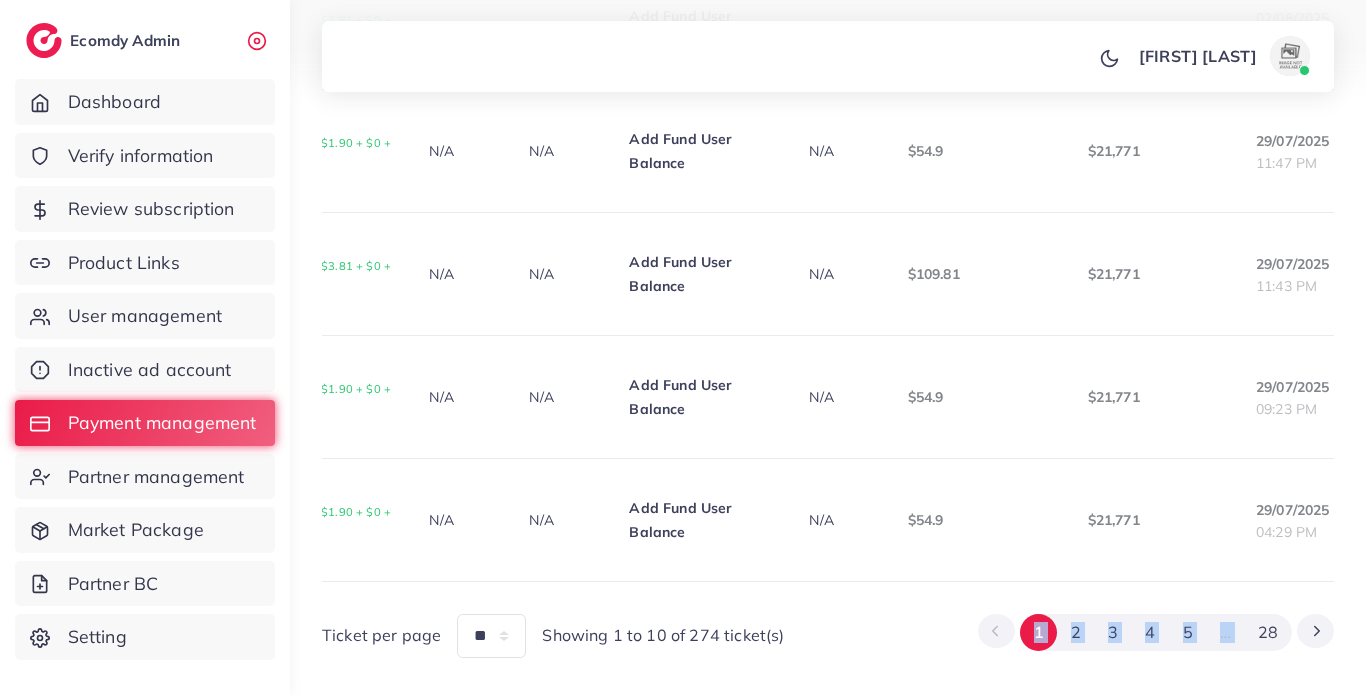 drag, startPoint x: 1293, startPoint y: 583, endPoint x: 923, endPoint y: 612, distance: 371.13474 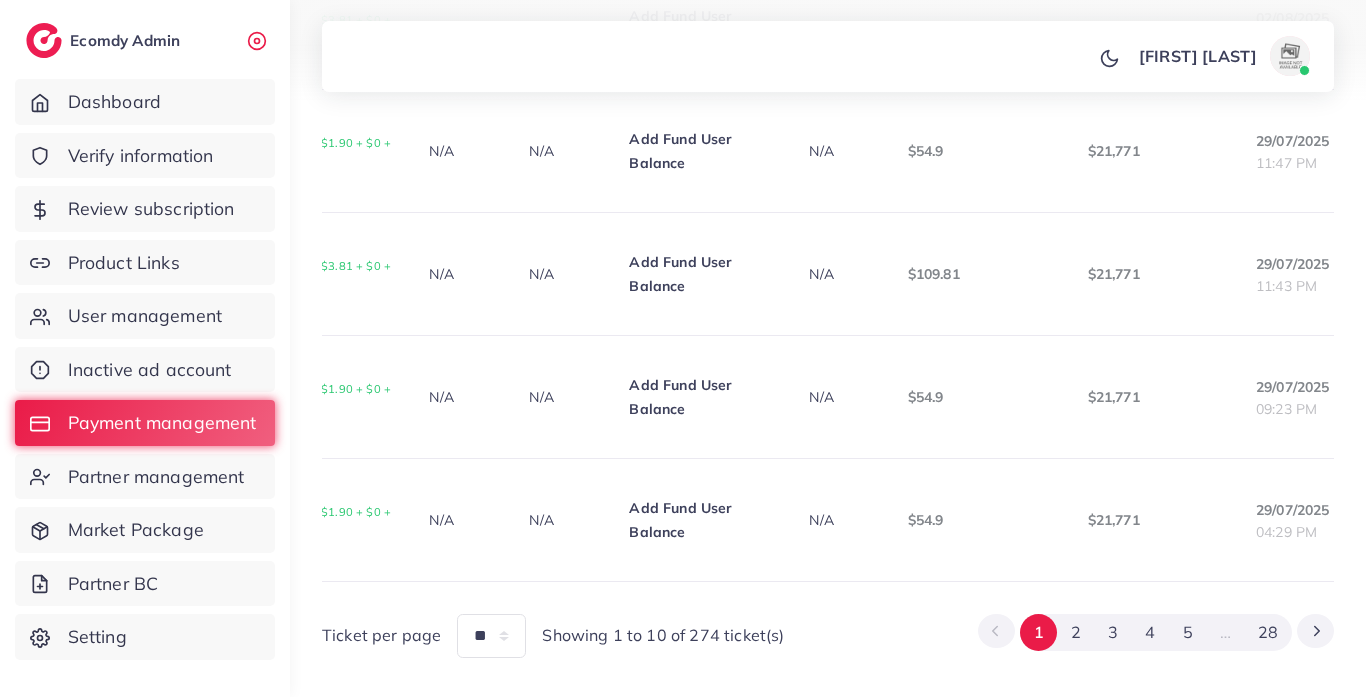 click on "Ticket per page  ** ** ** ***  Showing 1 to 10 of 274 ticket(s)  1 2 3 4 5 … 28" at bounding box center (828, 627) 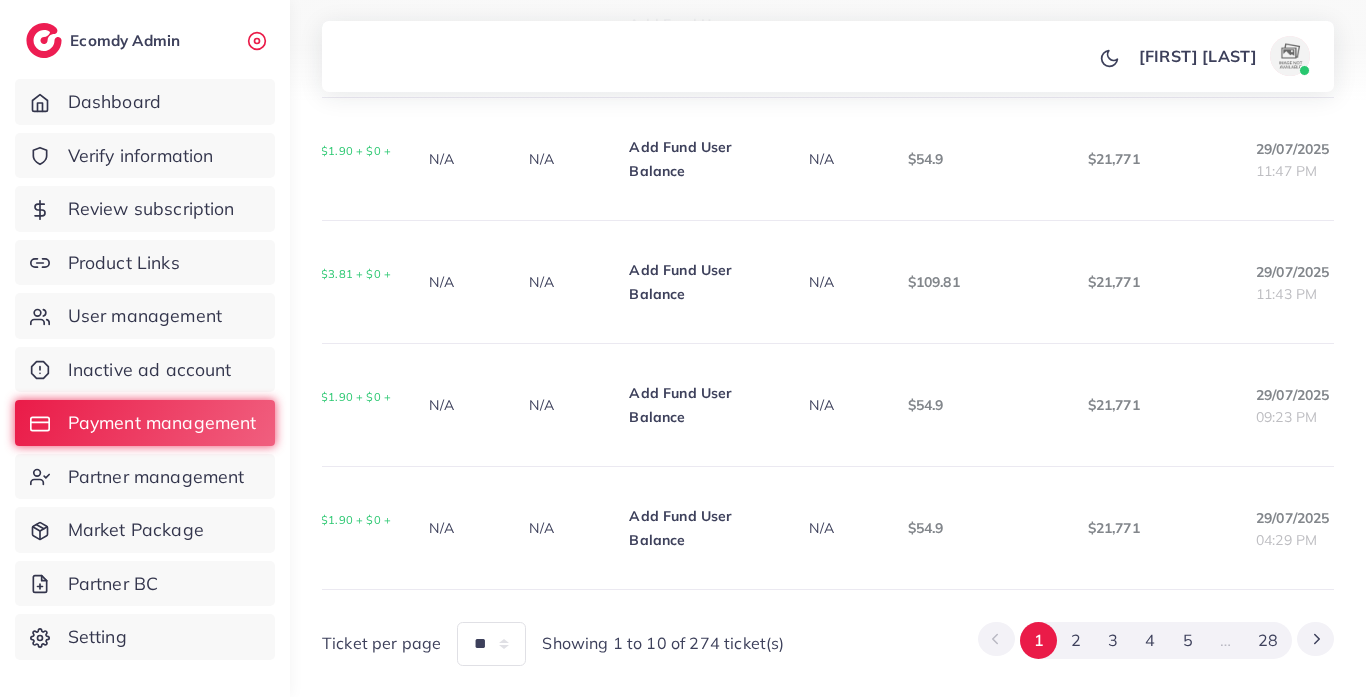scroll, scrollTop: 1193, scrollLeft: 0, axis: vertical 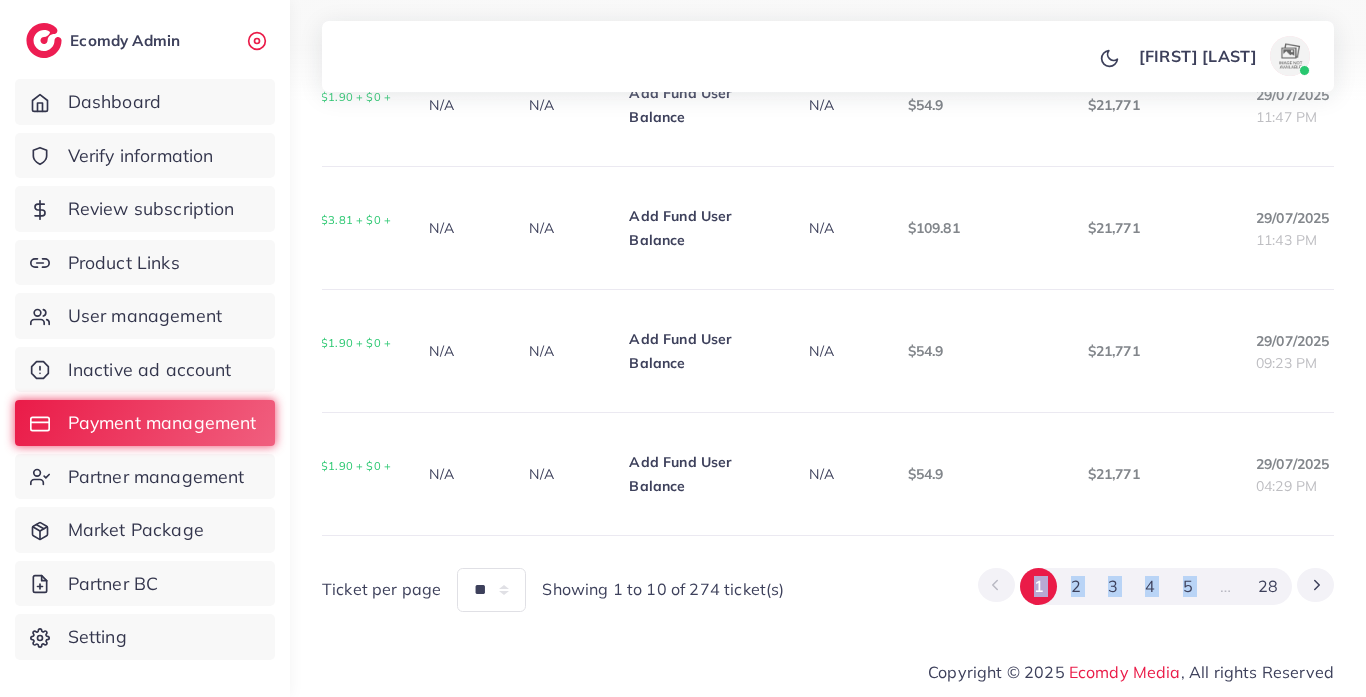 drag, startPoint x: 1242, startPoint y: 538, endPoint x: 1025, endPoint y: 551, distance: 217.38905 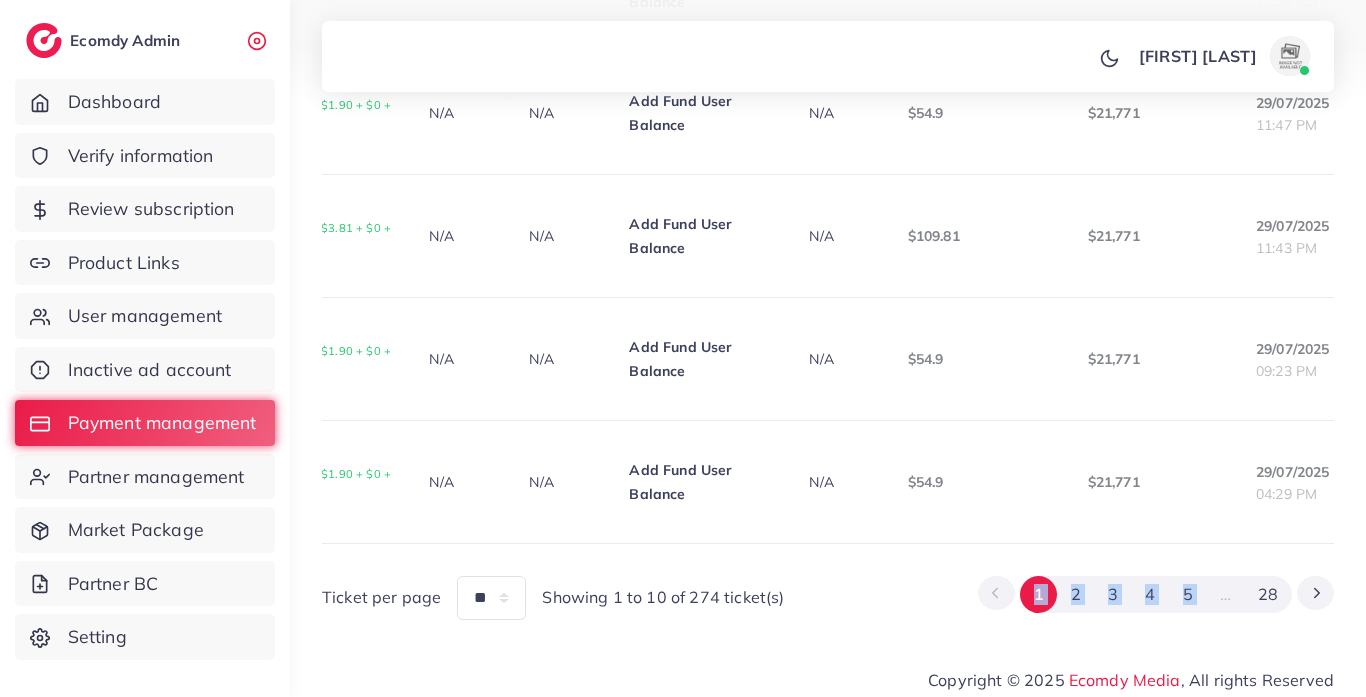 scroll, scrollTop: 1239, scrollLeft: 0, axis: vertical 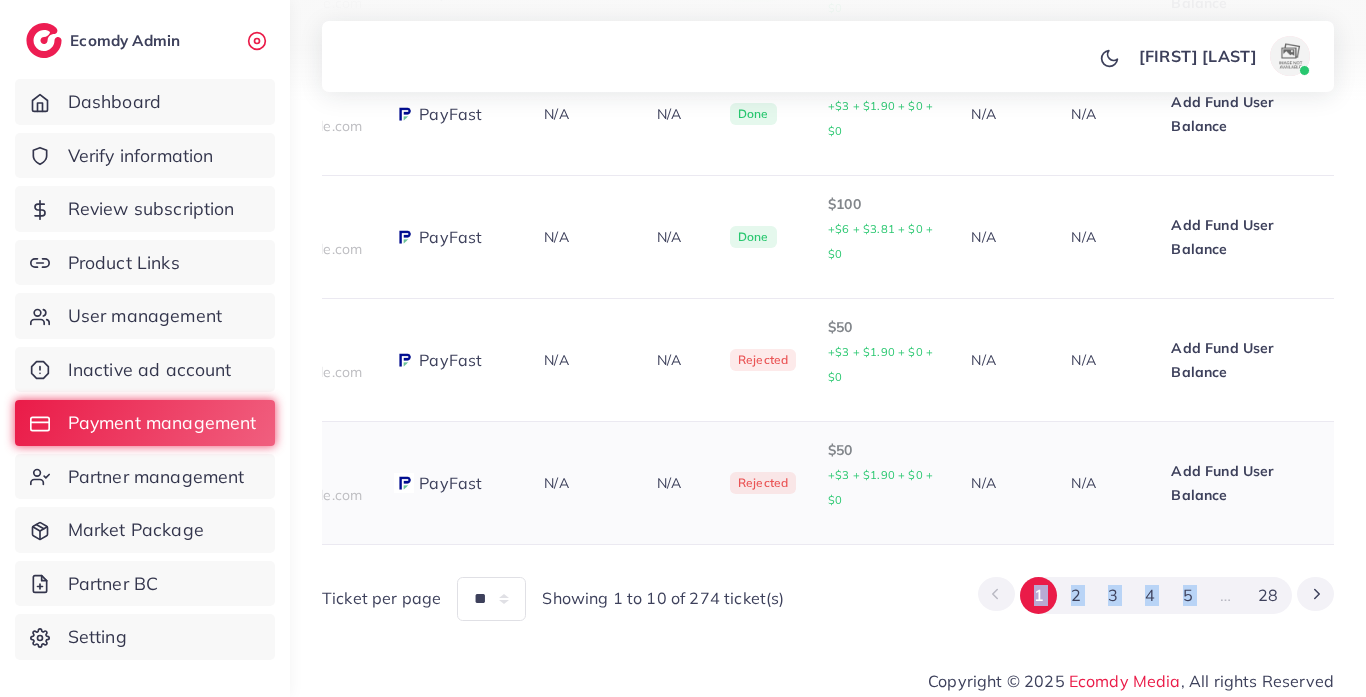 drag, startPoint x: 788, startPoint y: 542, endPoint x: 927, endPoint y: 539, distance: 139.03236 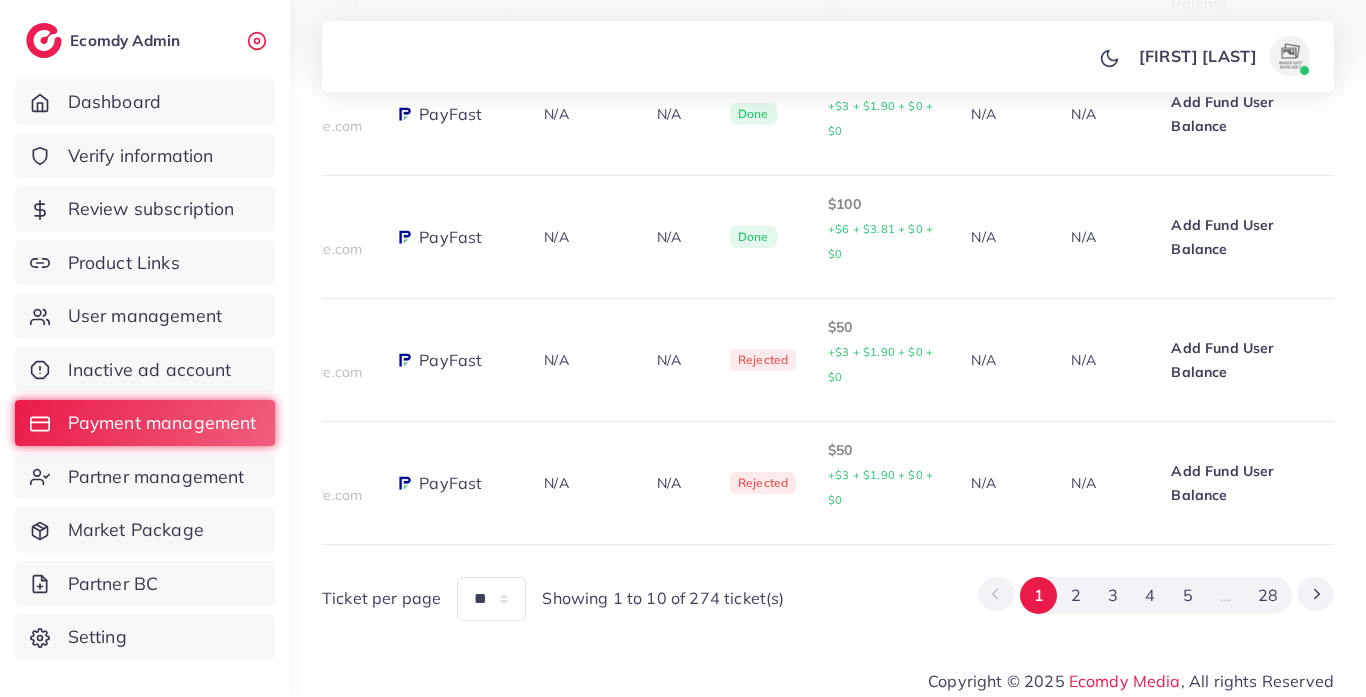 click on "User ID User info Payment Method Transaction ID Payer Info Transfer status Amount+service fee+method fee+tax+tip Tip to AM Tip by User Transaction type Exchange Total Total Deposit Actions Created at            1005251   Muhammad Tauseef  tauseefali1302@example.com  PayFast  N/A  N/A   Pending   $50   +$3 + $1.90 + $0 + $0   N/A   N/A   Add Fund User Balance  N/A  $54.9   $21,771   05/08/2025  09:12 AM      1005251   Muhammad Tauseef  tauseefali1302@example.com  PayFast  N/A  N/A   Done   $50   +$3 + $1.90 + $0 + $0   N/A   N/A   Add Fund User Balance  N/A  $54.9   $21,771   05/08/2025  09:08 AM      1005251   Muhammad Tauseef  tauseefali1302@example.com  PayFast  N/A  N/A   Done   $50   +$3 + $1.90 + $0 + $0   N/A   N/A   Add Fund User Balance  N/A  $54.9   $21,771   04/08/2025  08:03 AM      1005251   Muhammad Tauseef  tauseefali1302@example.com  PayFast  N/A  N/A   Done   $60   +$3.60 + $2.28 + $0 + $0   N/A   N/A   Add Fund User Balance  N/A  $65.88   $21,771   03/08/2025  10:13 AM      1005251  N/A" at bounding box center [828, -80] 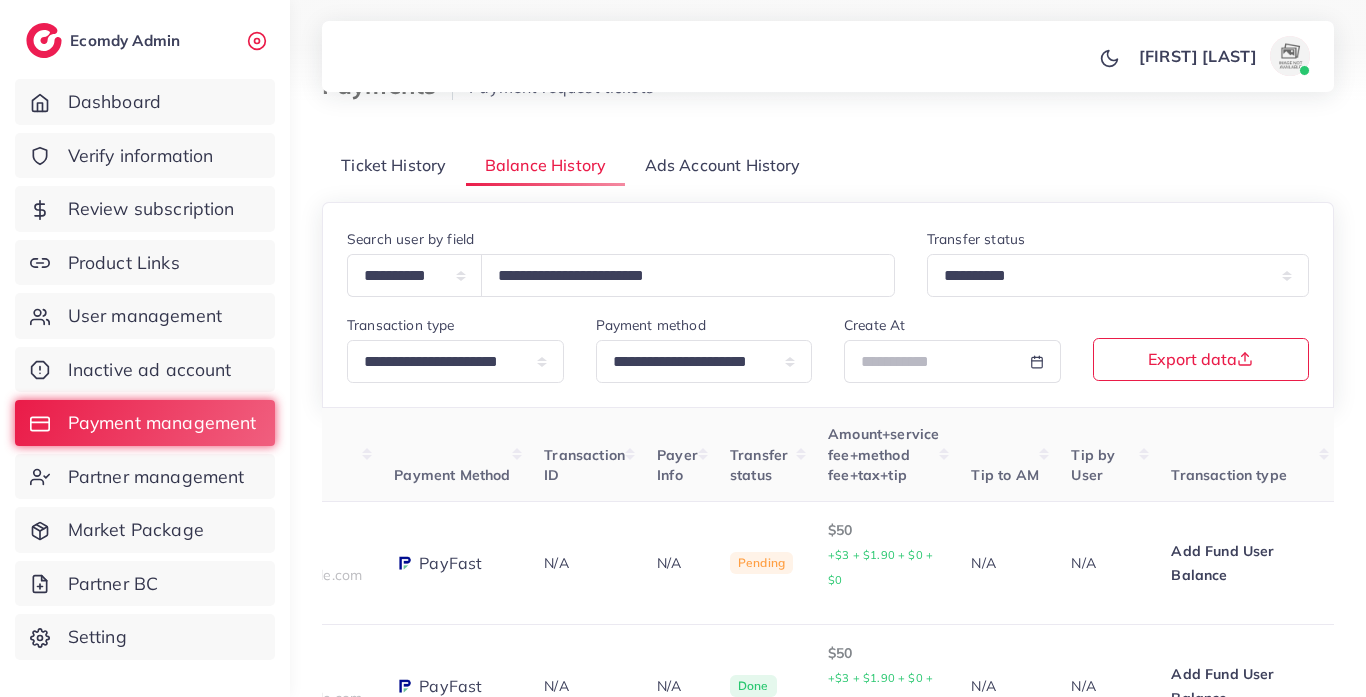 scroll, scrollTop: 0, scrollLeft: 0, axis: both 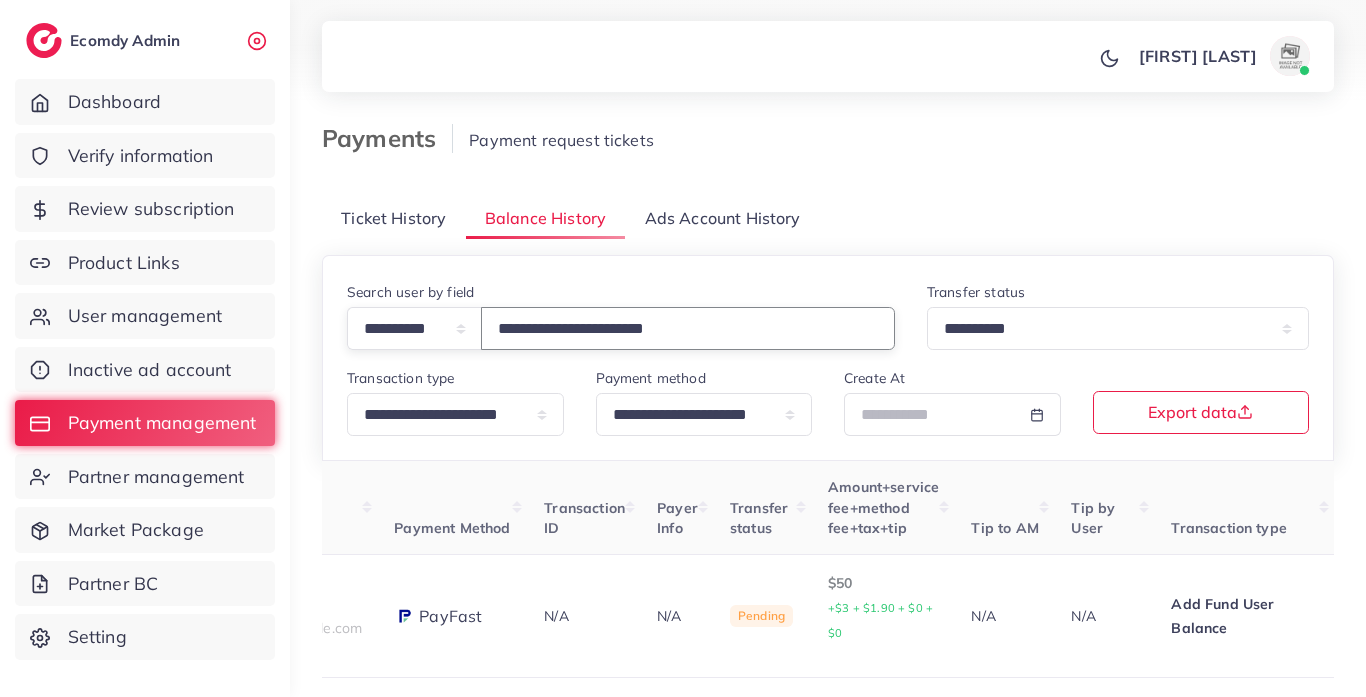 click on "**********" at bounding box center [688, 328] 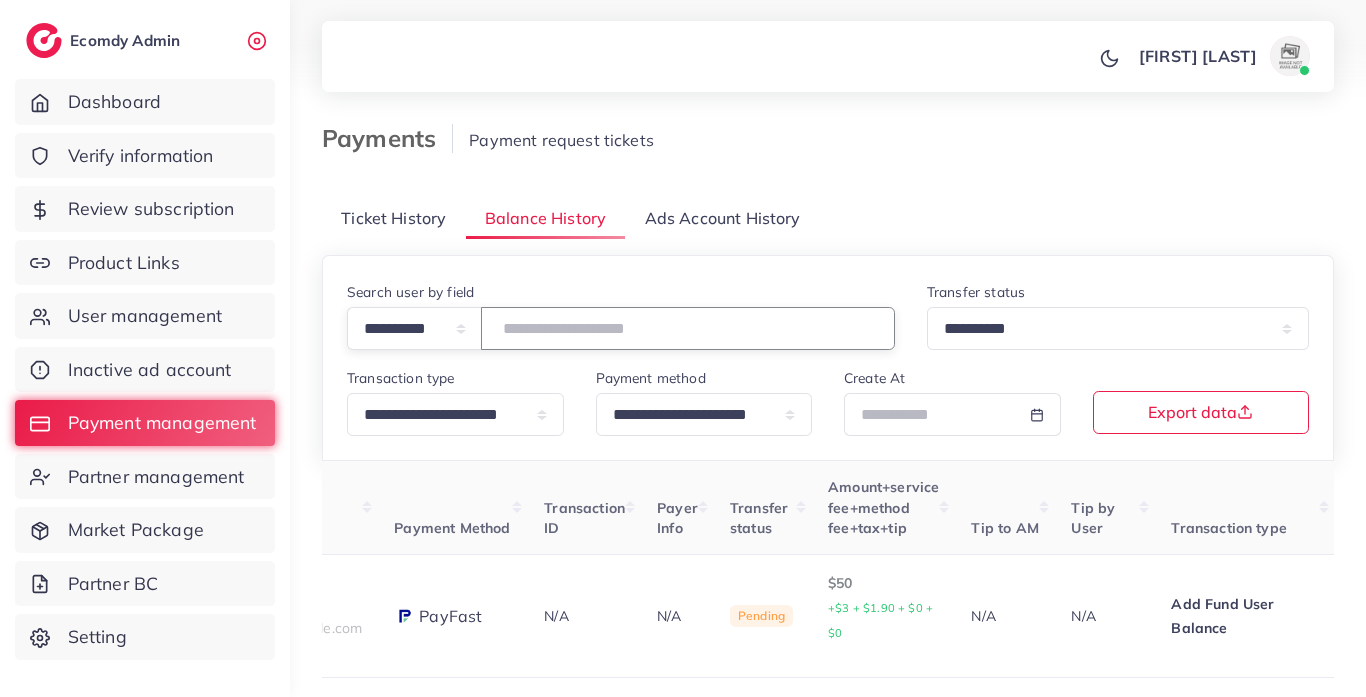 paste on "**********" 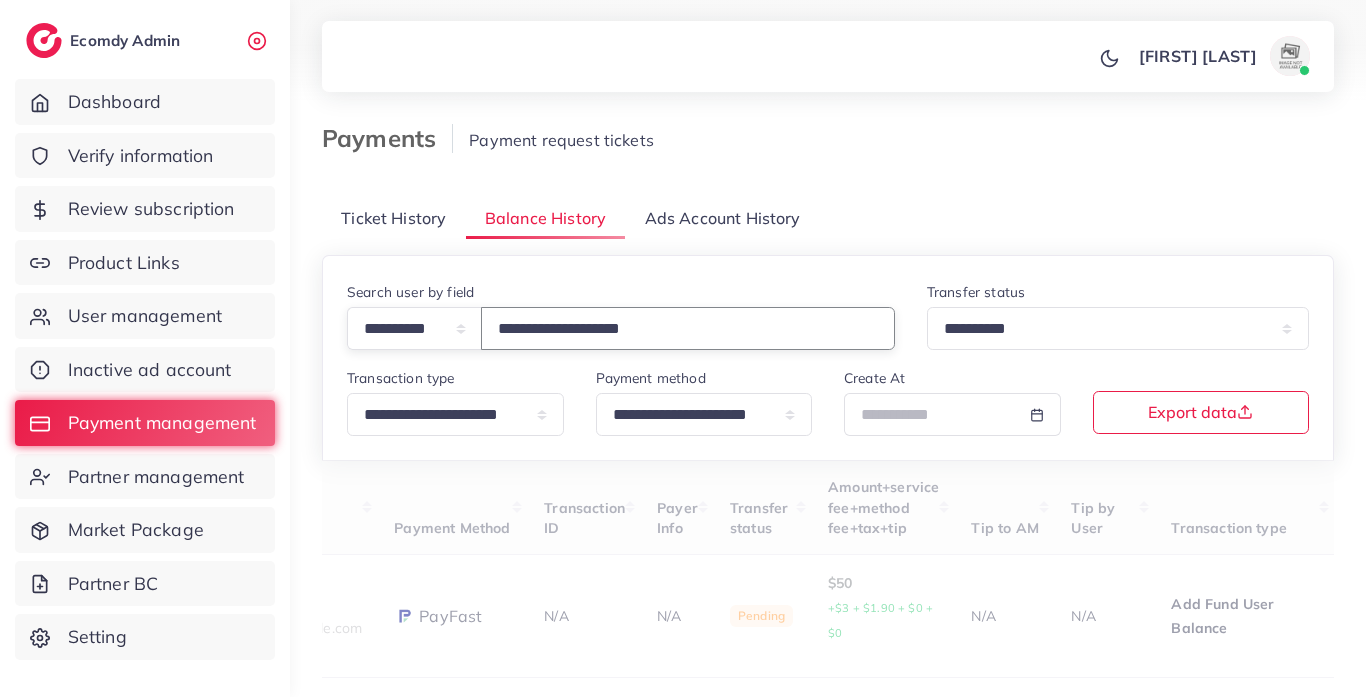 type on "**********" 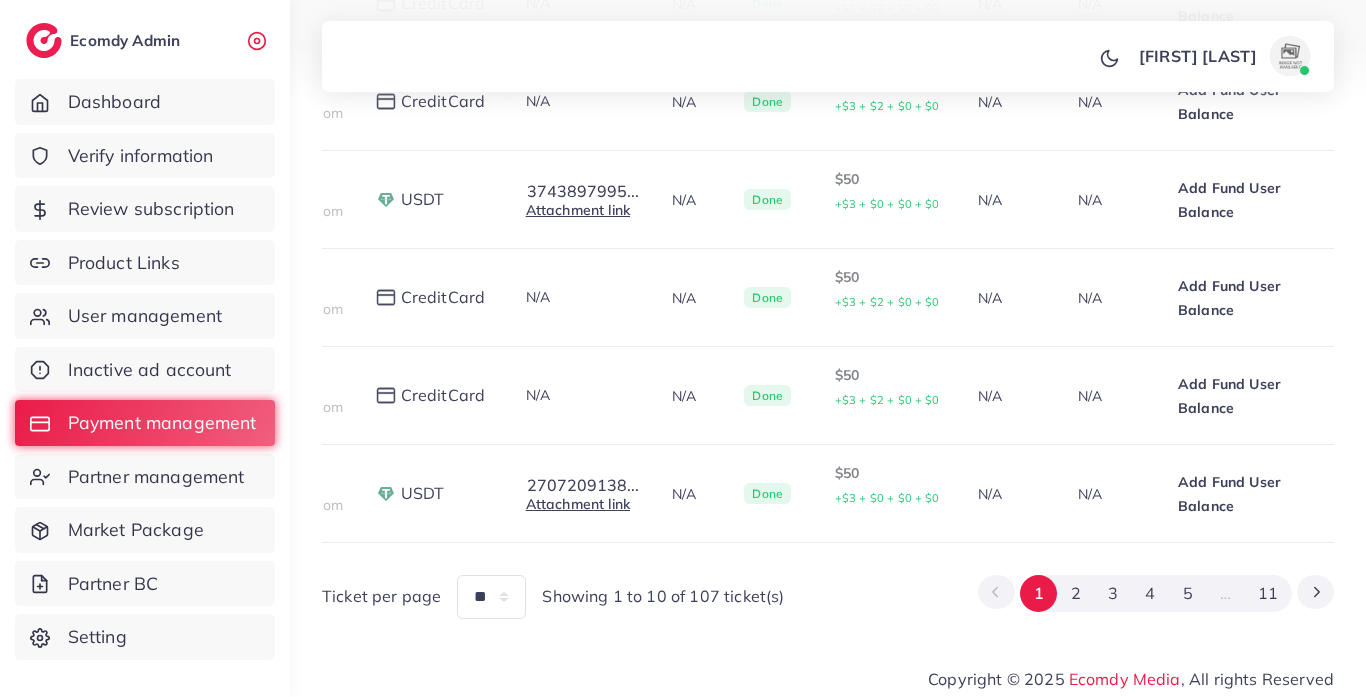 scroll, scrollTop: 990, scrollLeft: 0, axis: vertical 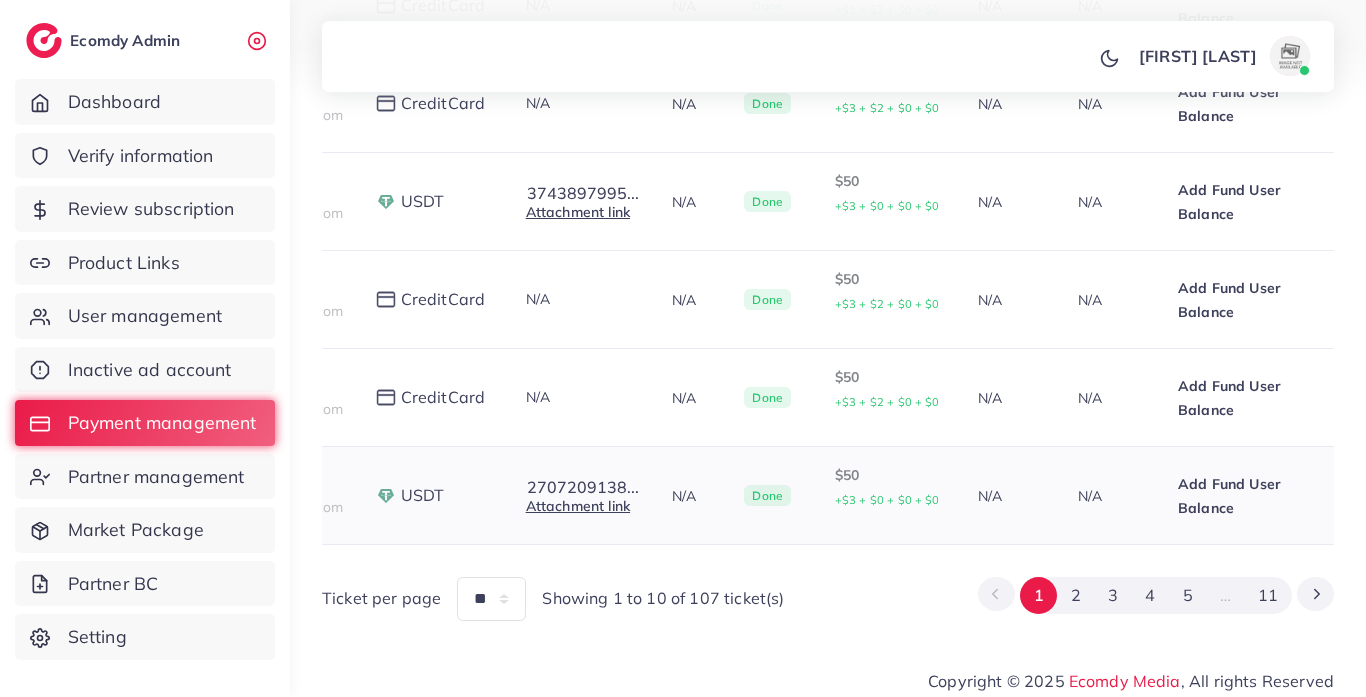 drag, startPoint x: 660, startPoint y: 545, endPoint x: 1120, endPoint y: 535, distance: 460.10867 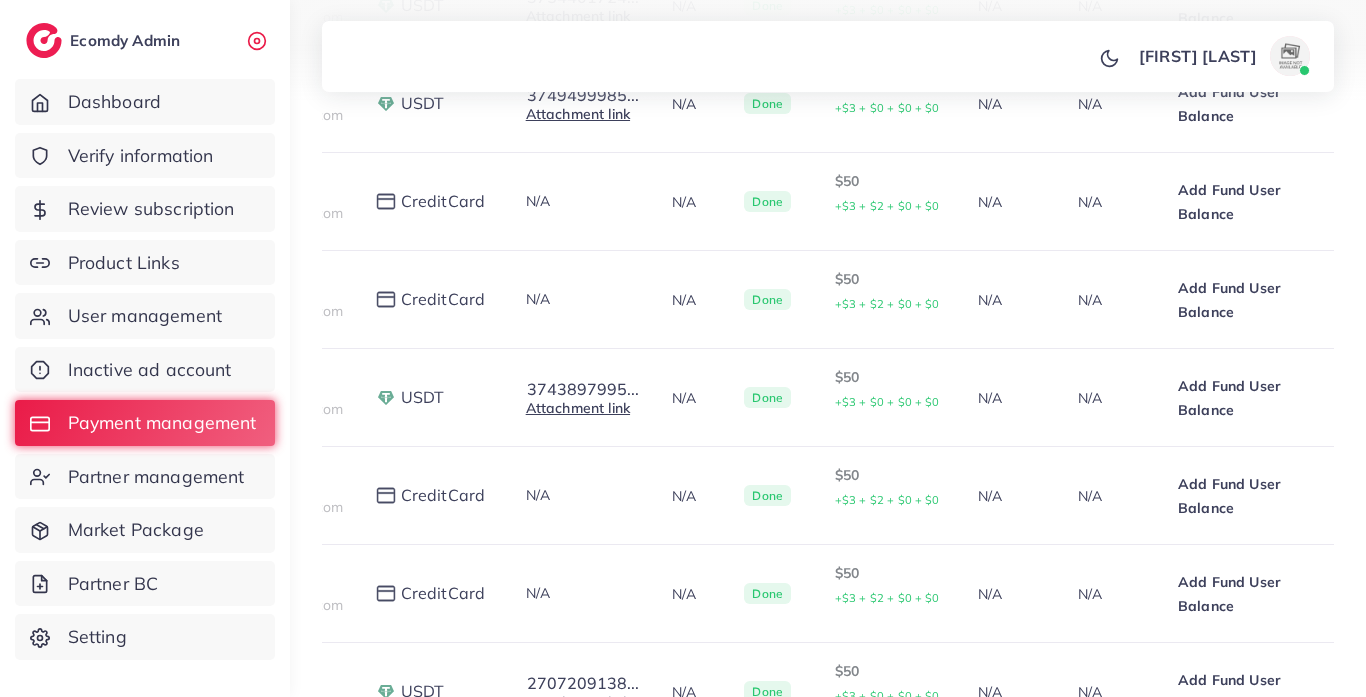 scroll, scrollTop: 999, scrollLeft: 0, axis: vertical 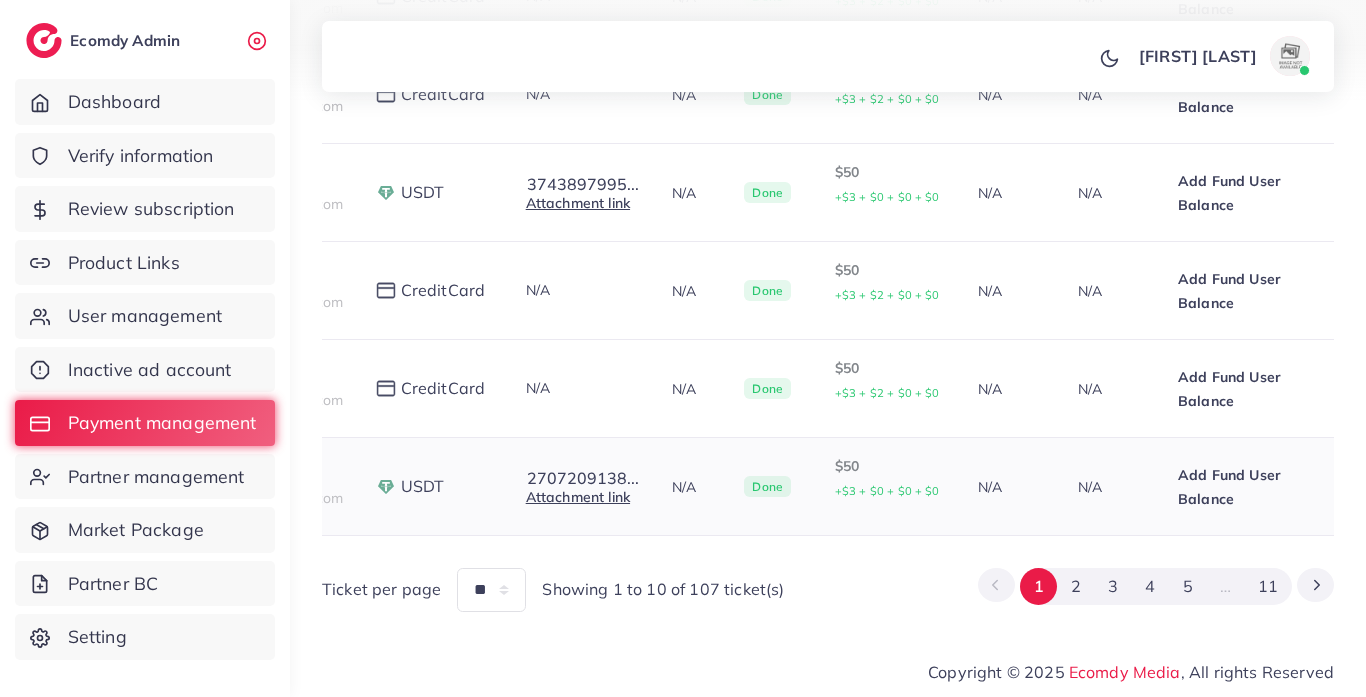 drag, startPoint x: 774, startPoint y: 530, endPoint x: 1248, endPoint y: 533, distance: 474.0095 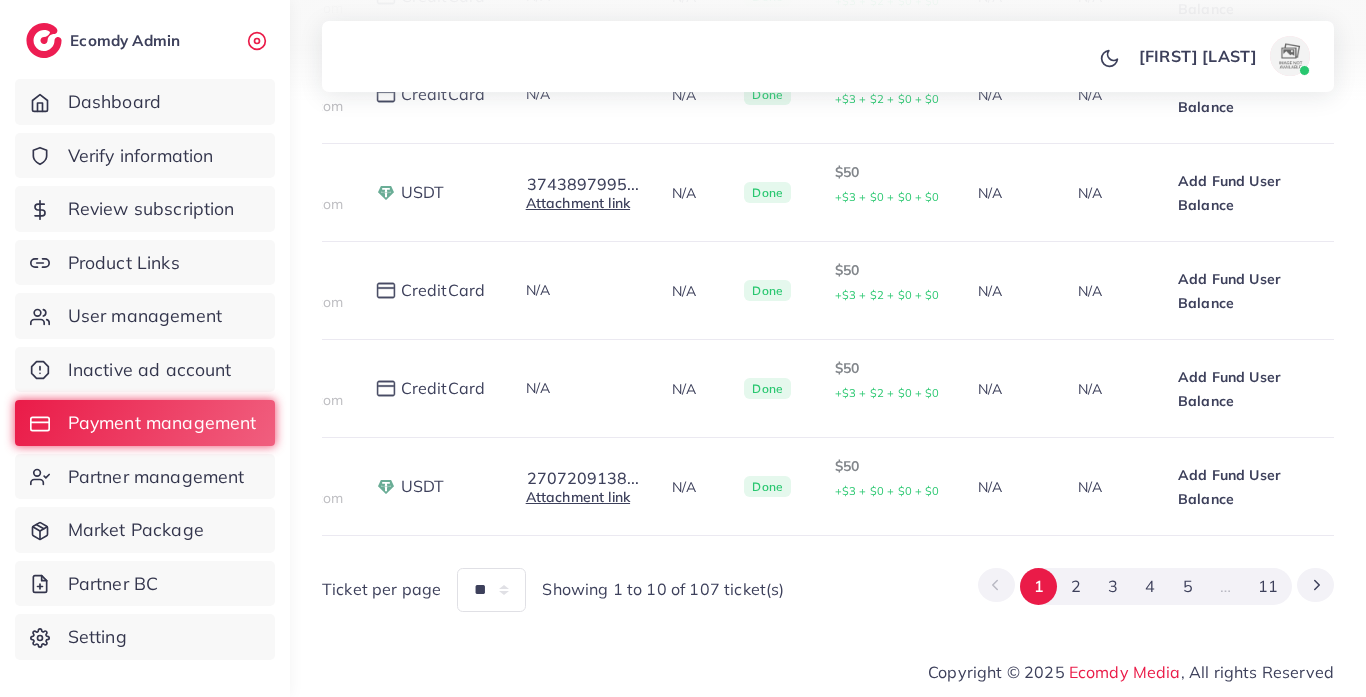 click on "Ticket per page  ** ** ** ***  Showing 1 to 10 of 107 ticket(s)  1 2 3 4 5 … 11" at bounding box center (828, 581) 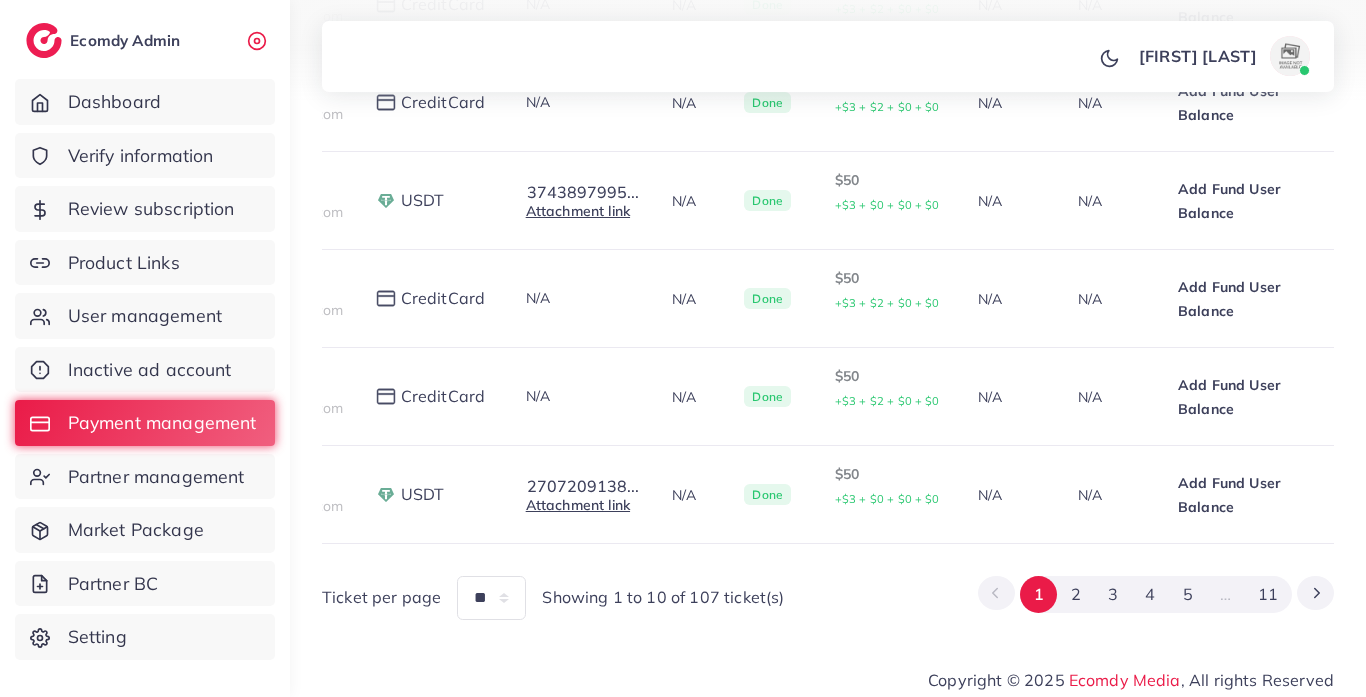 scroll, scrollTop: 989, scrollLeft: 0, axis: vertical 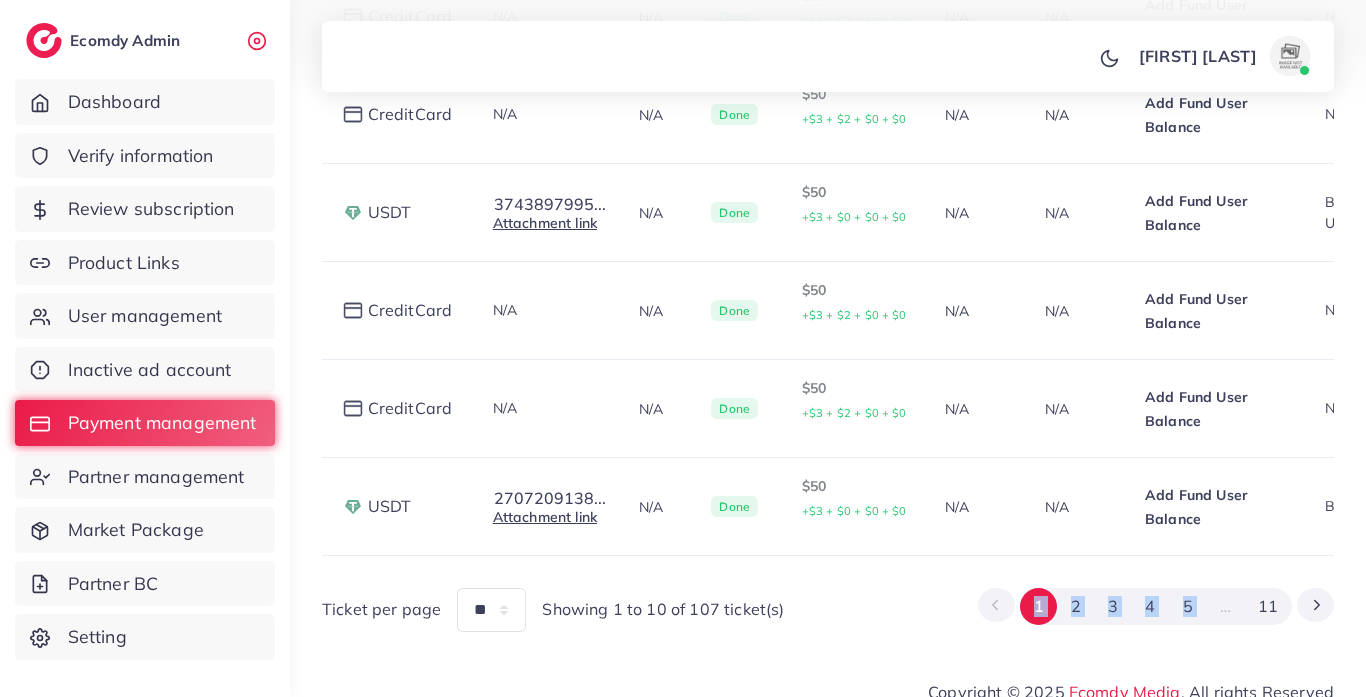 drag, startPoint x: 999, startPoint y: 557, endPoint x: 1214, endPoint y: 556, distance: 215.00232 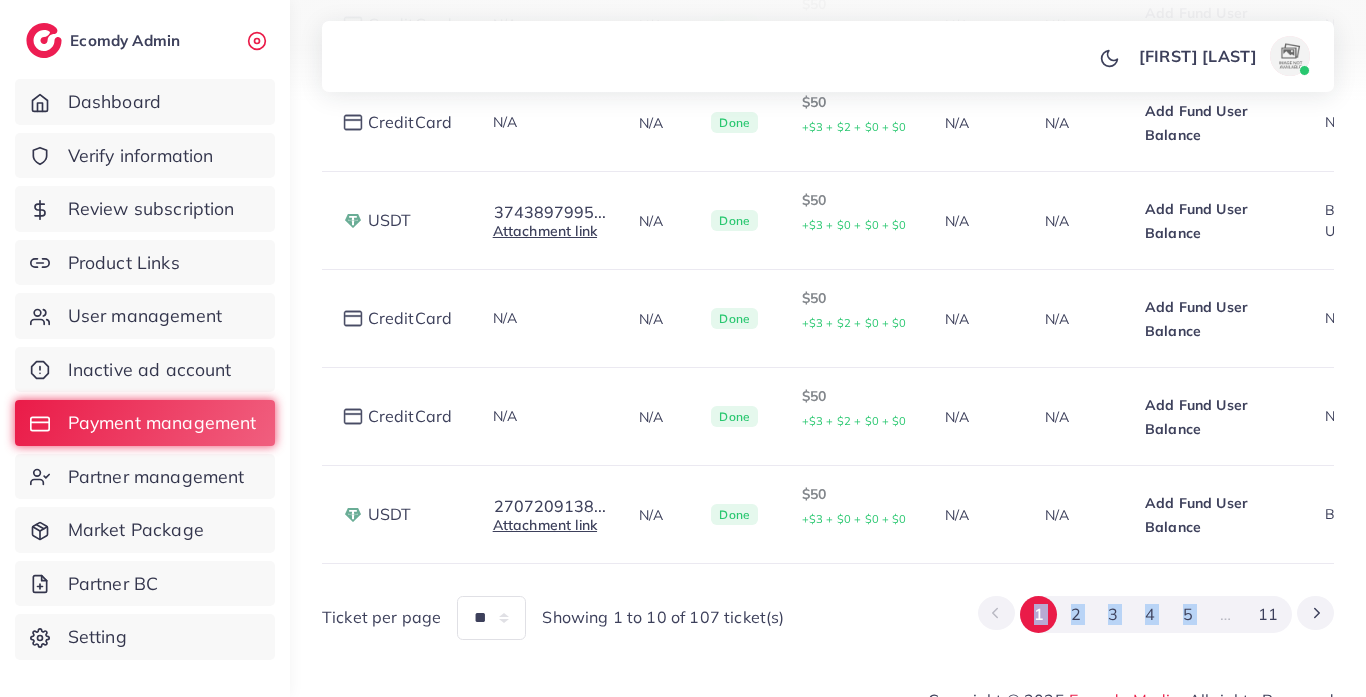 scroll, scrollTop: 969, scrollLeft: 0, axis: vertical 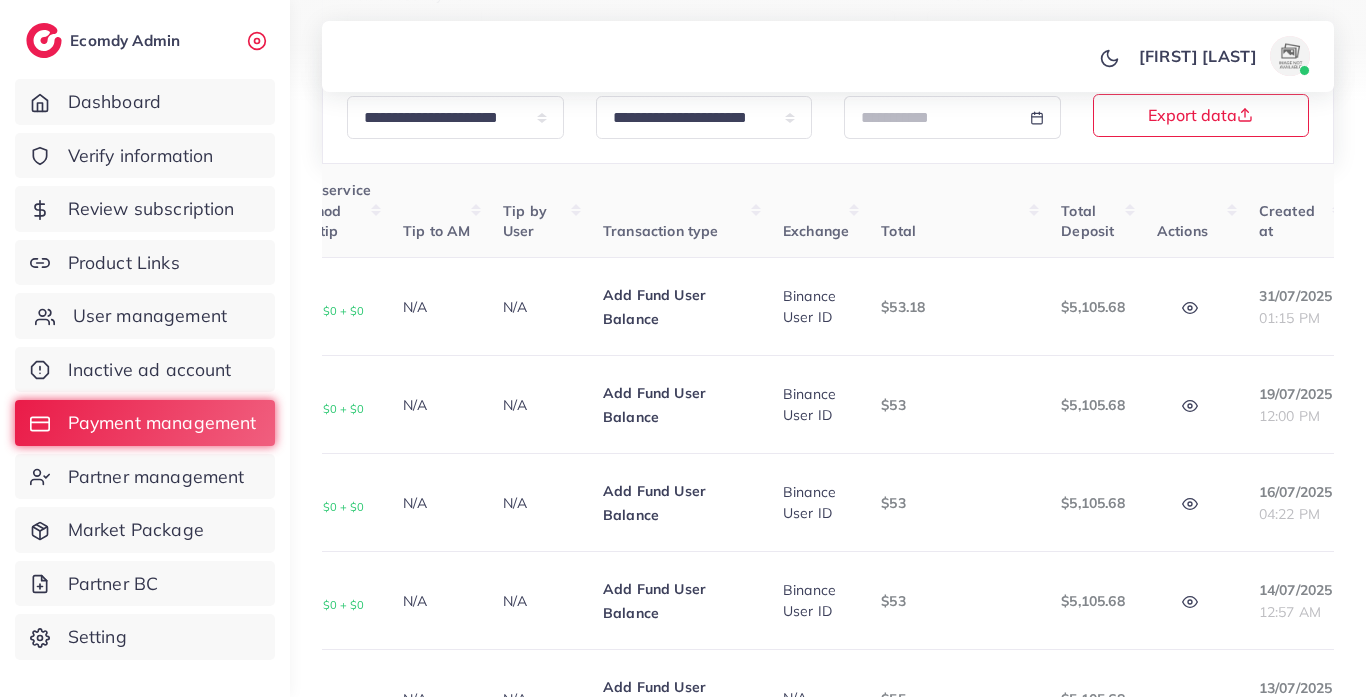 click on "User management" at bounding box center [150, 316] 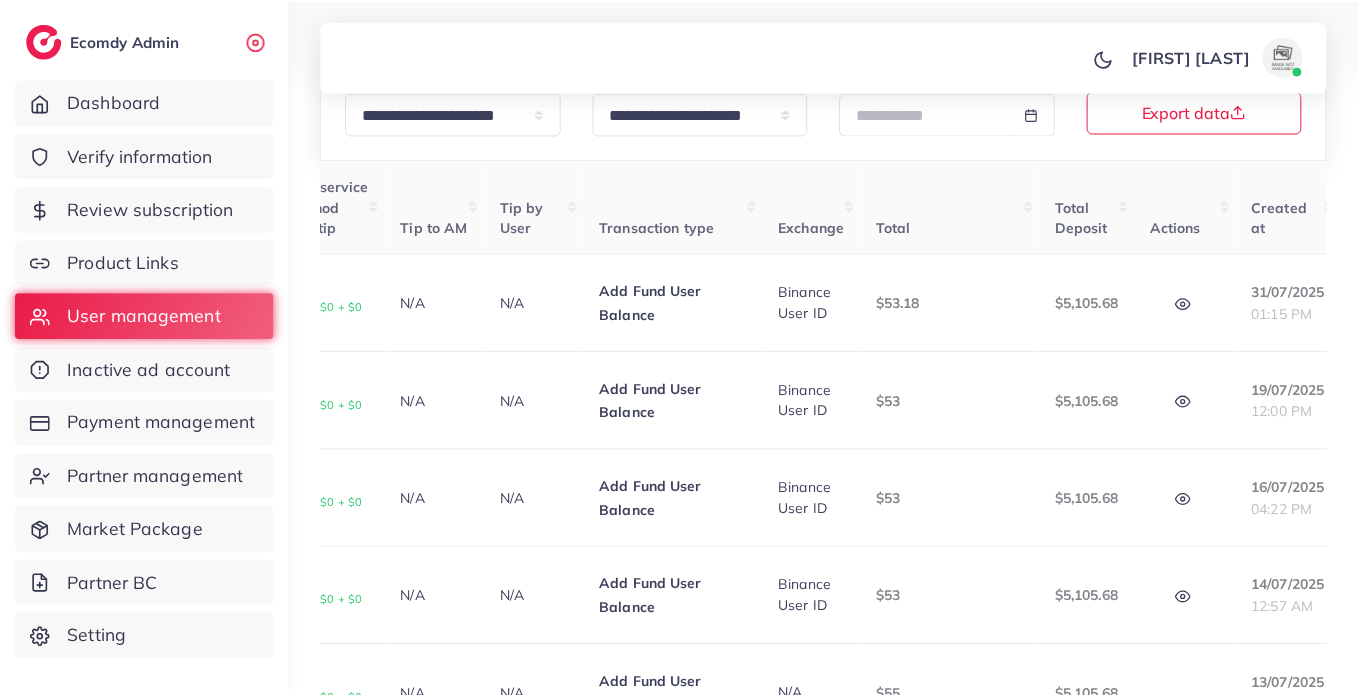 scroll, scrollTop: 0, scrollLeft: 0, axis: both 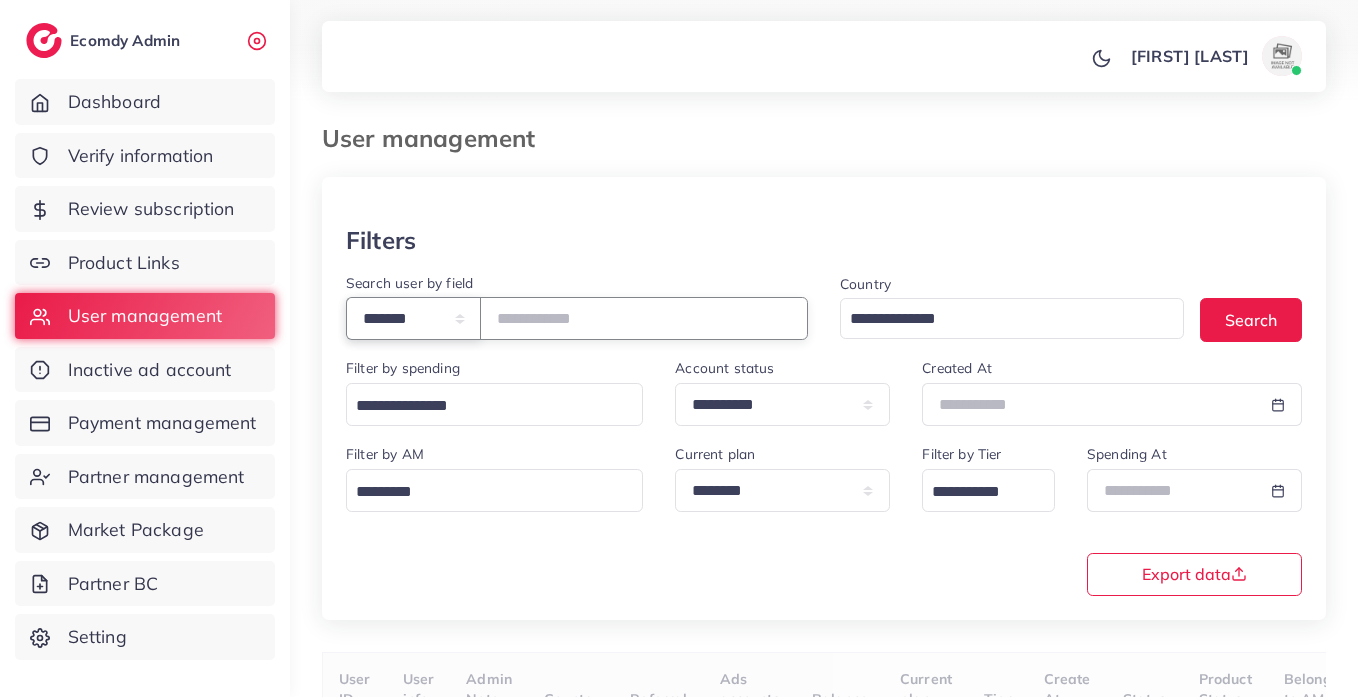 click on "**********" at bounding box center (413, 318) 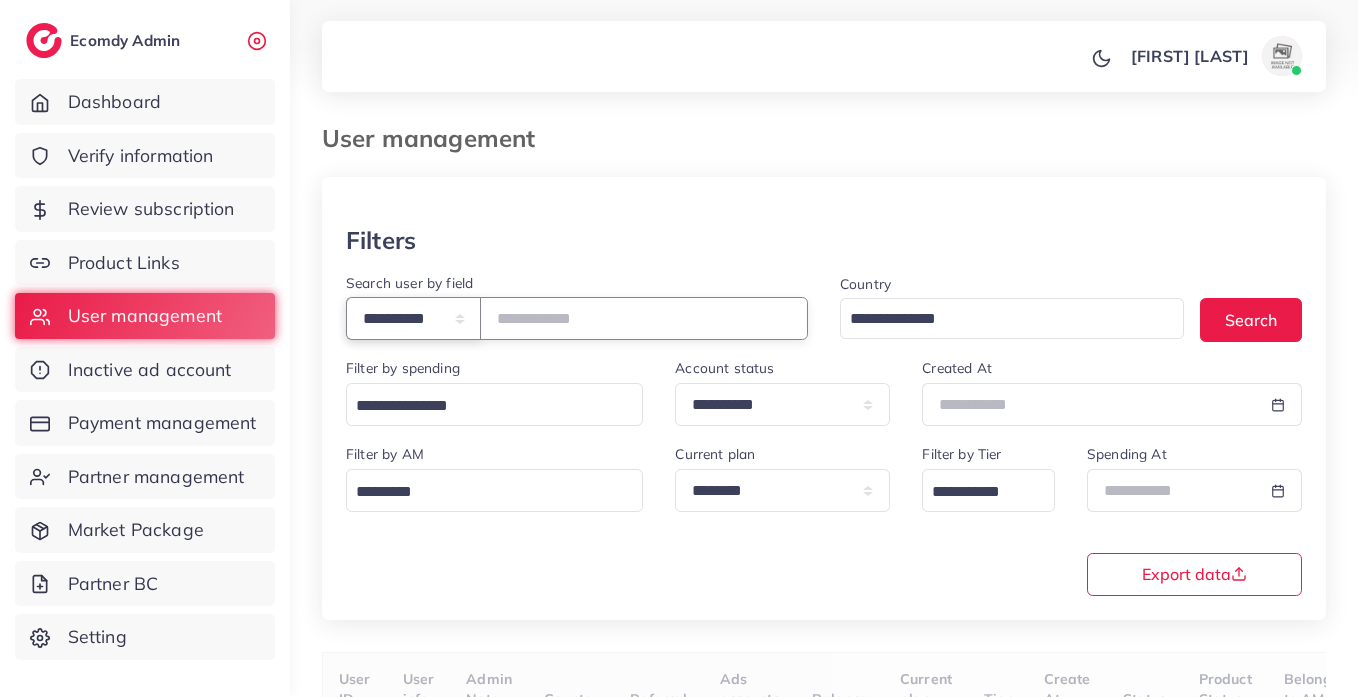 click on "**********" at bounding box center [413, 318] 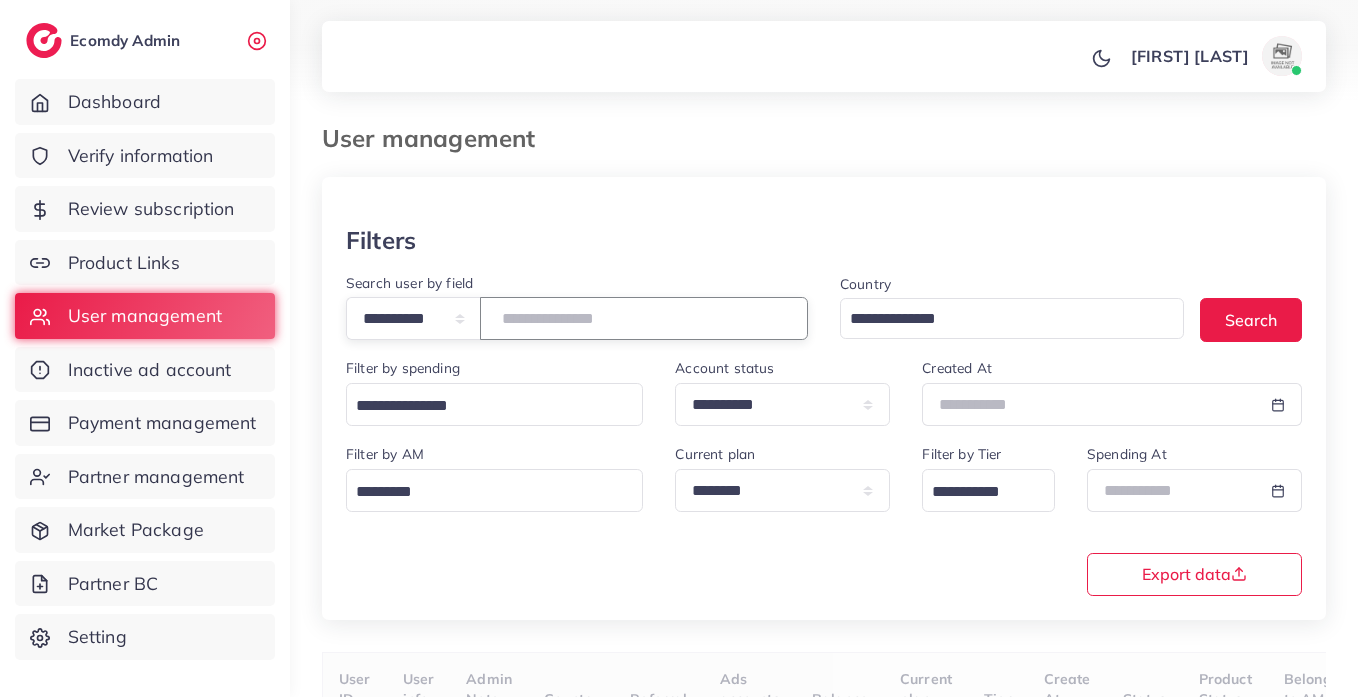 click at bounding box center (644, 318) 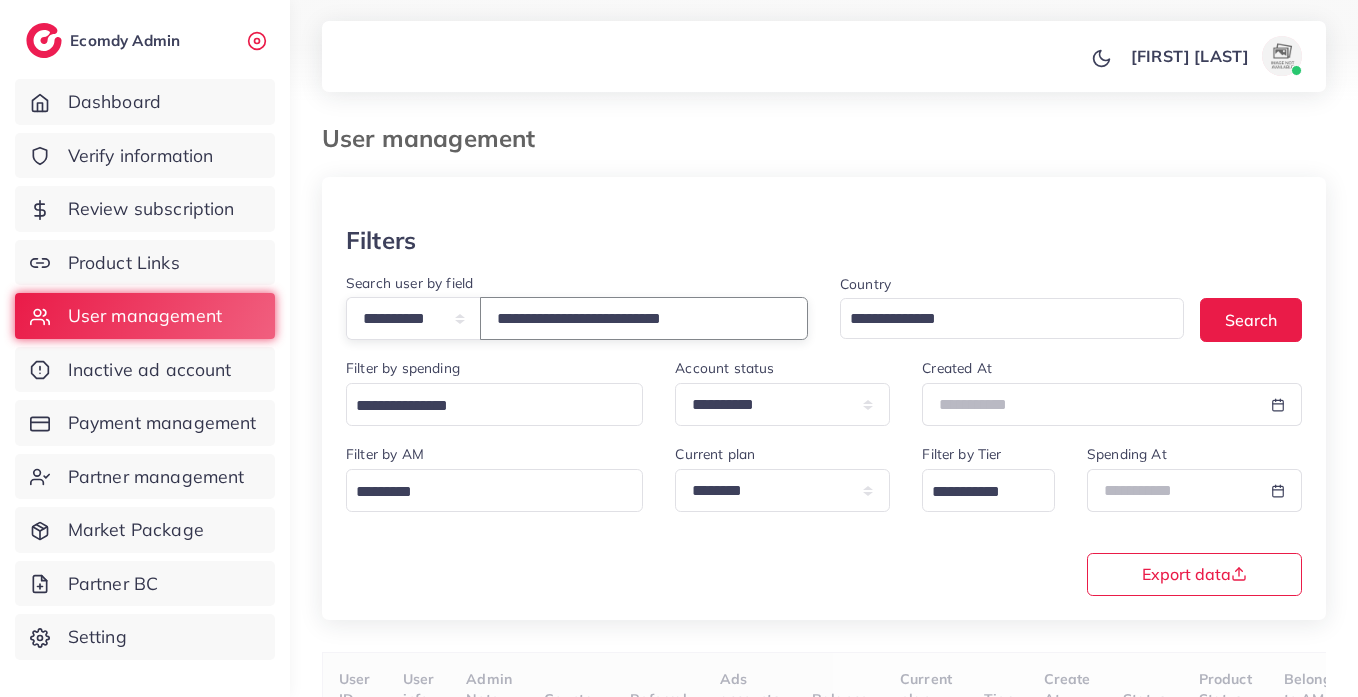 type on "**********" 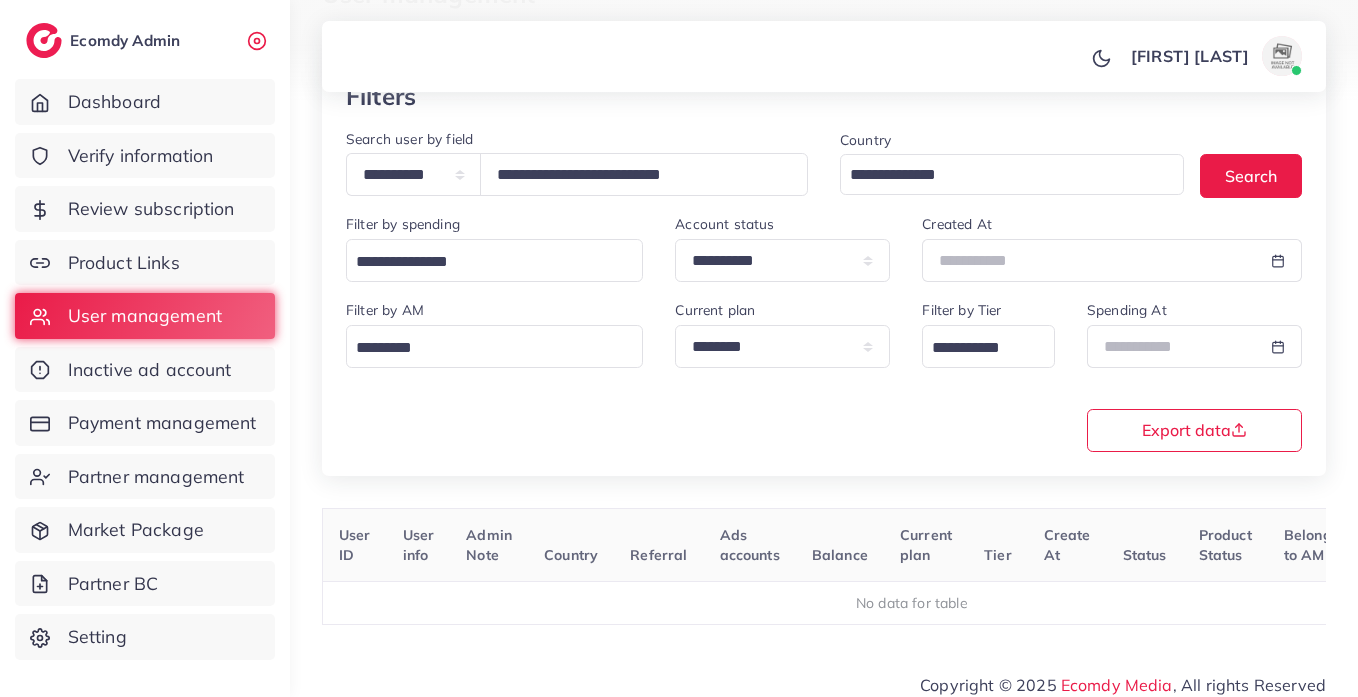 scroll, scrollTop: 0, scrollLeft: 0, axis: both 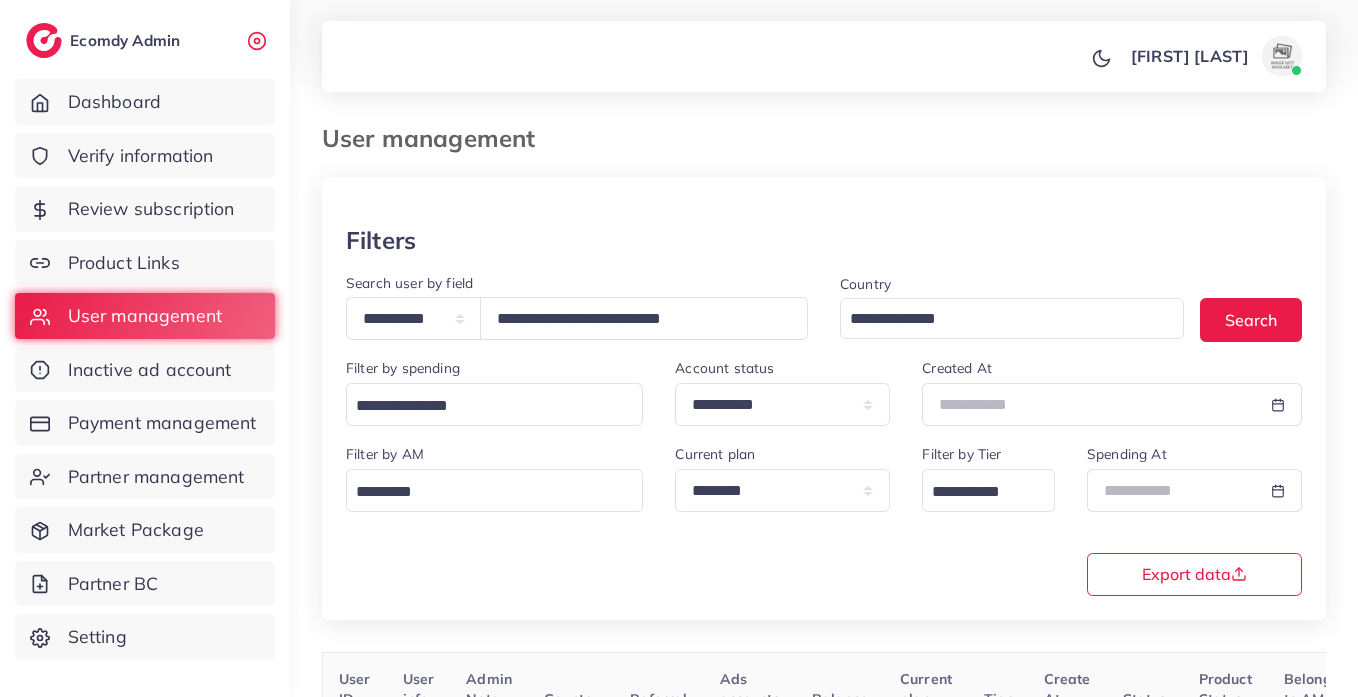 click on "**********" at bounding box center (577, 306) 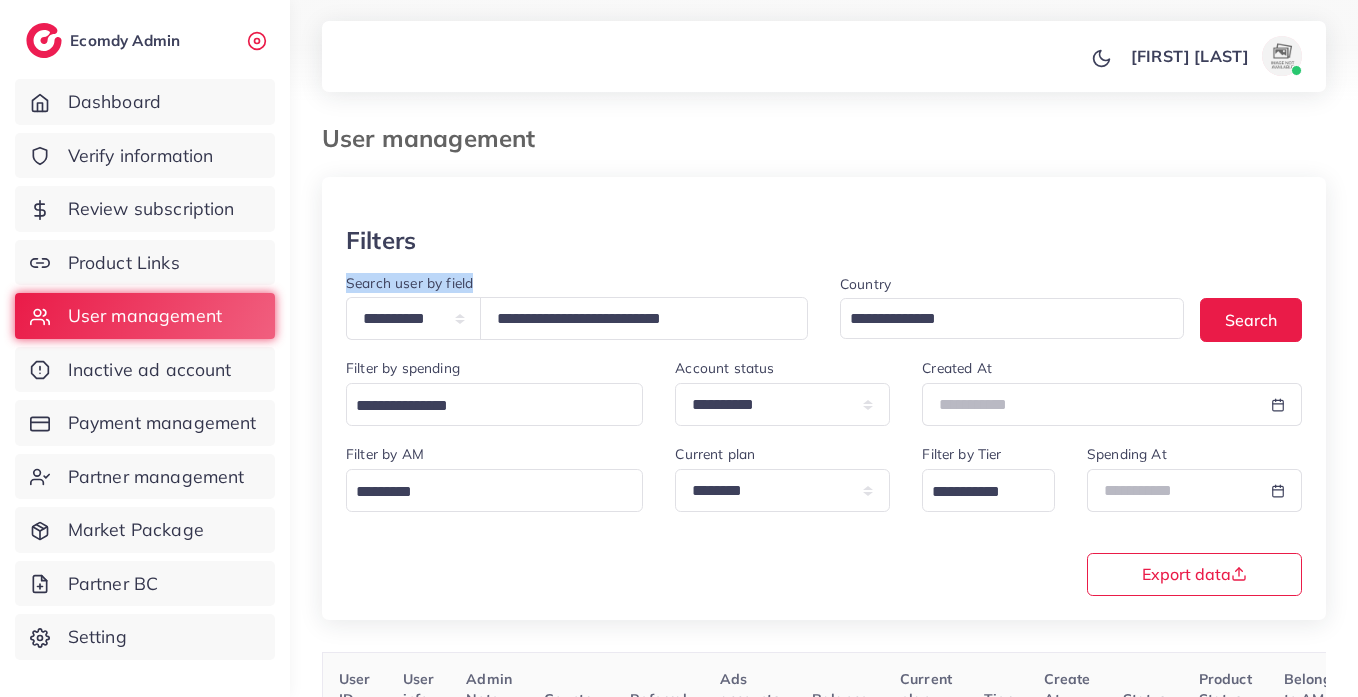 click on "**********" at bounding box center (577, 306) 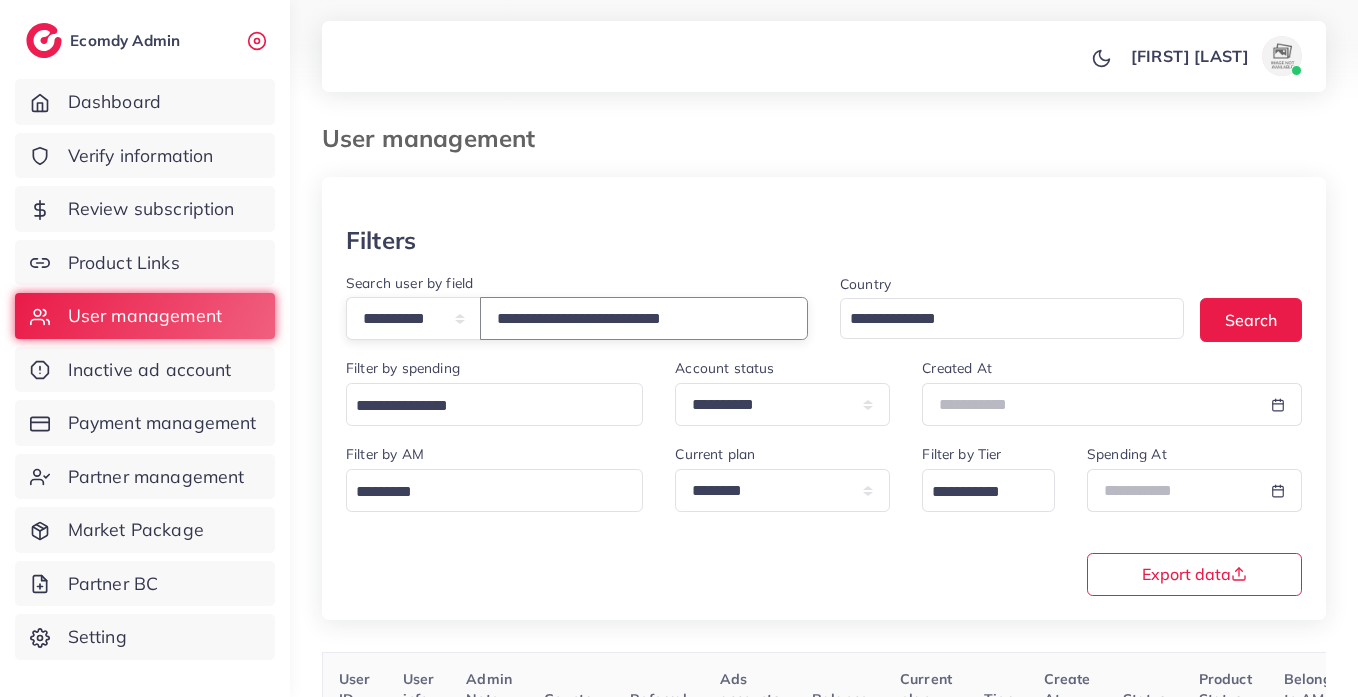 click on "**********" at bounding box center (644, 318) 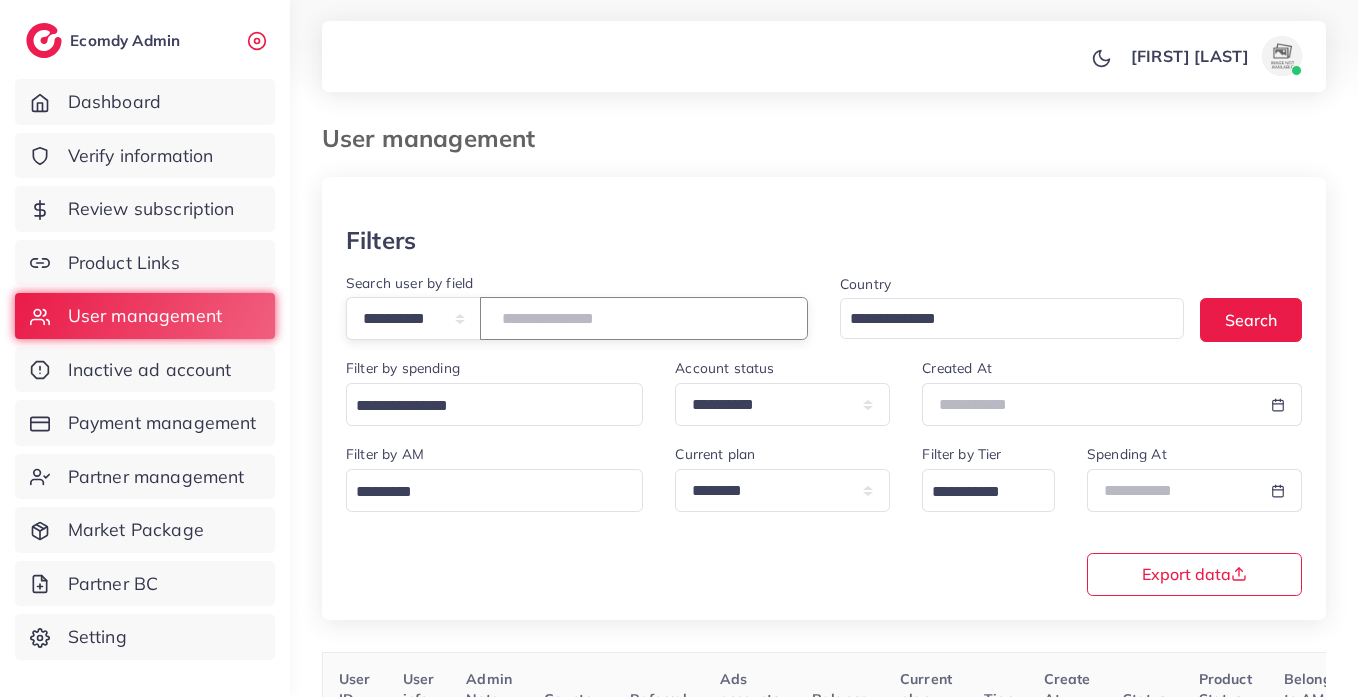 paste on "**********" 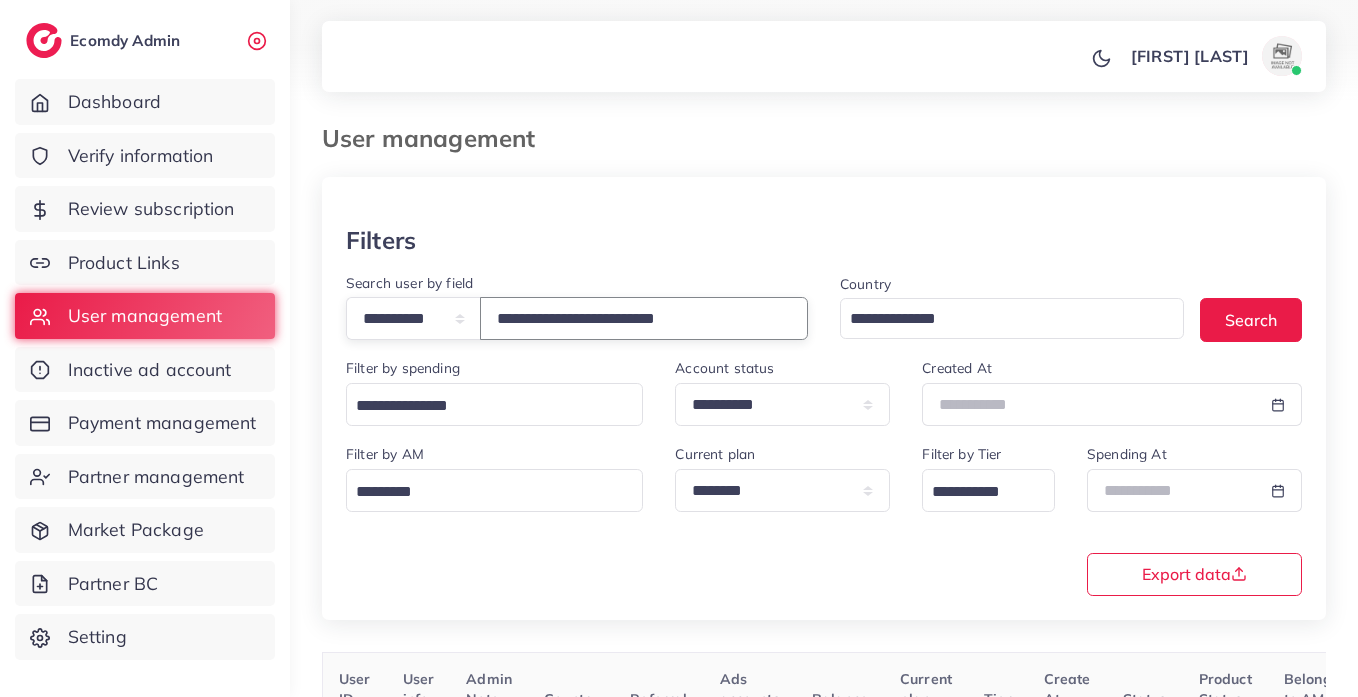 type on "**********" 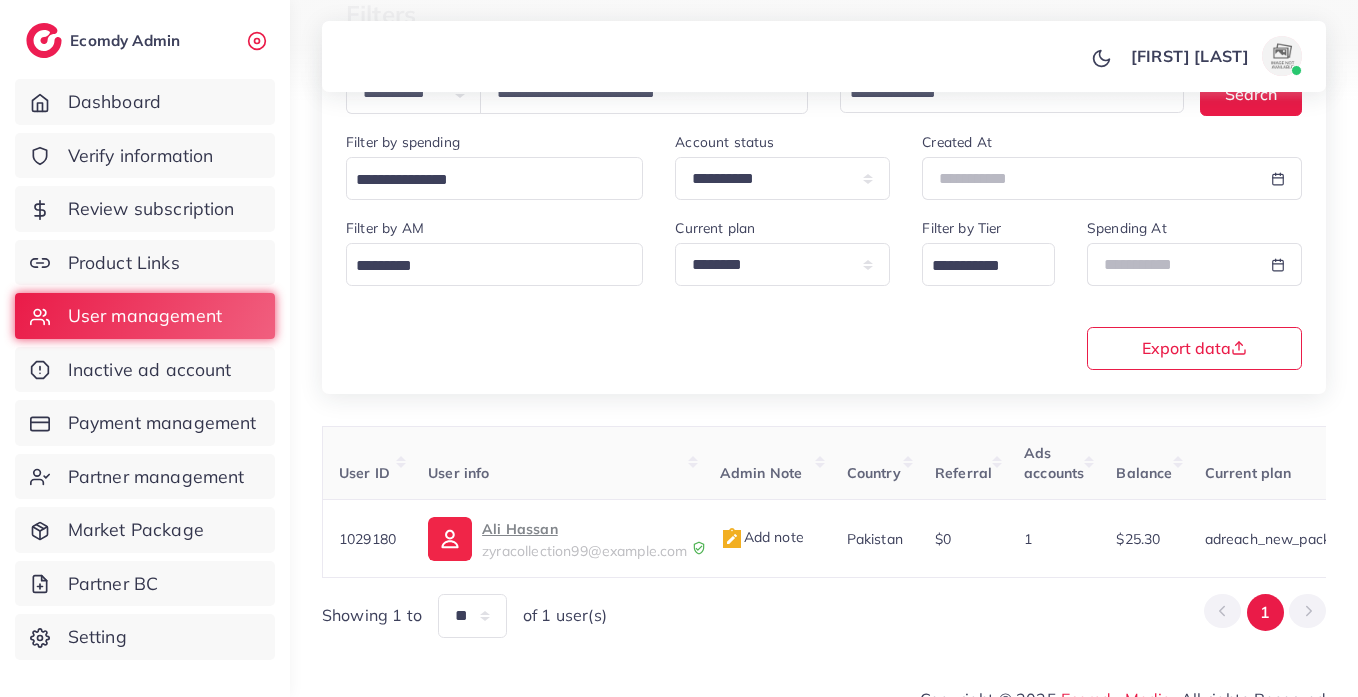 scroll, scrollTop: 260, scrollLeft: 0, axis: vertical 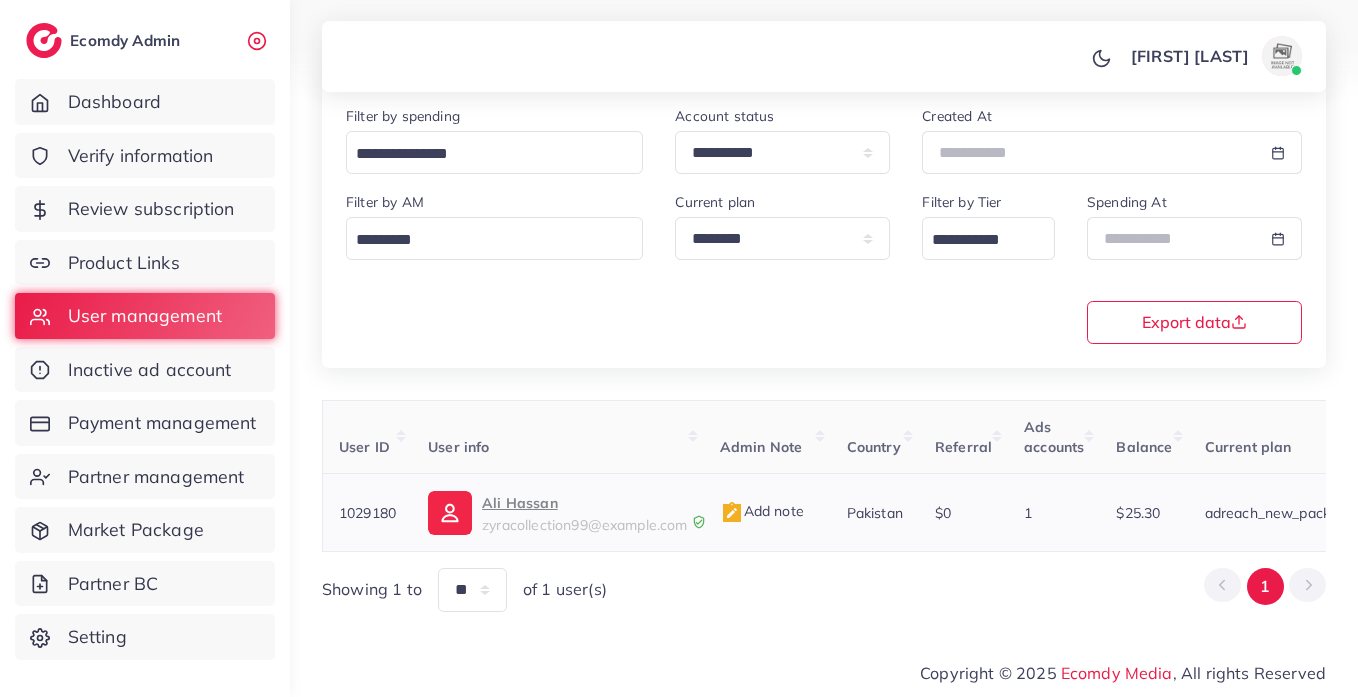 click on "zyracollection99@example.com" at bounding box center [584, 525] 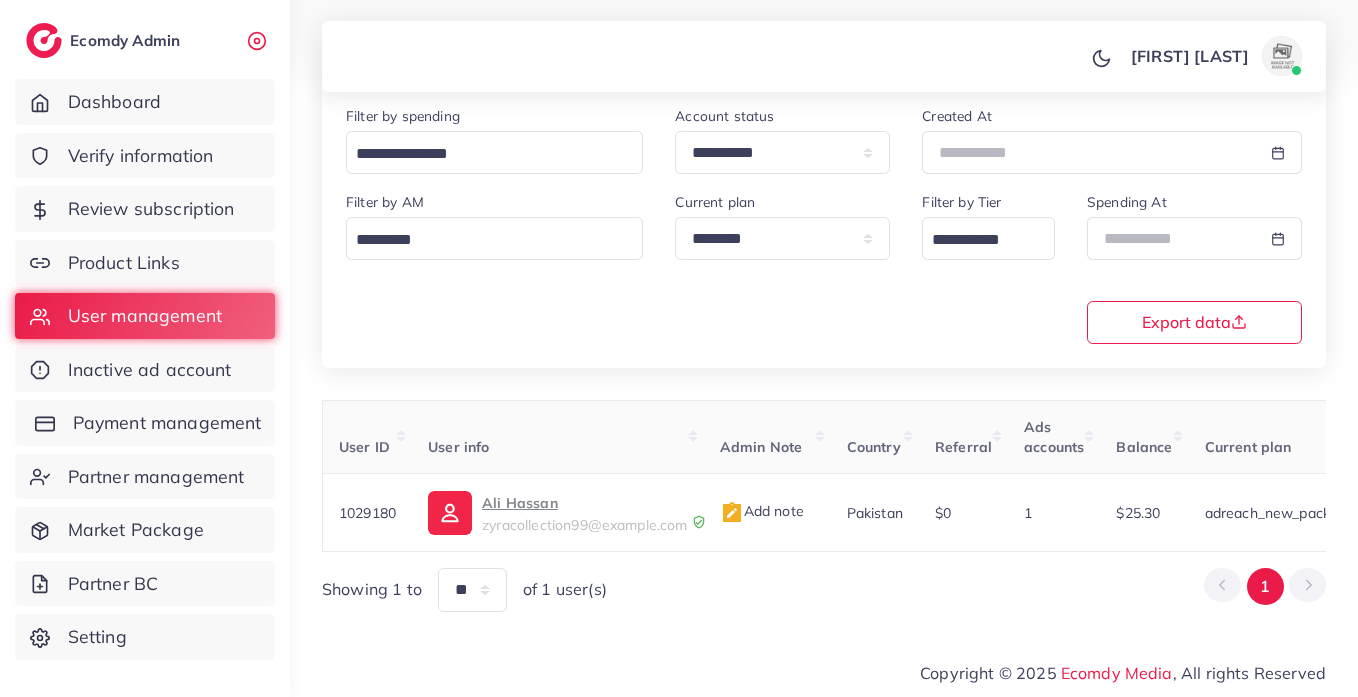 click on "Payment management" at bounding box center (167, 423) 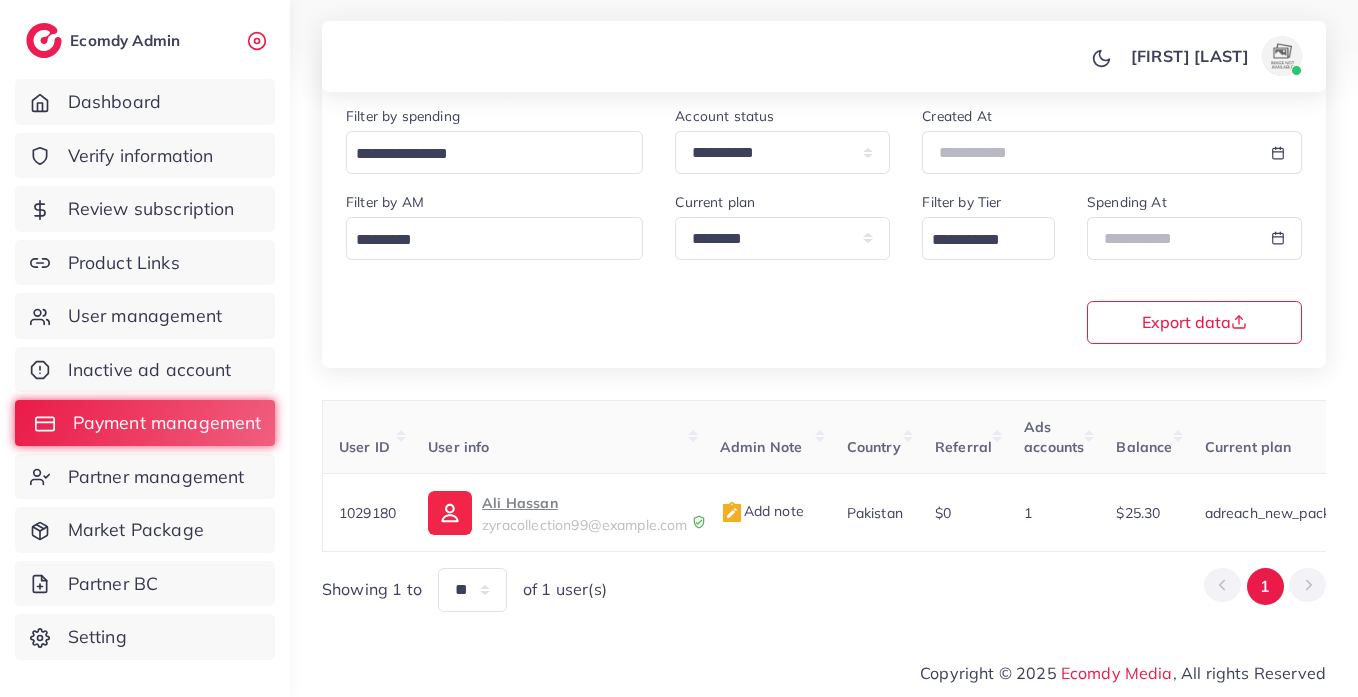 scroll, scrollTop: 0, scrollLeft: 0, axis: both 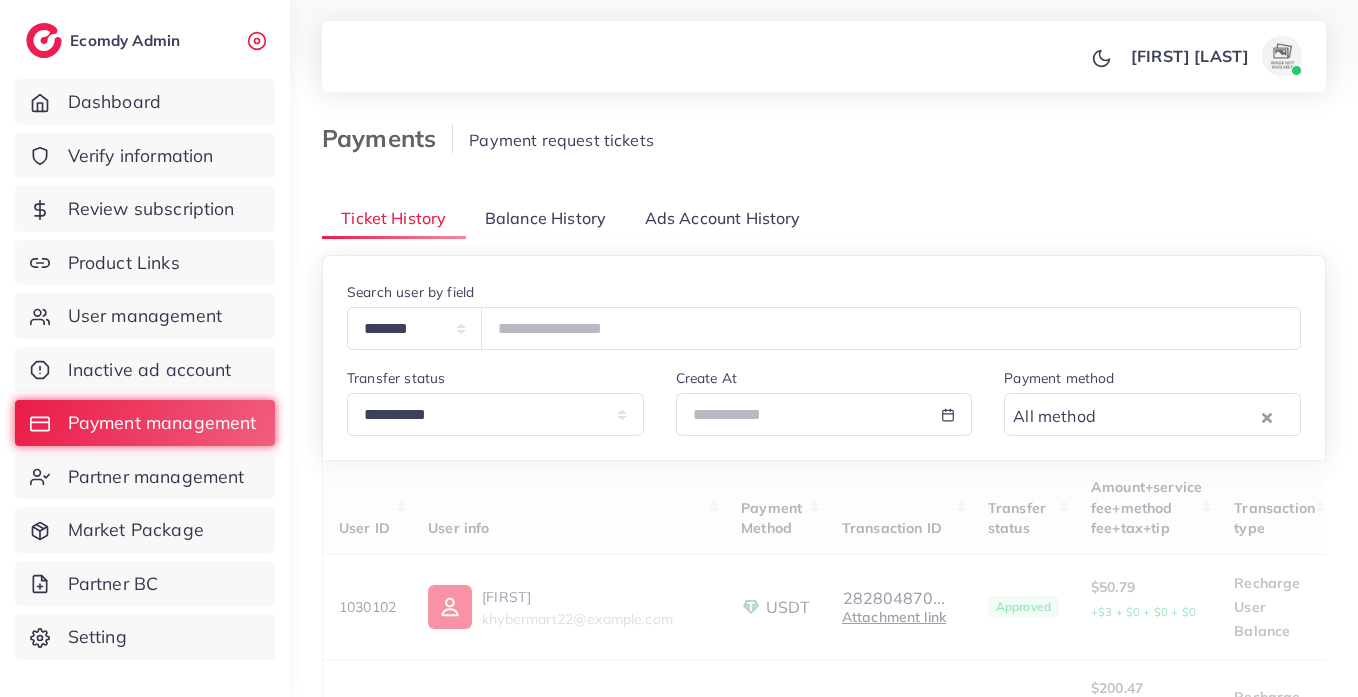 click on "Balance History" at bounding box center [545, 218] 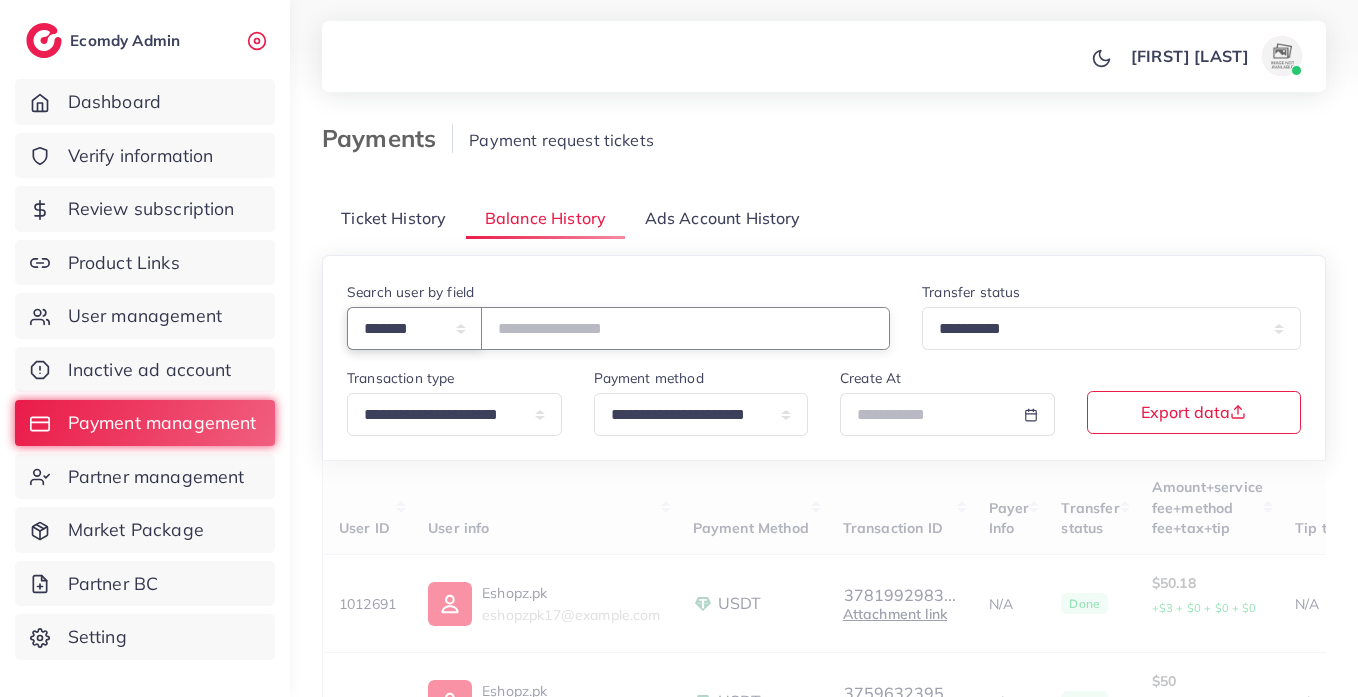 click on "**********" at bounding box center [414, 328] 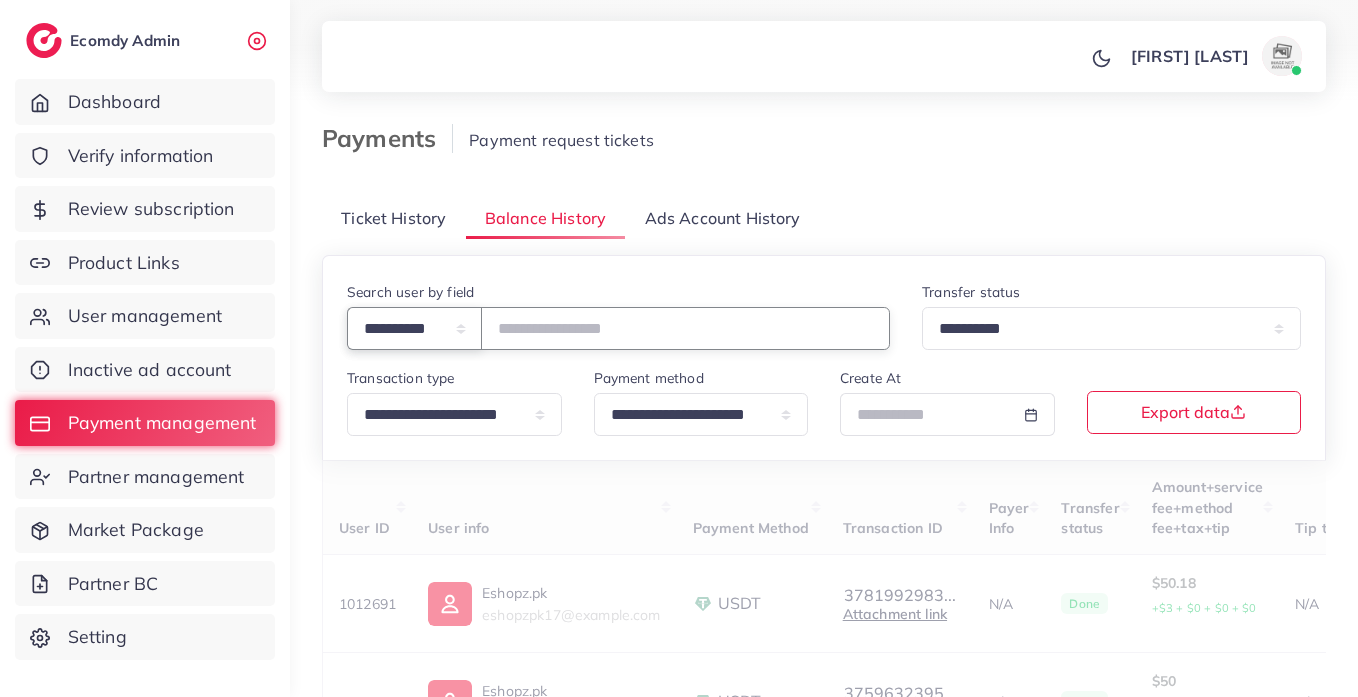 click on "**********" at bounding box center [414, 328] 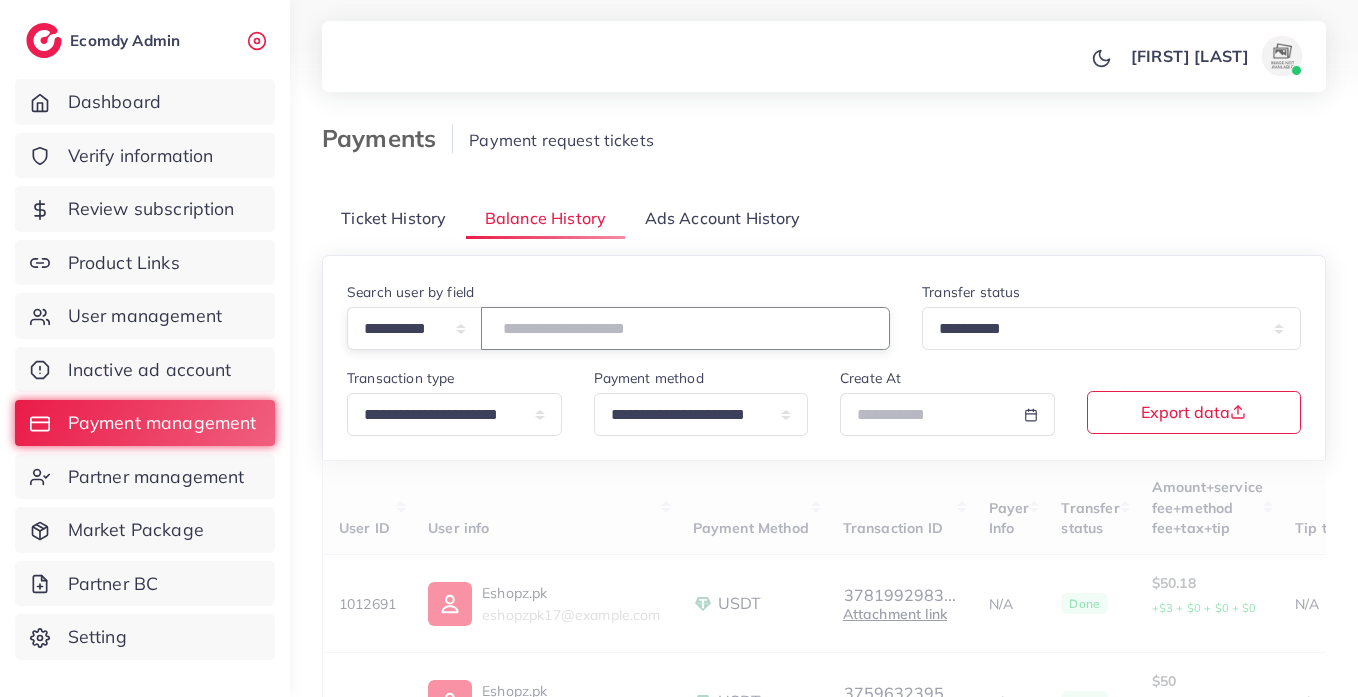click at bounding box center (685, 328) 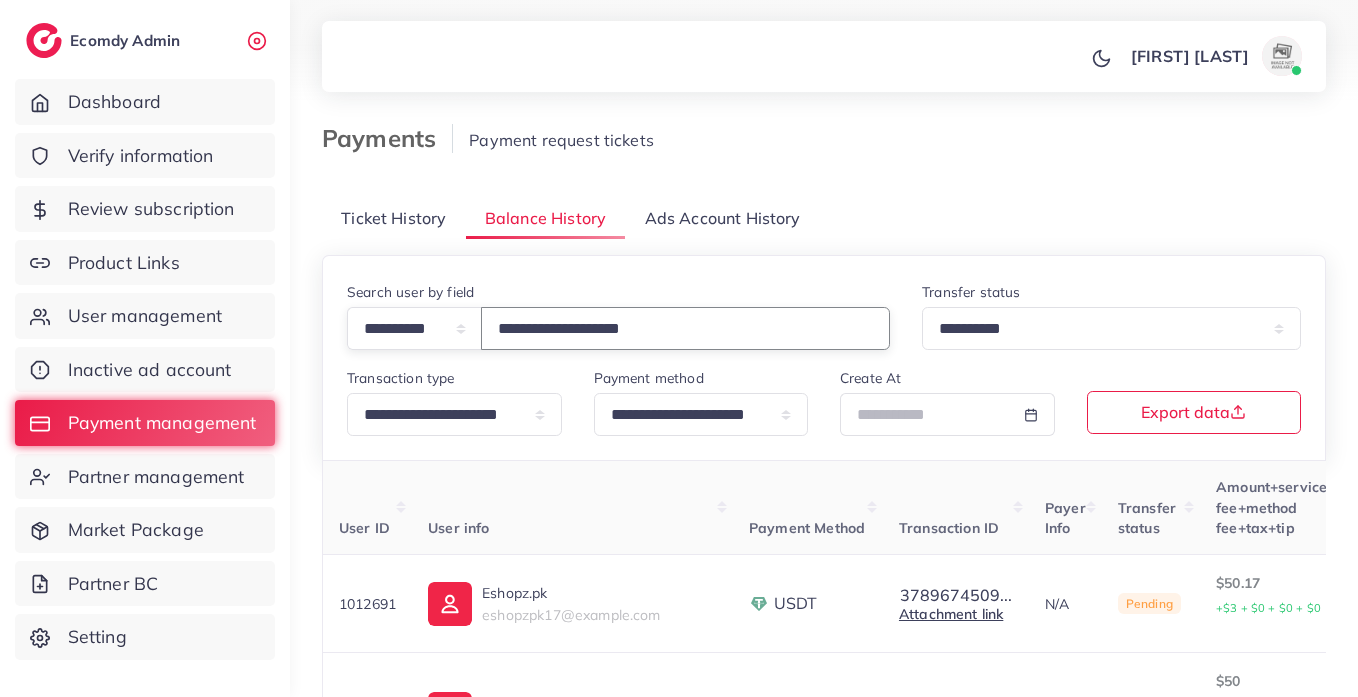 type on "**********" 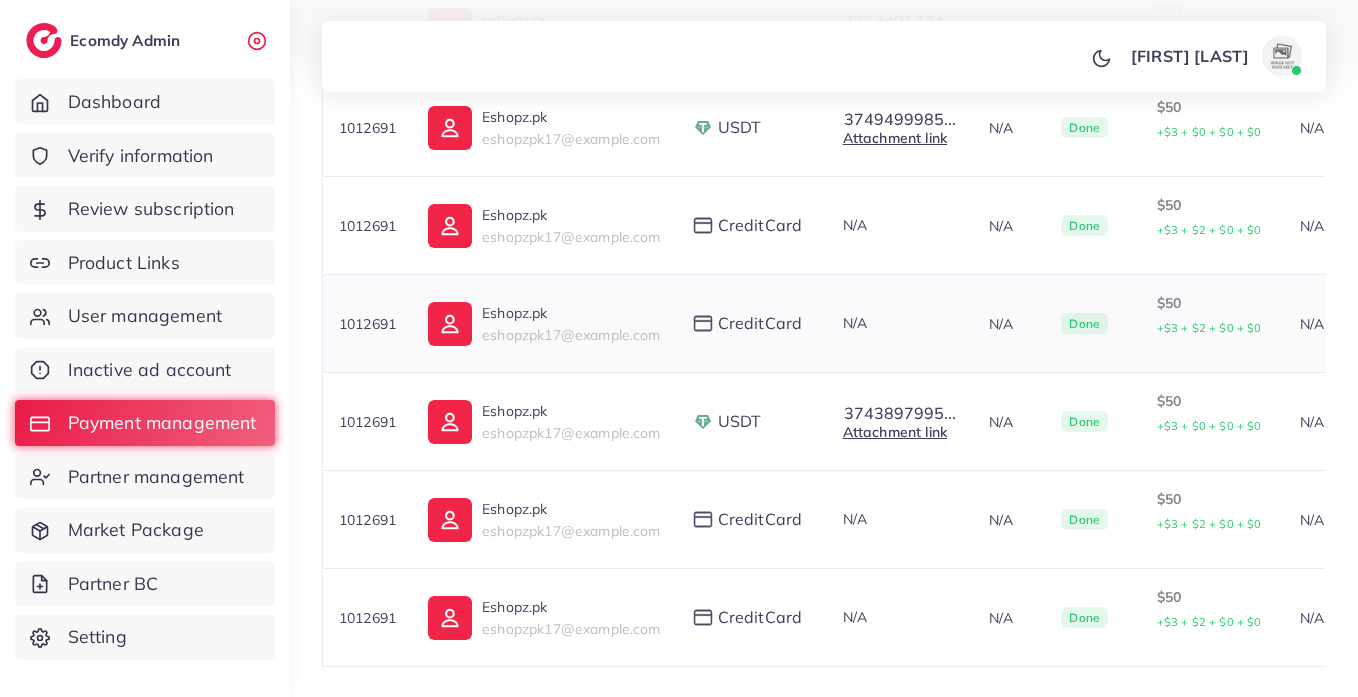 scroll, scrollTop: 1007, scrollLeft: 0, axis: vertical 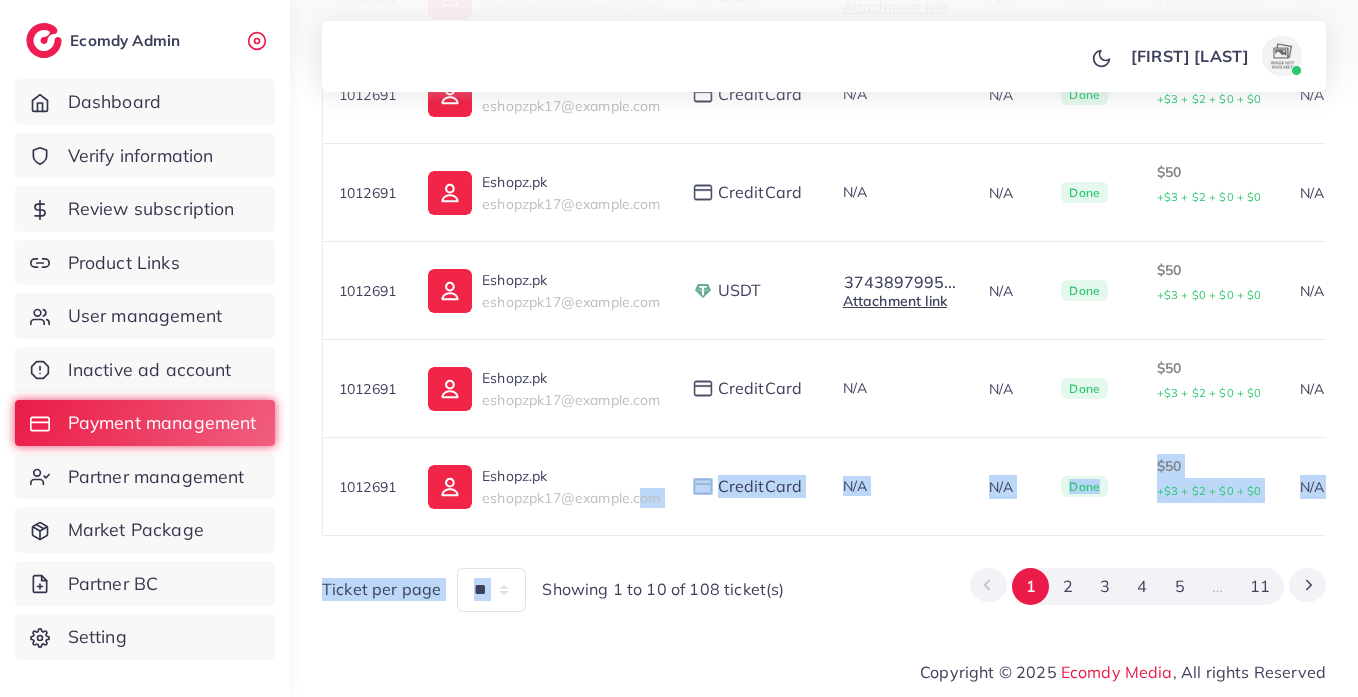 drag, startPoint x: 615, startPoint y: 526, endPoint x: 855, endPoint y: 536, distance: 240.20824 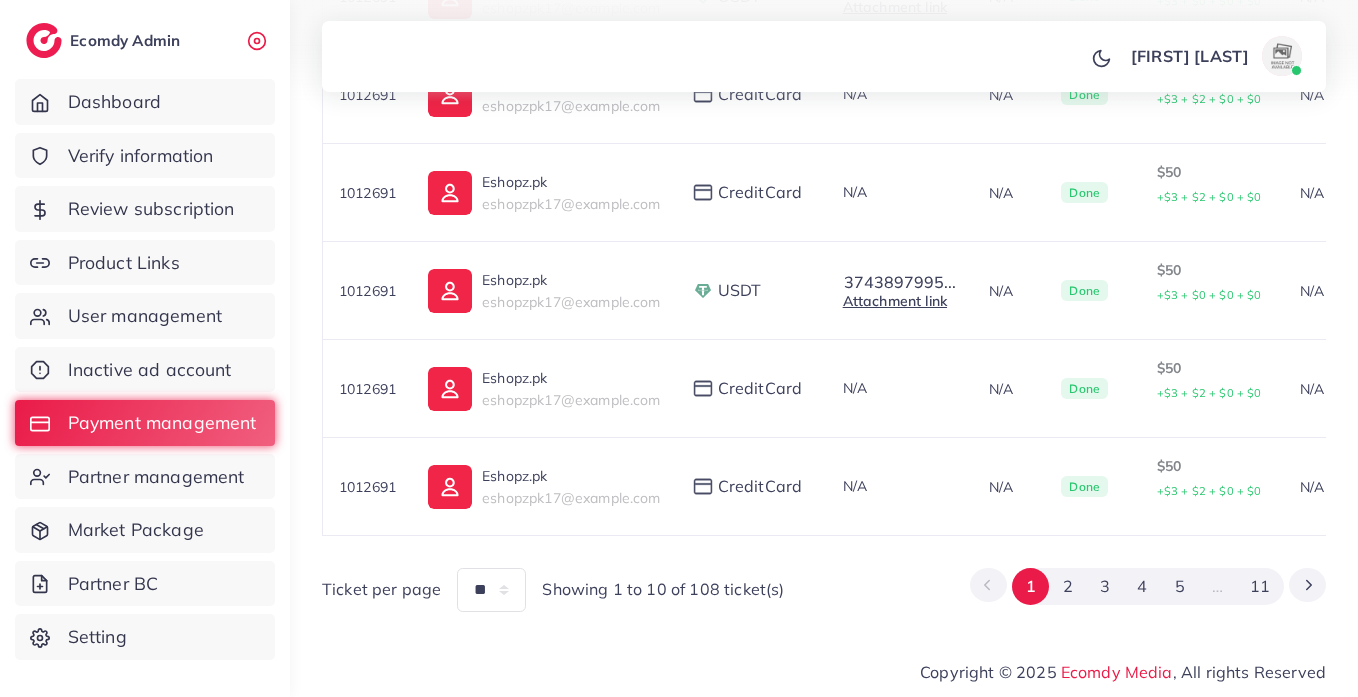click on "User ID User info Payment Method Transaction ID Payer Info Transfer status Amount+service fee+method fee+tax+tip Tip to AM Tip by User Transaction type Exchange Total Total Deposit Actions Created at            1012691   Eshopz.pk  eshopzpk17@example.com  USDT   3789674509...   Transaction ID: 378967450970857472   Attachment link   N/A   Pending   $50.17   +$3 + $0 + $0 + $0   N/A   N/A   Add Fund User Balance   Binance User ID   $53.17   $5,105.68   05/08/2025  04:32 PM      1012691   Eshopz.pk  eshopzpk17@example.com  USDT   3781992983...   Transaction ID: 378199298391588864   Attachment link   N/A   Done   $50.18   +$3 + $0 + $0 + $0   N/A   N/A   Add Fund User Balance   Binance User ID   $53.18   $5,105.68   Approved   31/07/2025  01:15 PM      1012691   Eshopz.pk  eshopzpk17@example.com  USDT   3759632395...   Transaction ID: 375963239585021952   Attachment link   N/A   Done   $50   +$3 + $0 + $0 + $0   N/A   N/A   Add Fund User Balance   Binance User ID   $53   $5,105.68   Approved  Admin ID 46967" at bounding box center [824, 36] 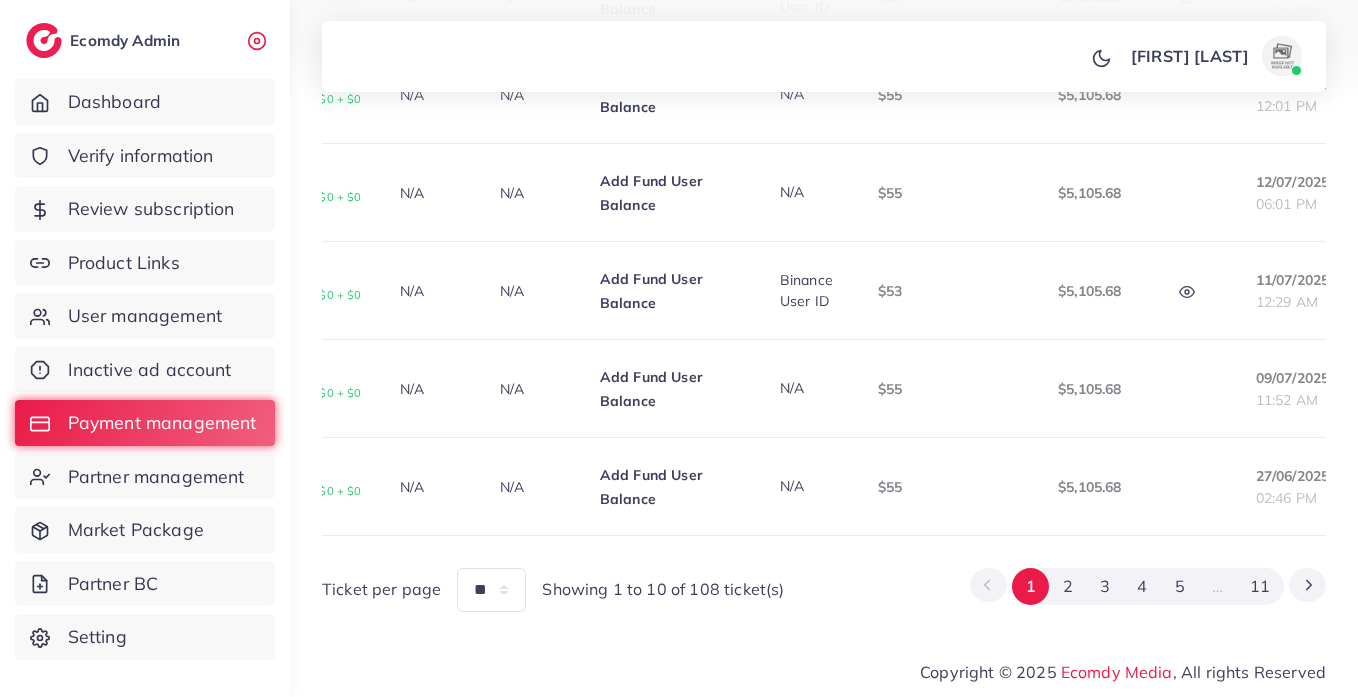 scroll, scrollTop: 0, scrollLeft: 906, axis: horizontal 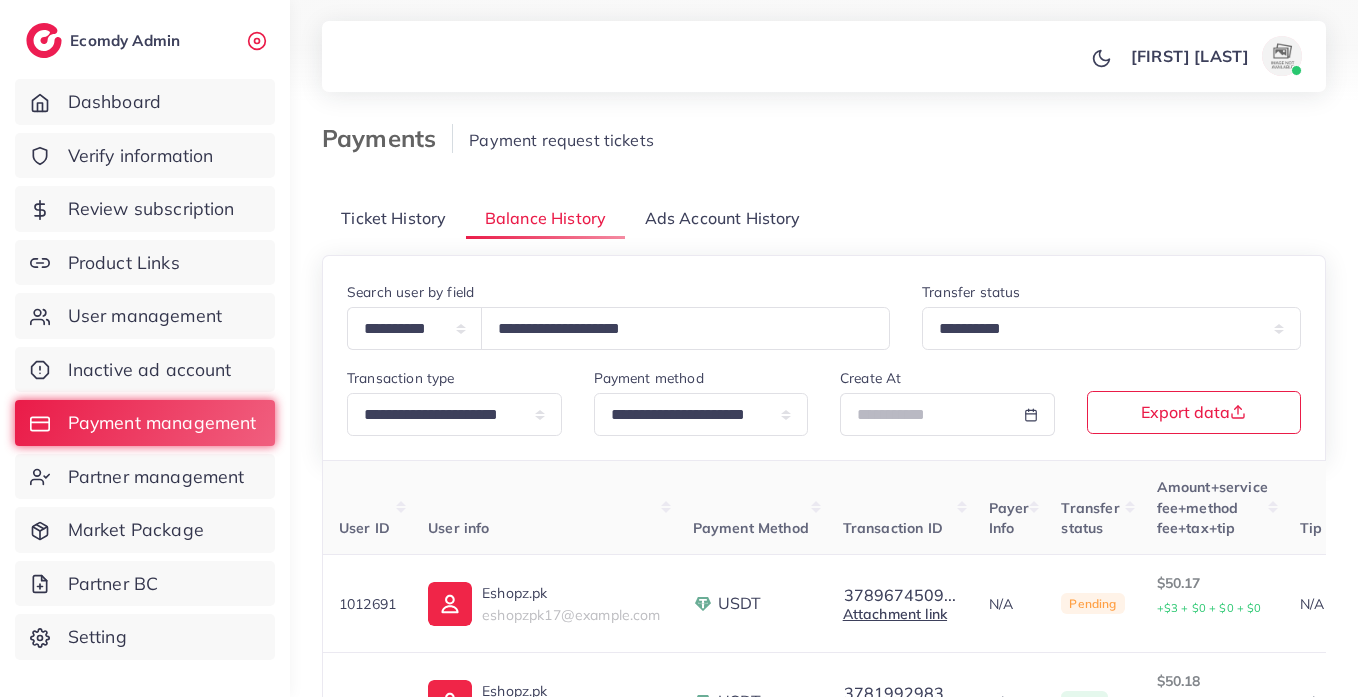 click on "Ads Account History" at bounding box center [723, 218] 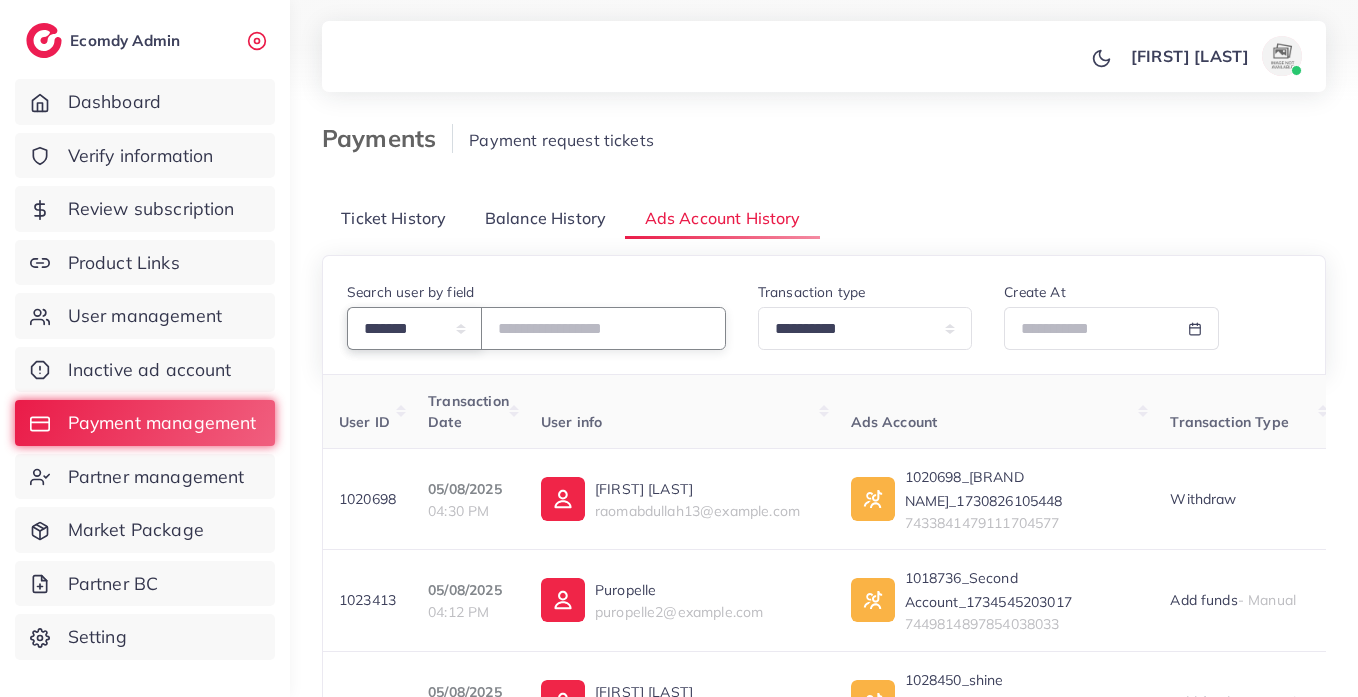 click on "**********" at bounding box center (414, 328) 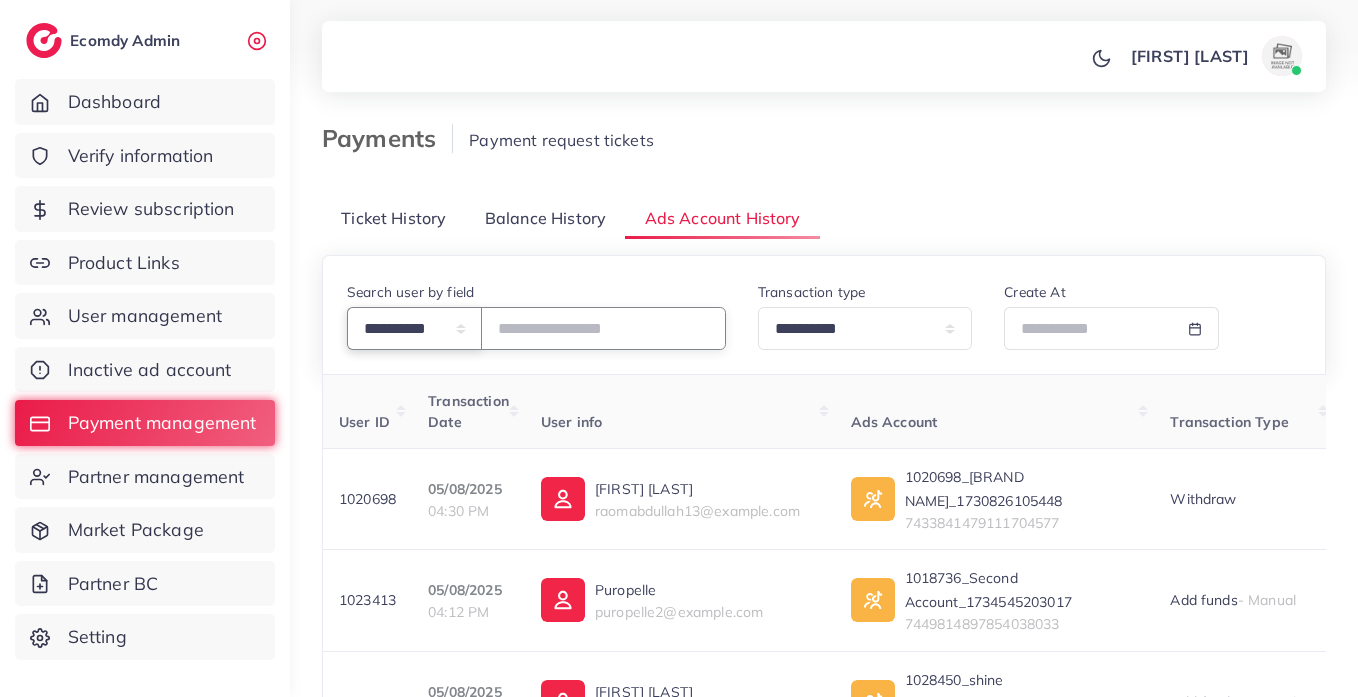 click on "**********" at bounding box center (414, 328) 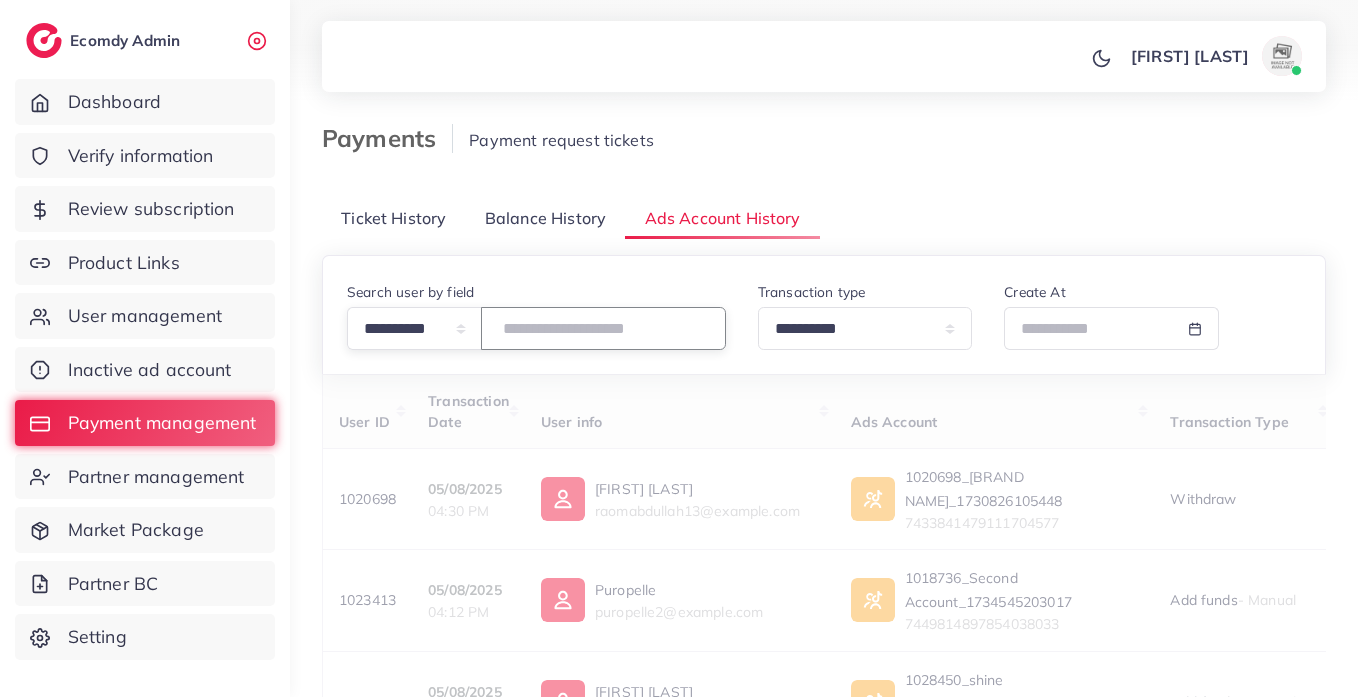 click at bounding box center [603, 328] 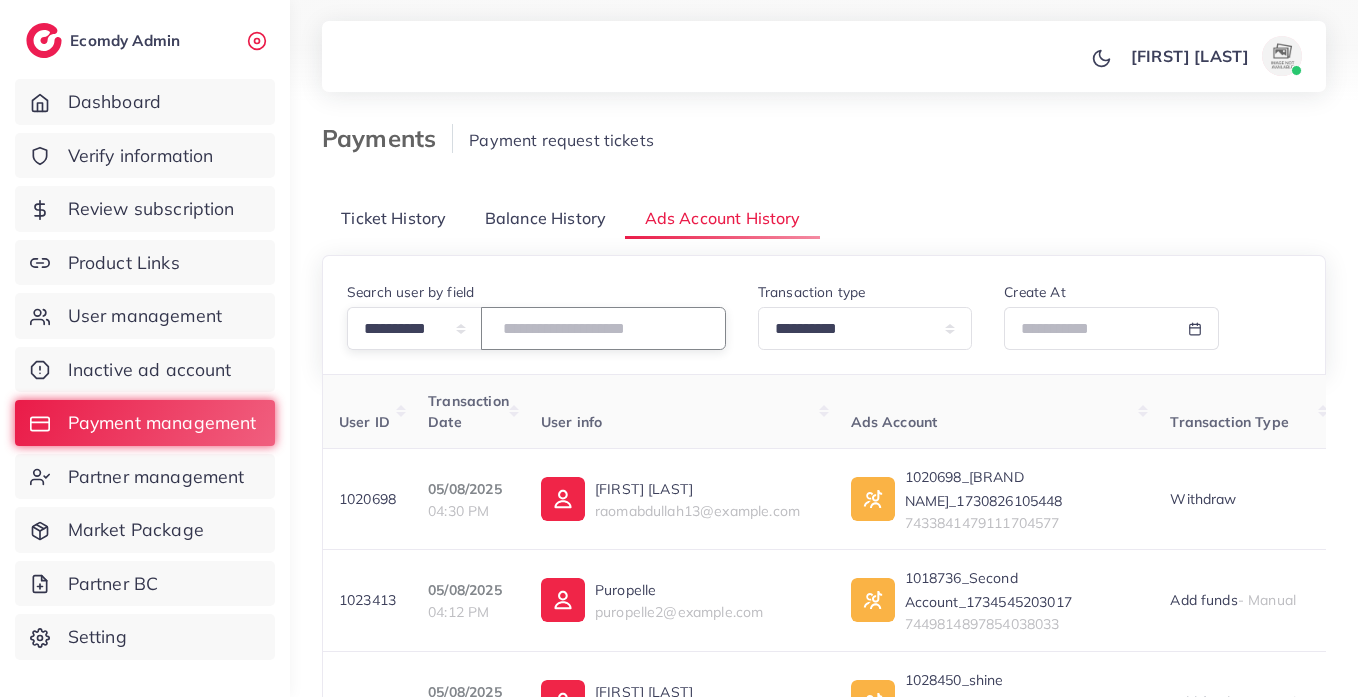 click at bounding box center (603, 328) 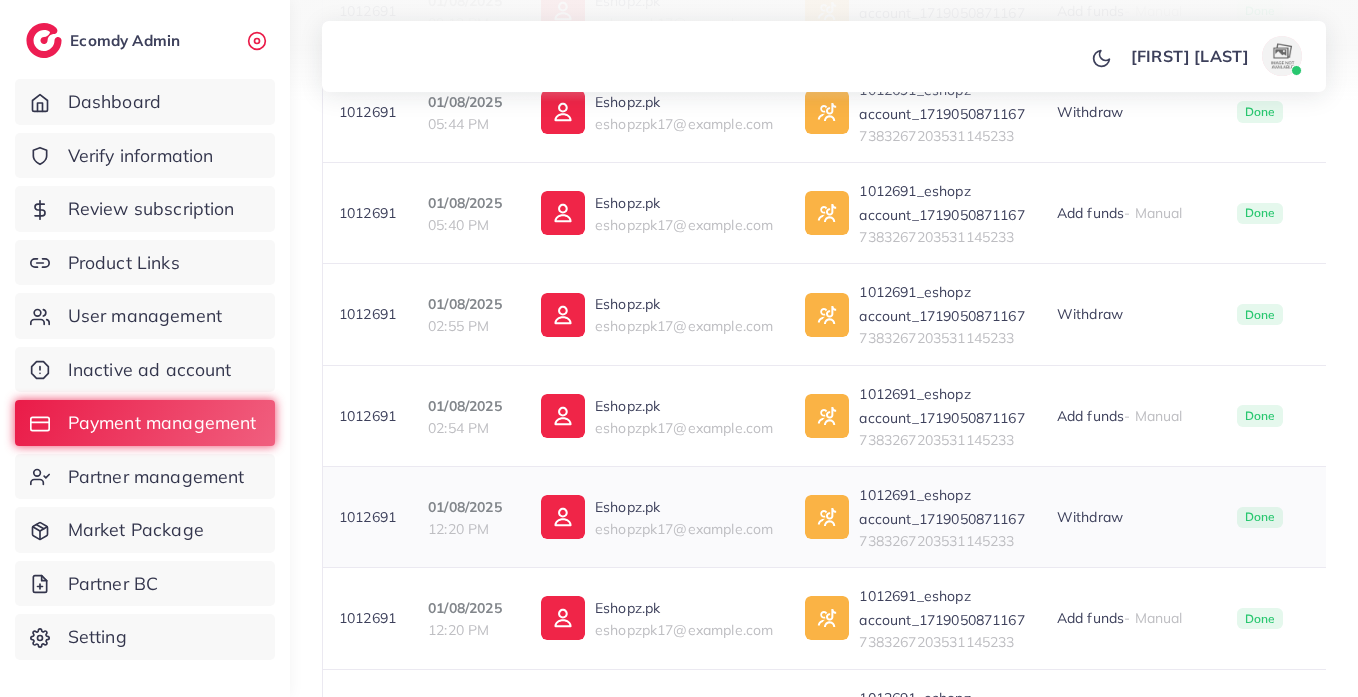 scroll, scrollTop: 934, scrollLeft: 0, axis: vertical 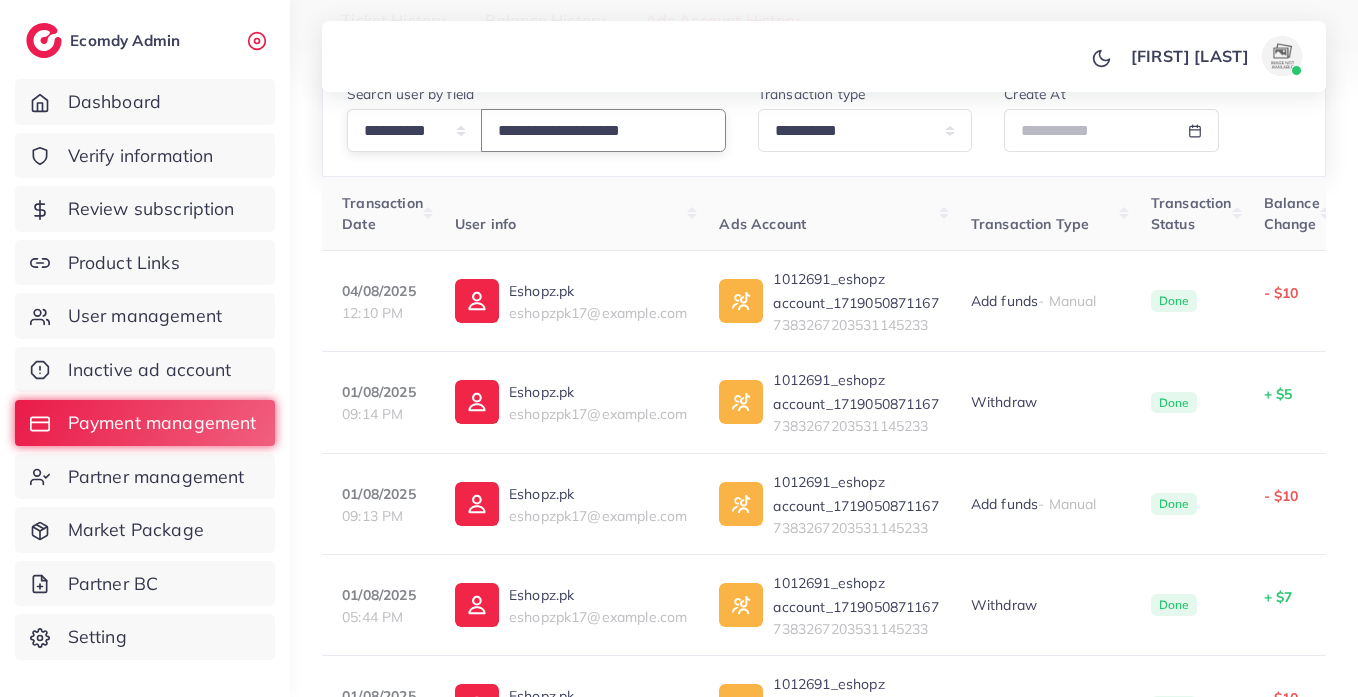 type on "**********" 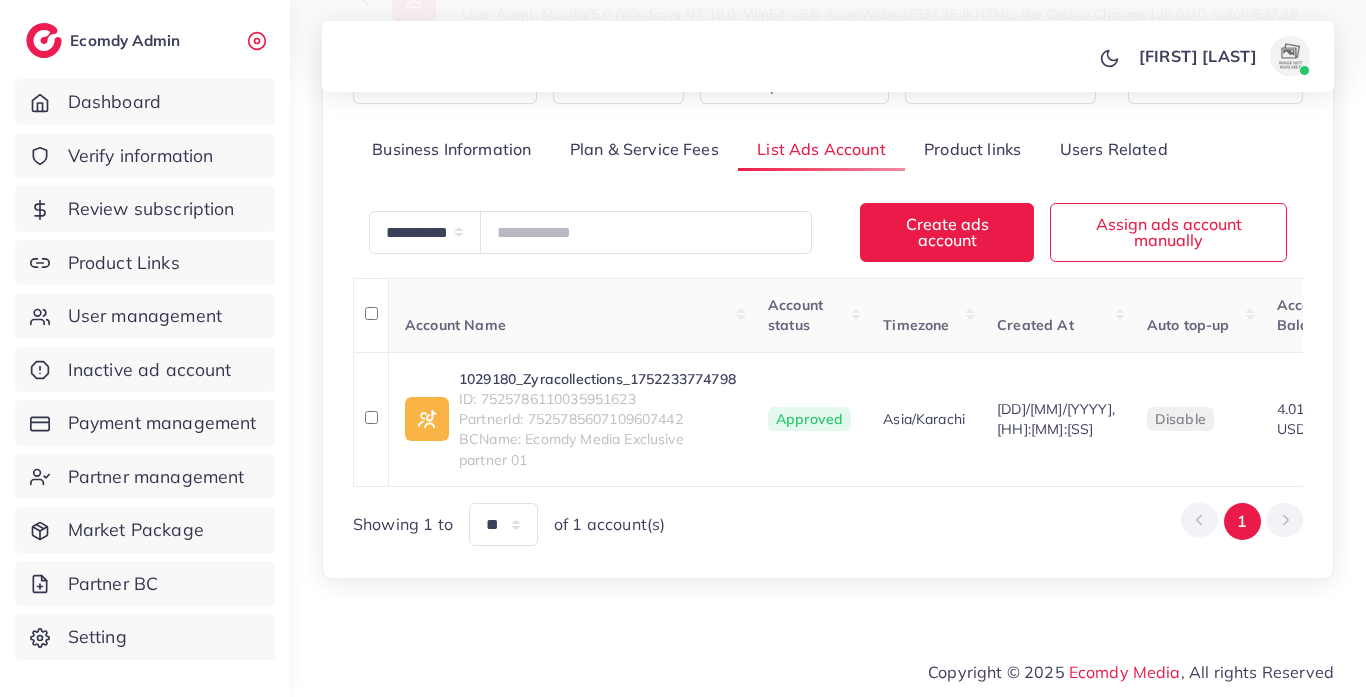 scroll, scrollTop: 267, scrollLeft: 0, axis: vertical 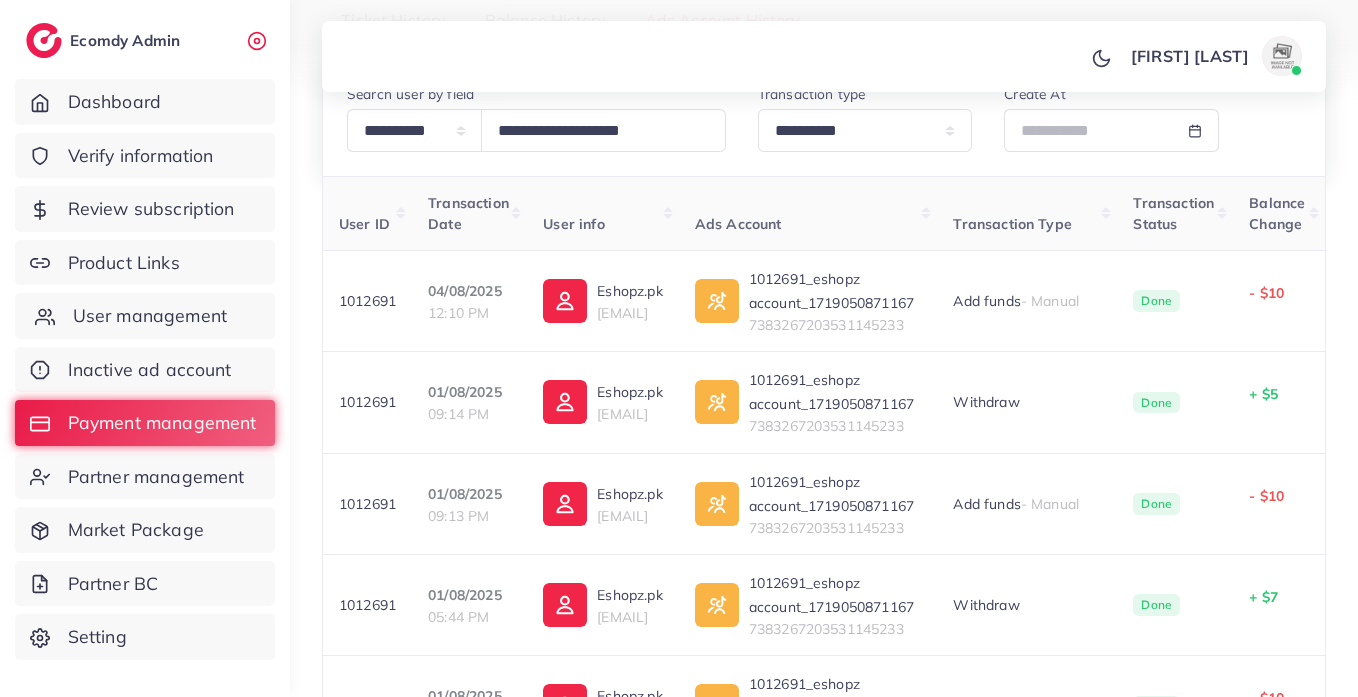 click on "User management" at bounding box center [150, 316] 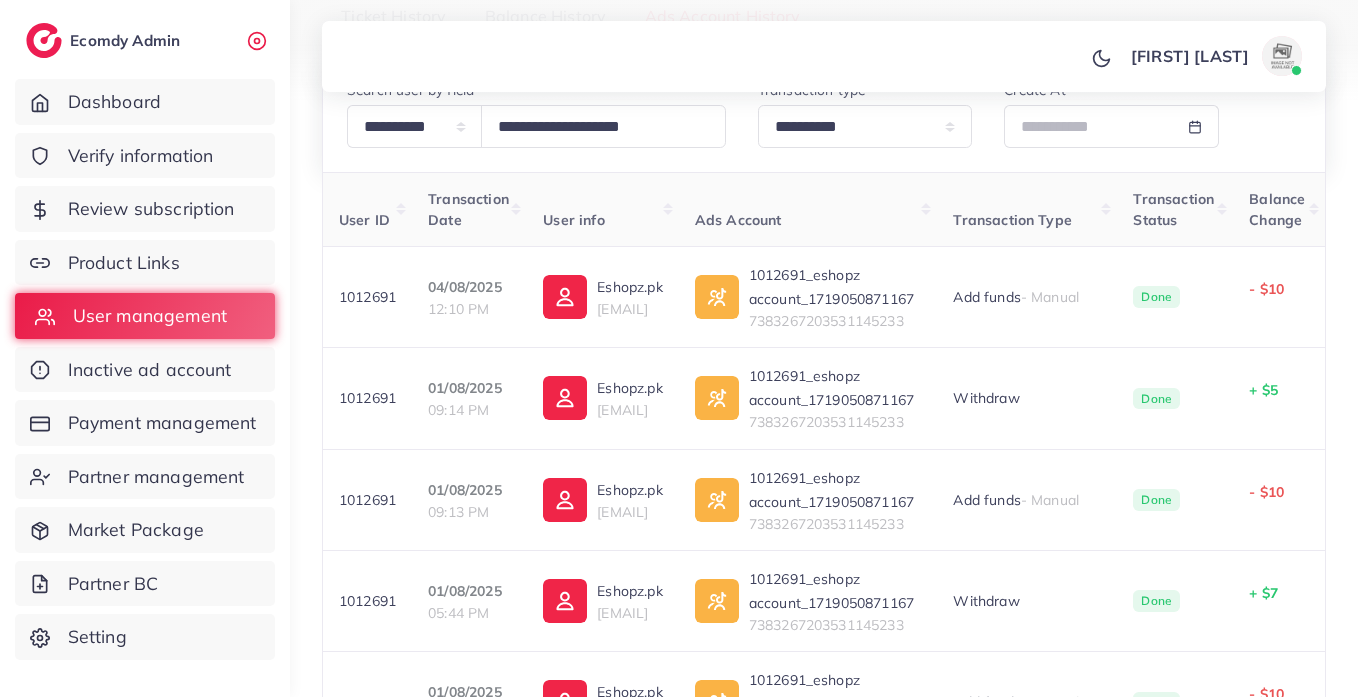 scroll, scrollTop: 0, scrollLeft: 0, axis: both 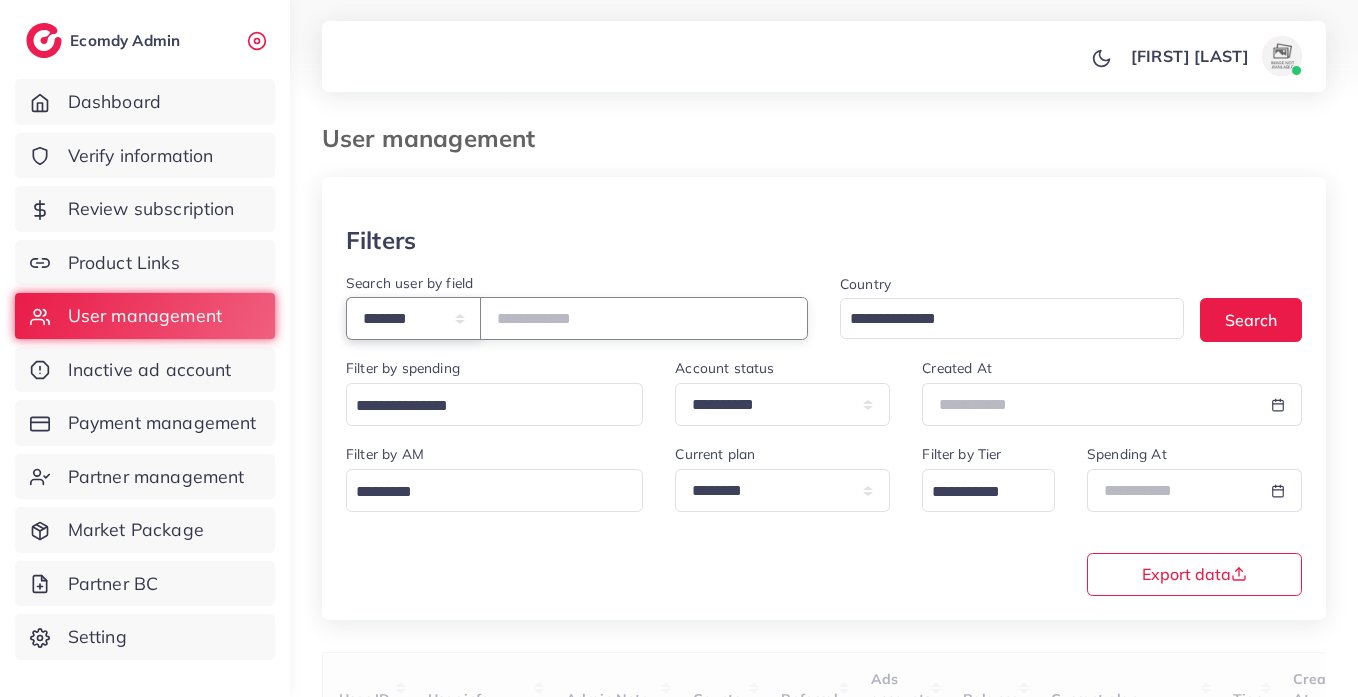 click on "**********" at bounding box center (413, 318) 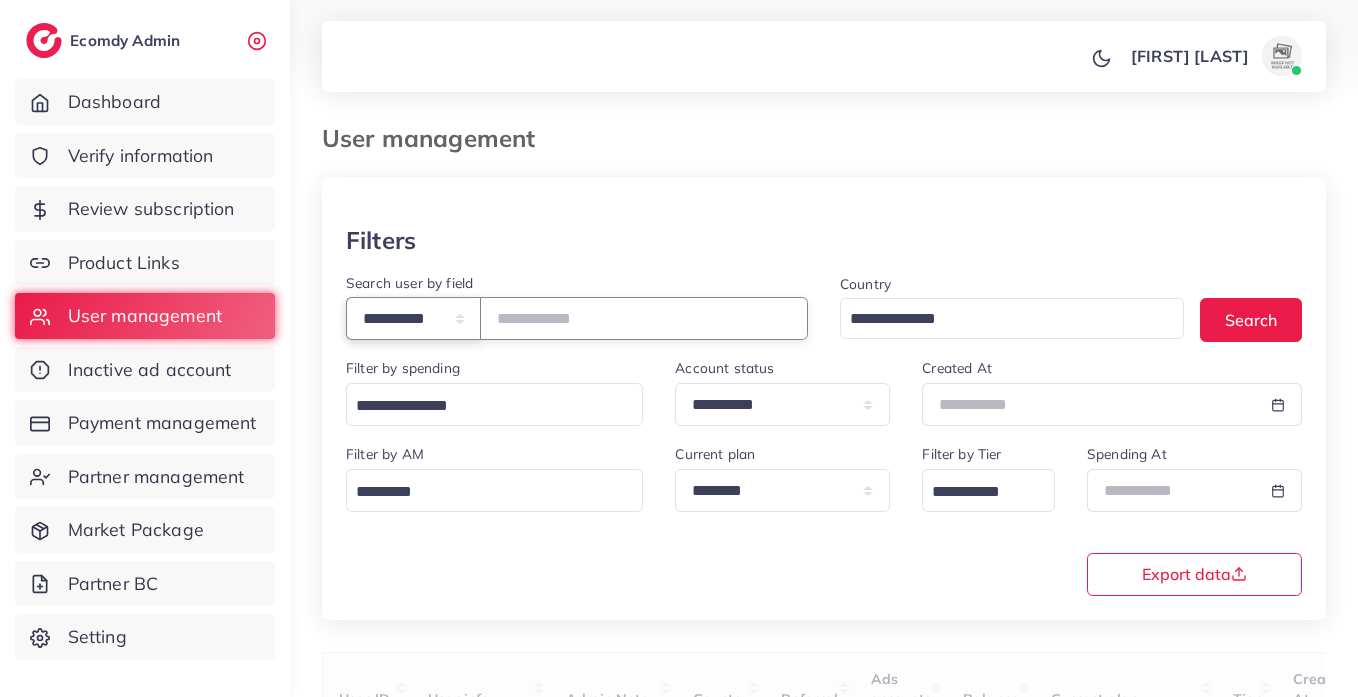 click on "**********" at bounding box center (413, 318) 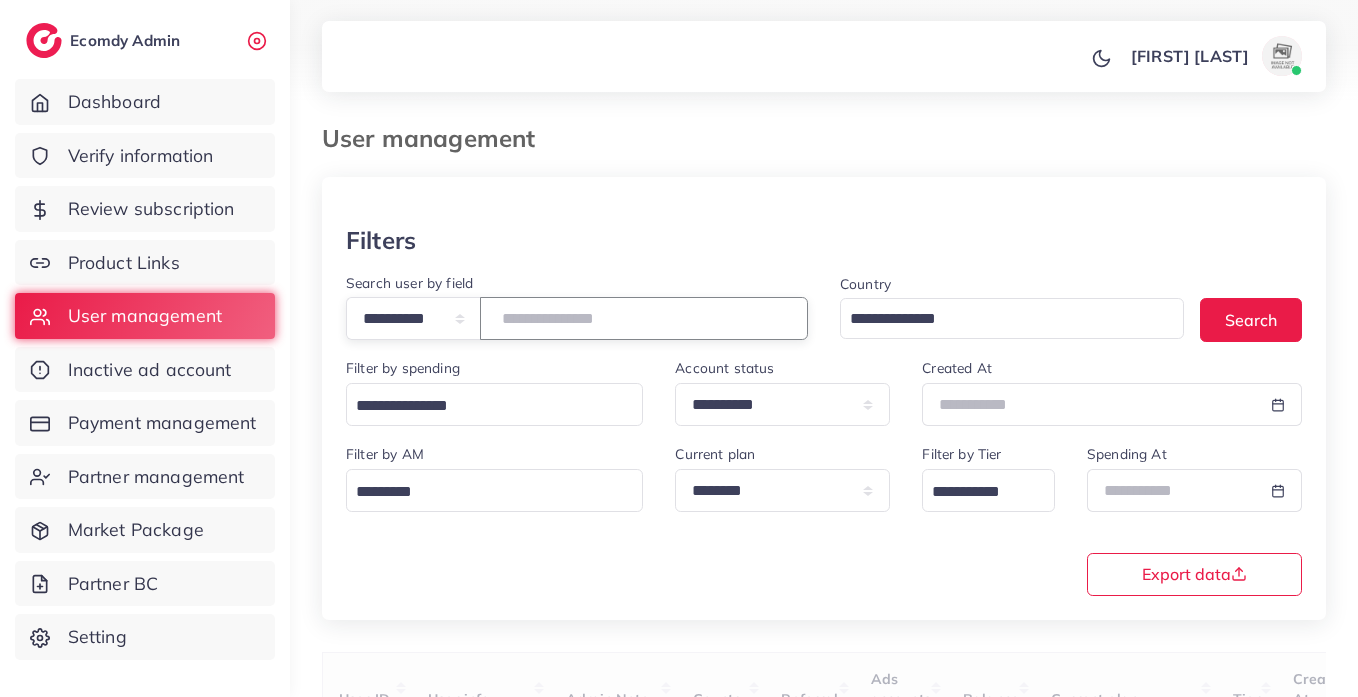 click at bounding box center (644, 318) 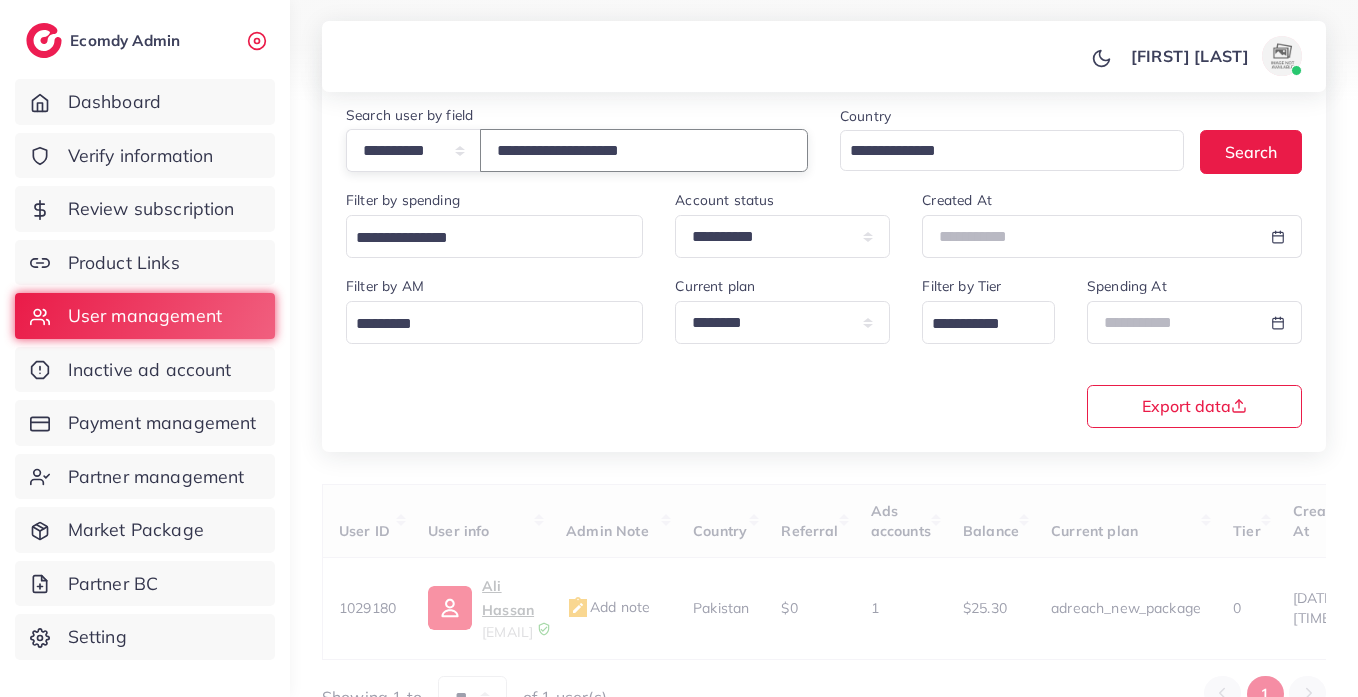 scroll, scrollTop: 260, scrollLeft: 0, axis: vertical 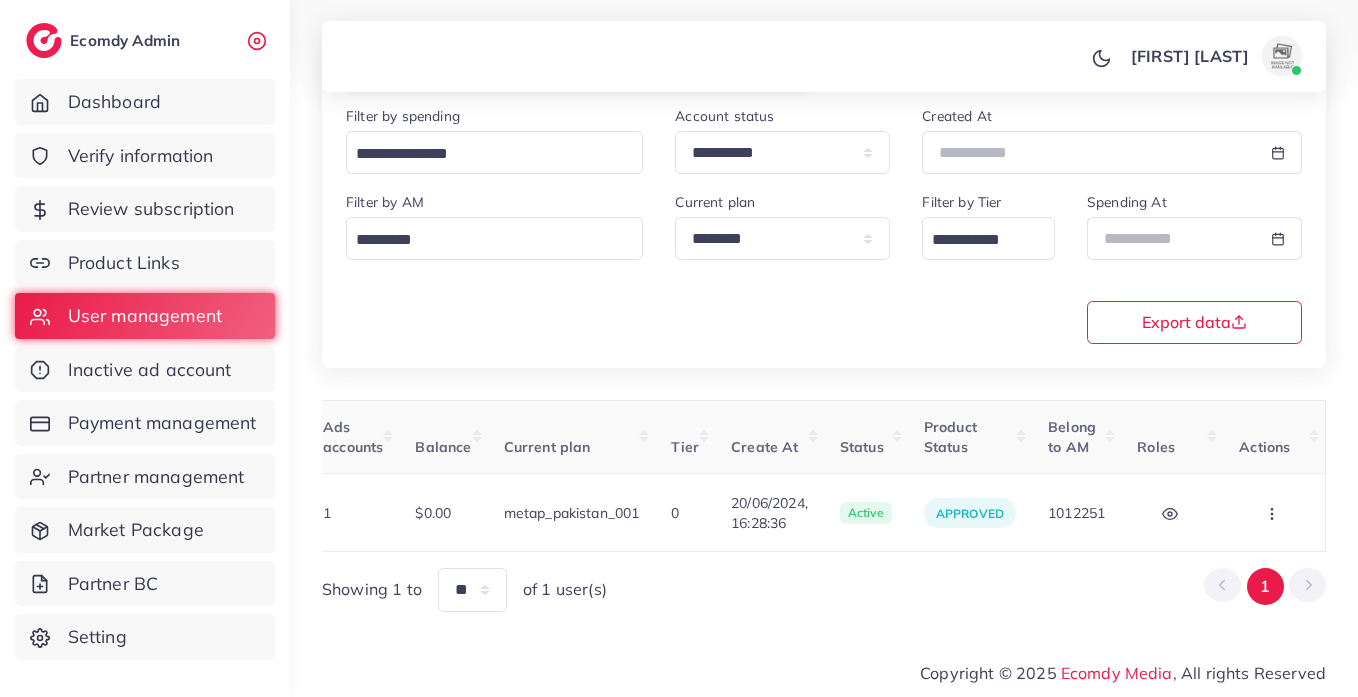 type on "**********" 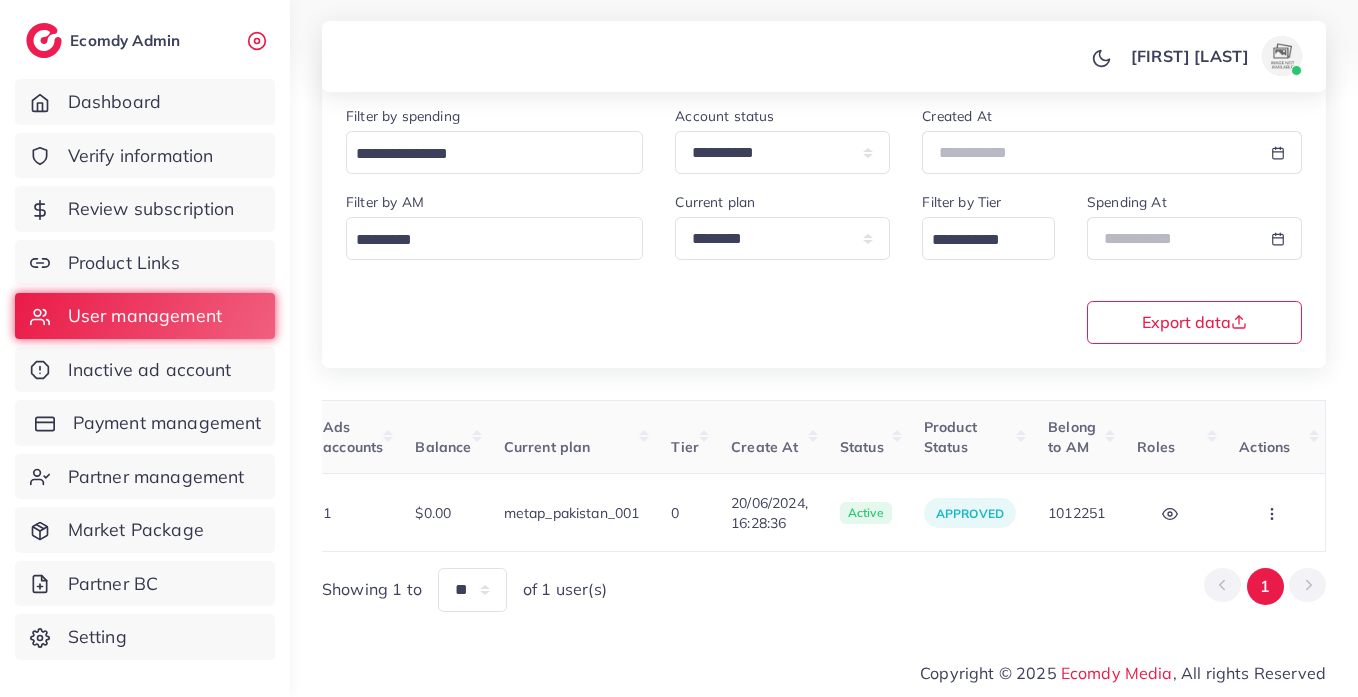 click on "Payment management" at bounding box center (167, 423) 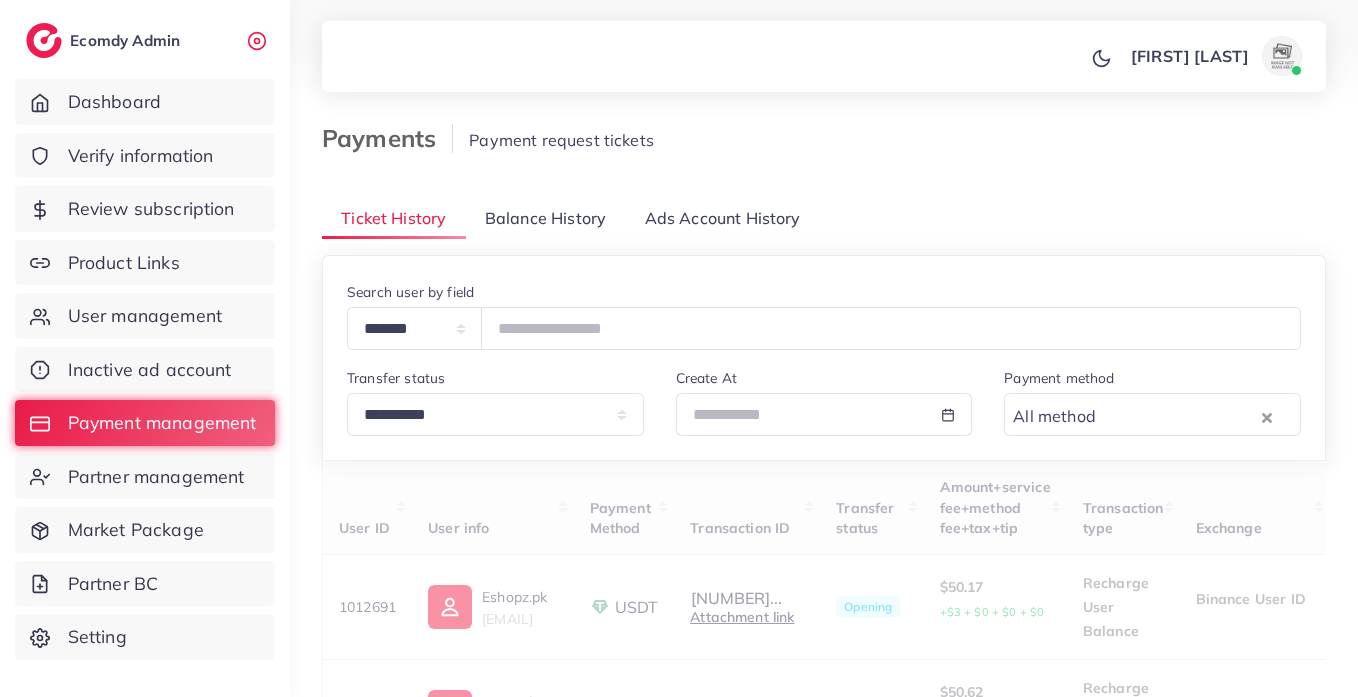 click on "Balance History" at bounding box center [545, 218] 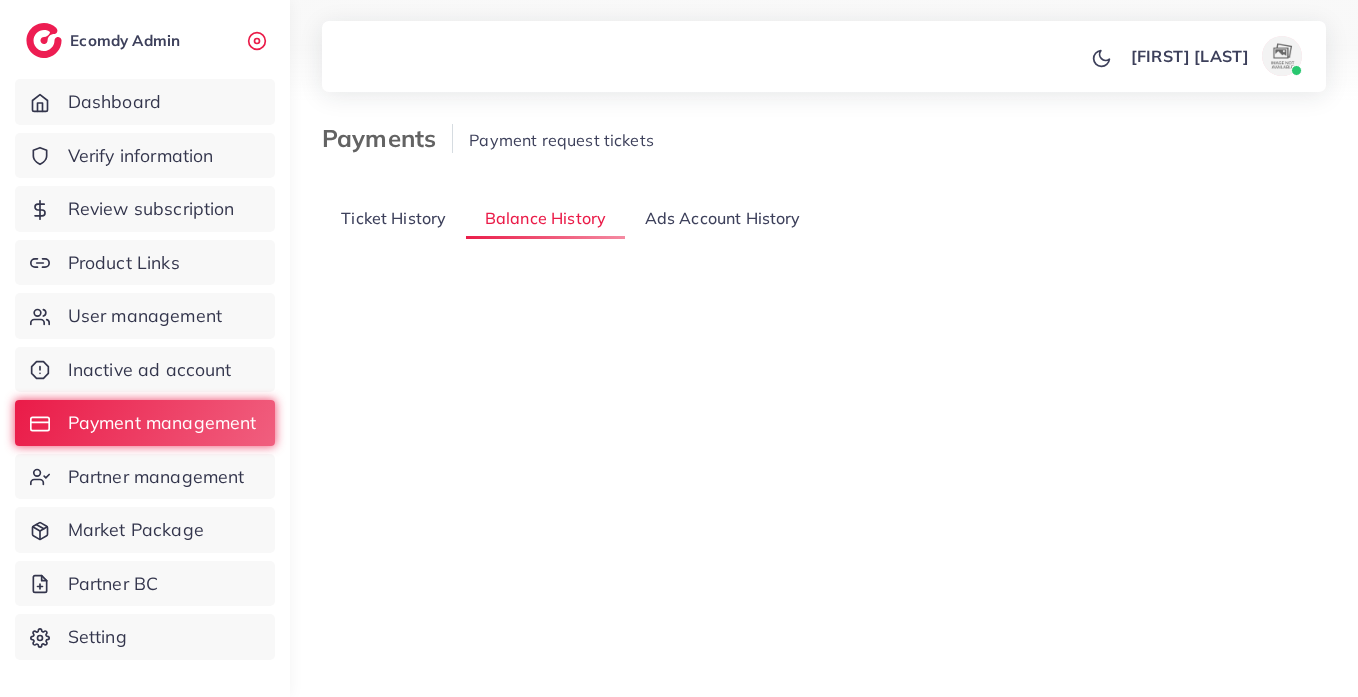 click on "**********" at bounding box center [414, 328] 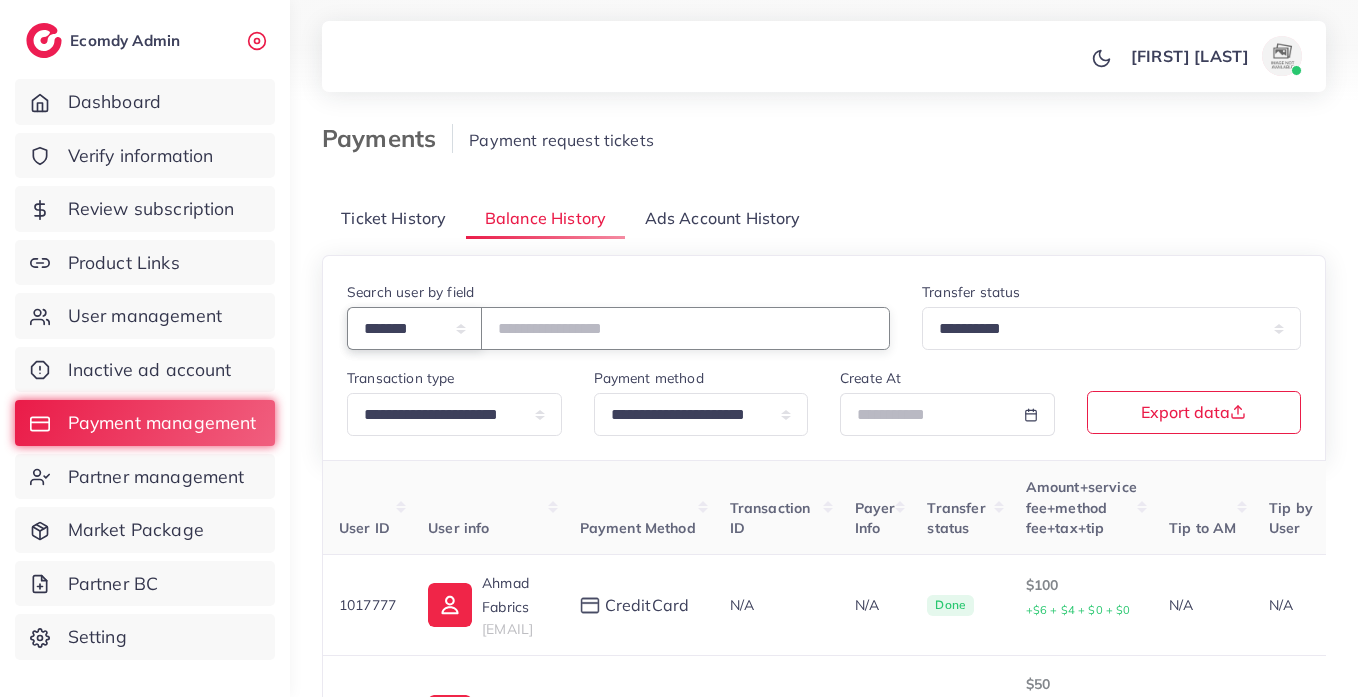 select on "*****" 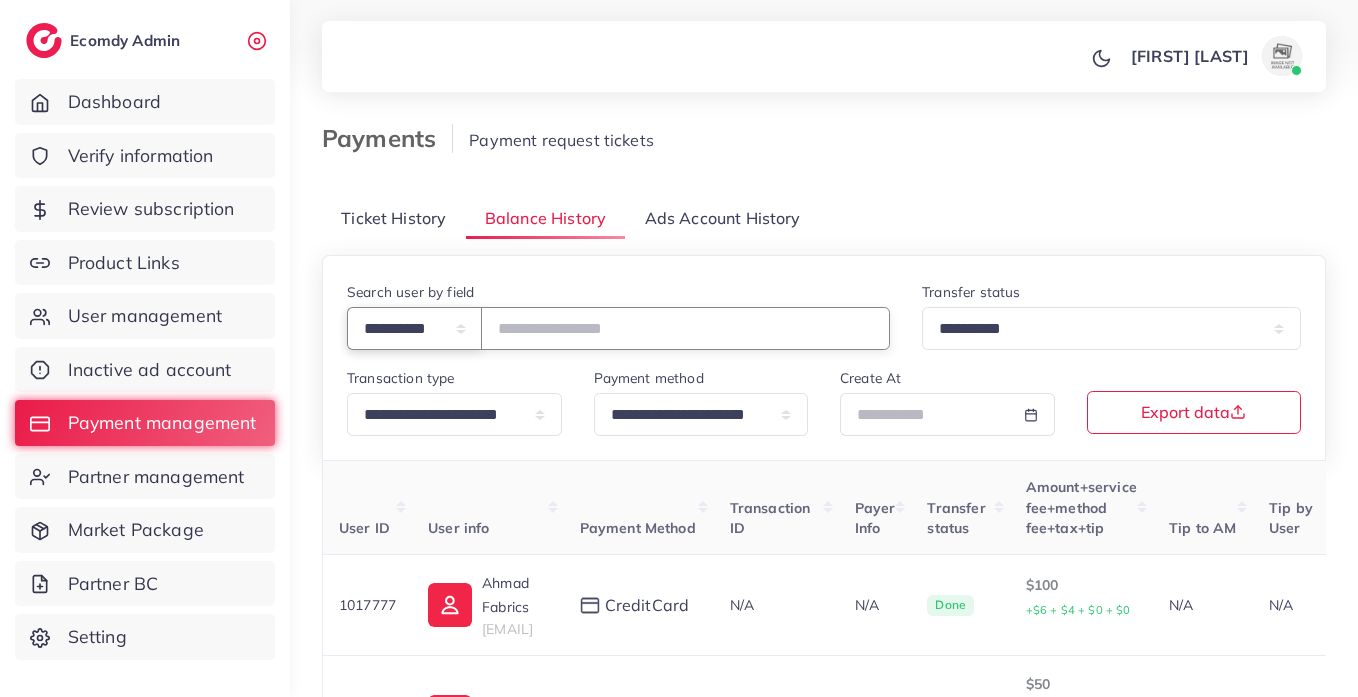 click on "**********" at bounding box center (414, 328) 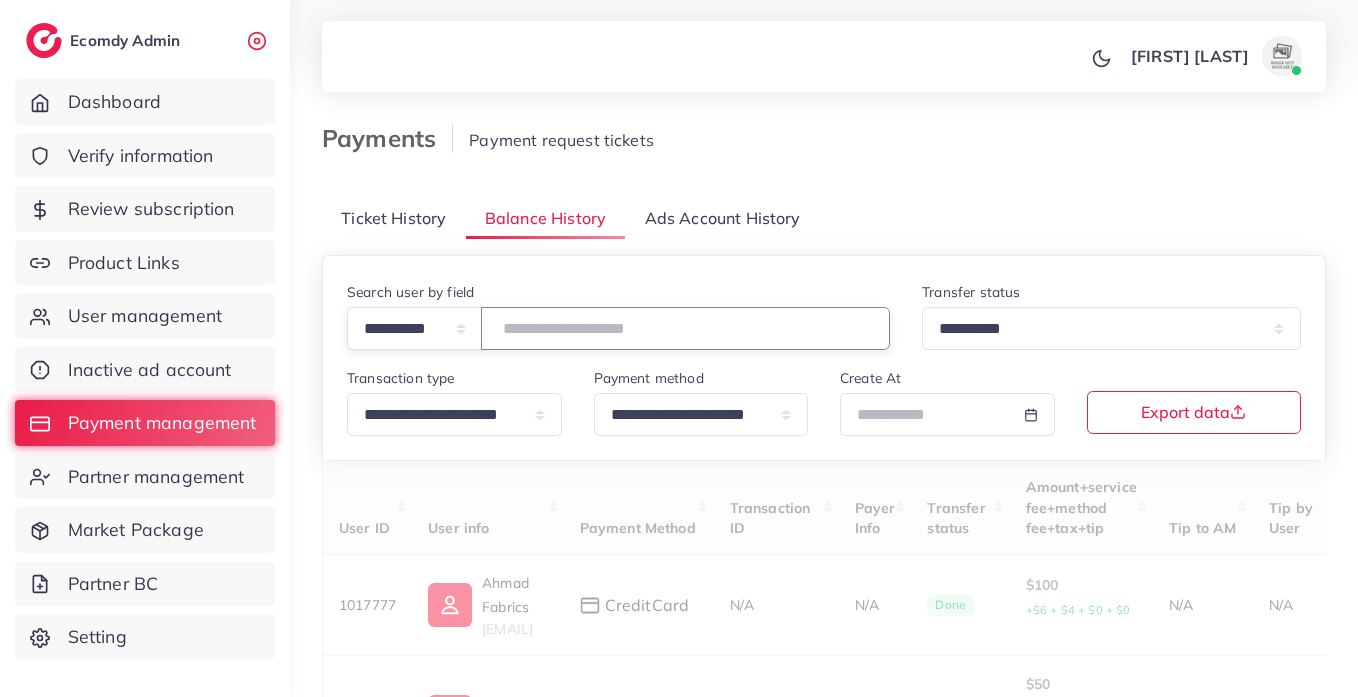 click at bounding box center [685, 328] 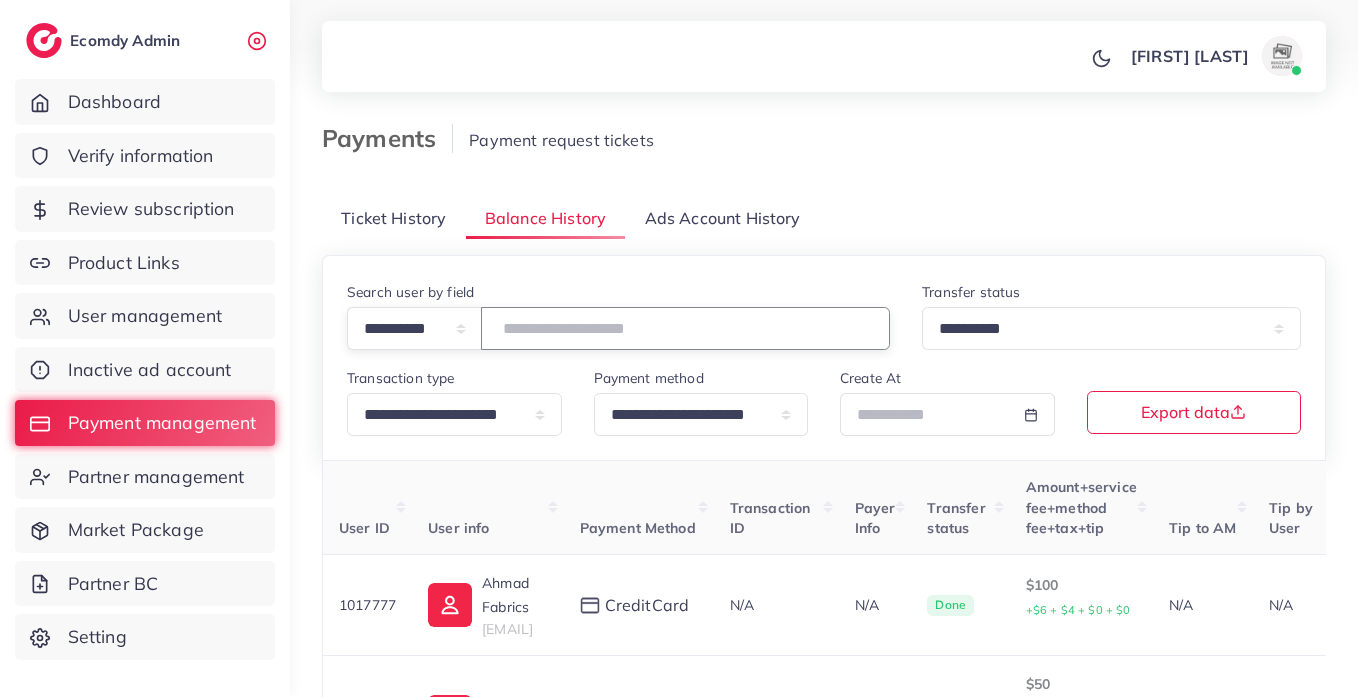 click at bounding box center (685, 328) 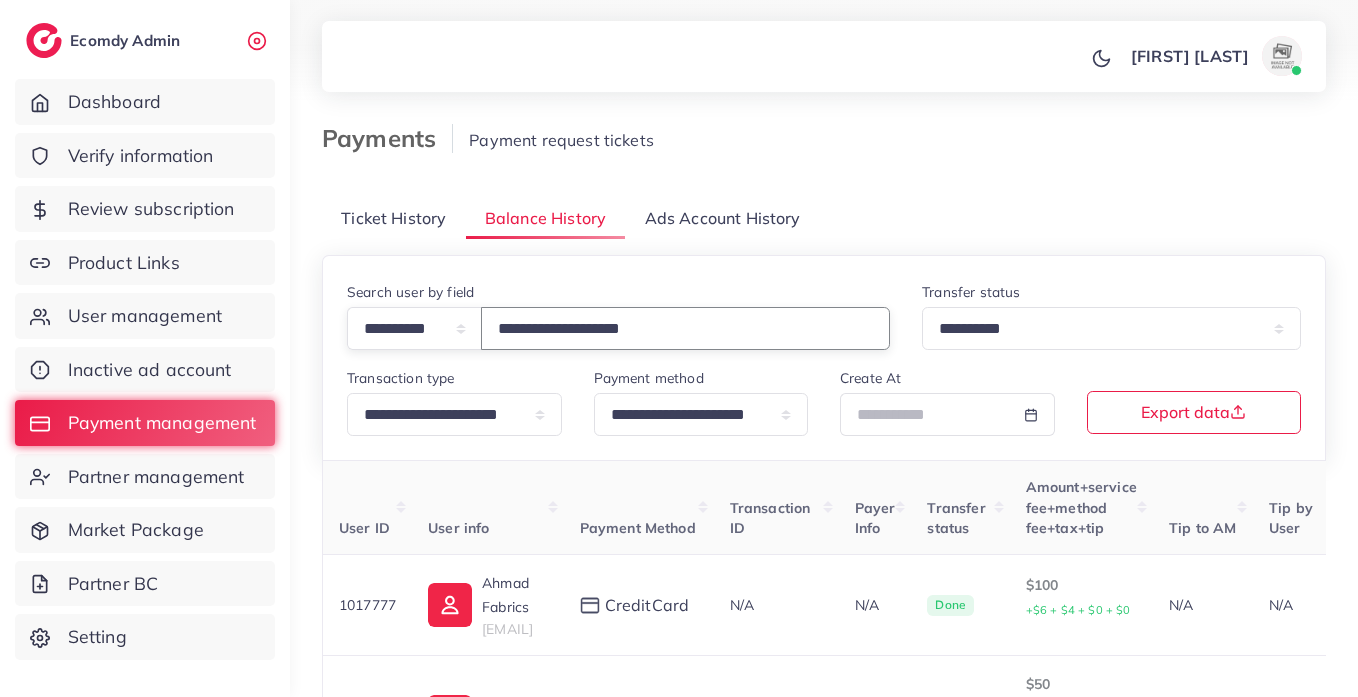 type on "**********" 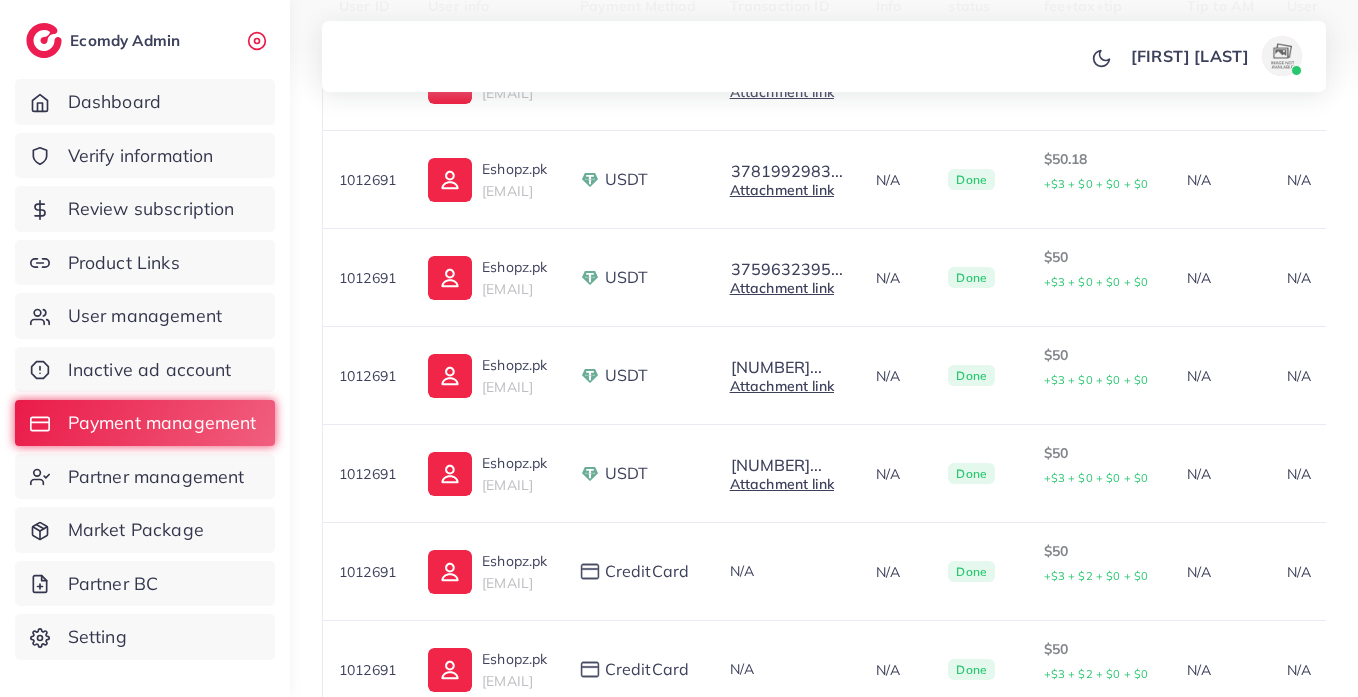 scroll, scrollTop: 1007, scrollLeft: 0, axis: vertical 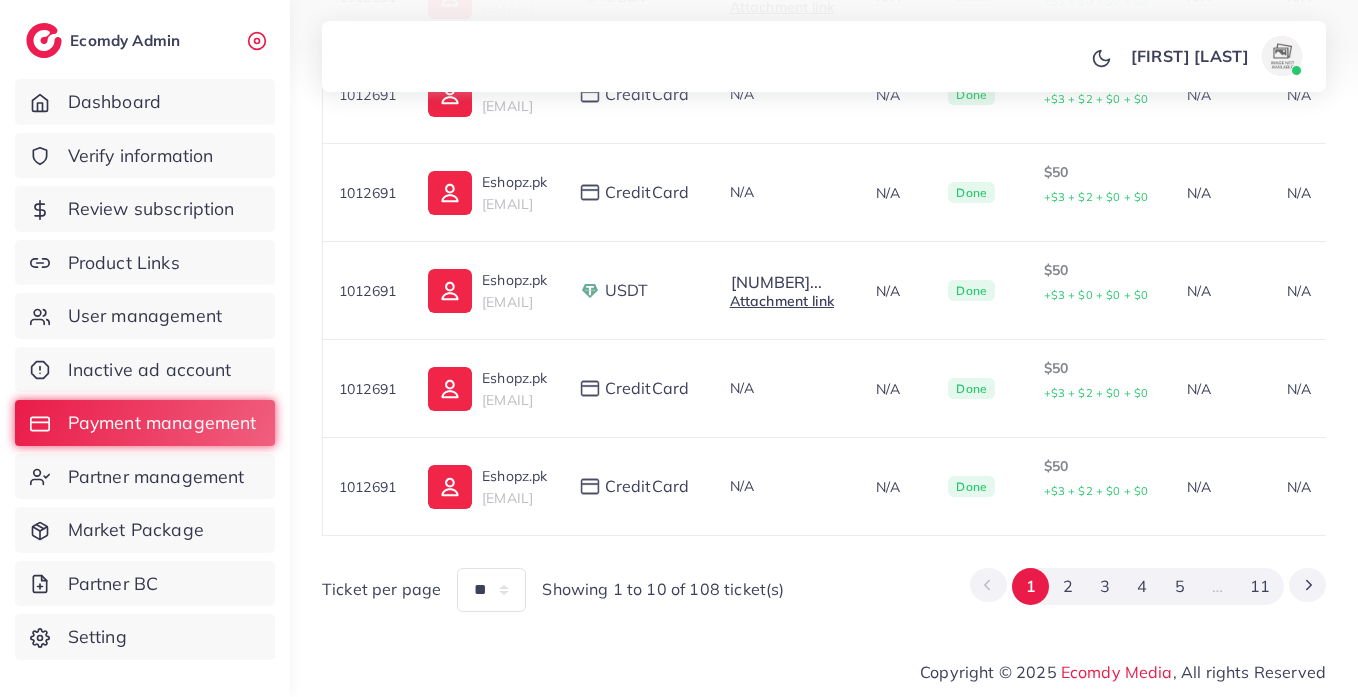 drag, startPoint x: 677, startPoint y: 527, endPoint x: 858, endPoint y: 533, distance: 181.09943 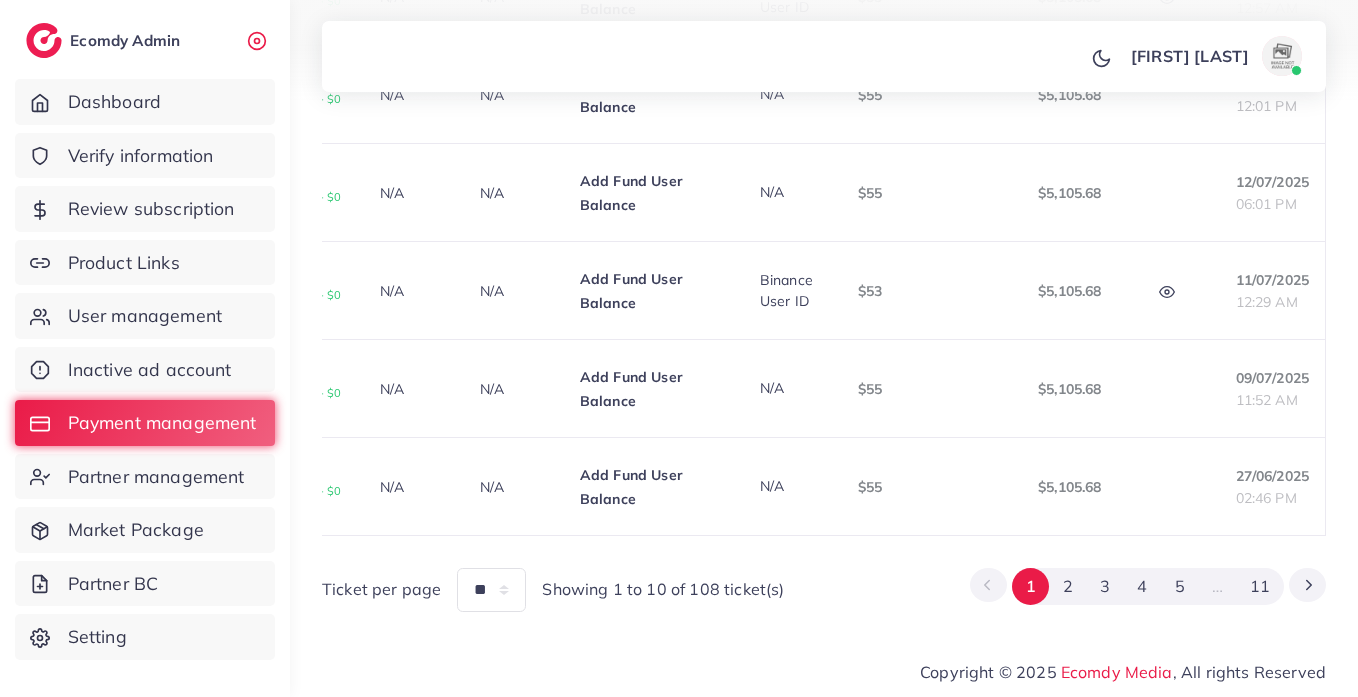 scroll, scrollTop: 0, scrollLeft: 906, axis: horizontal 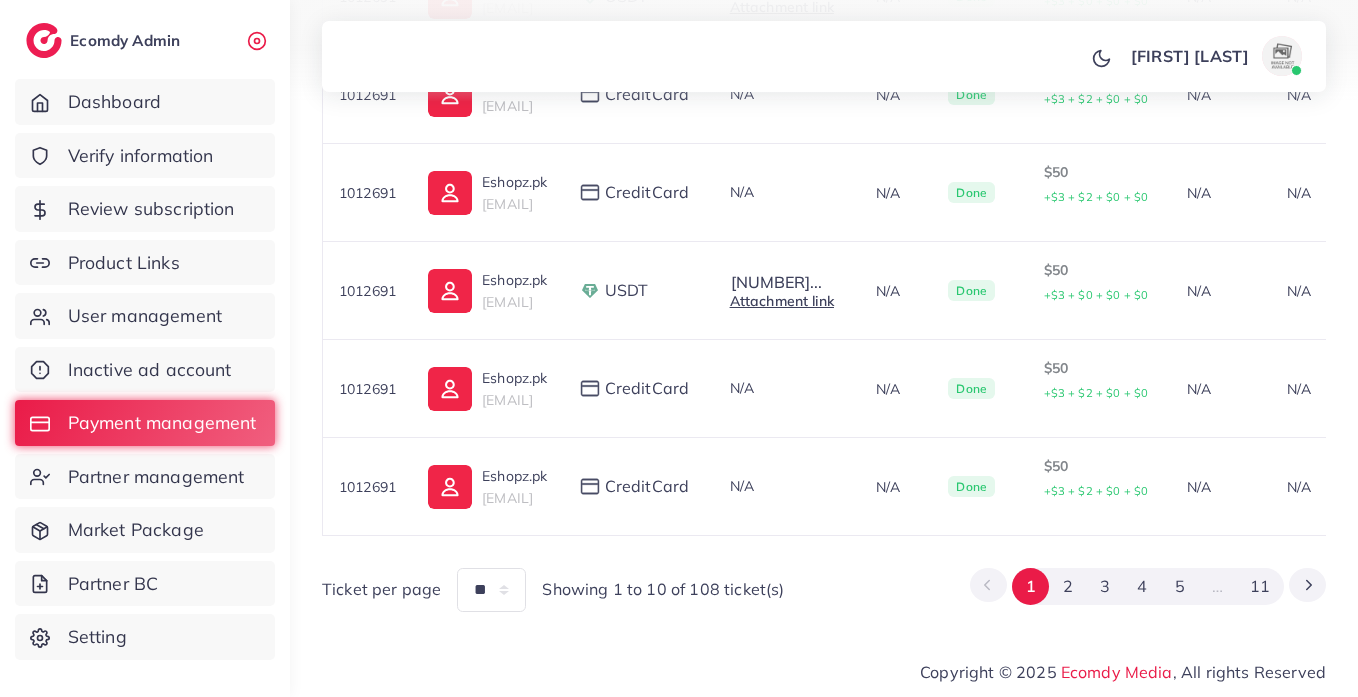 drag, startPoint x: 758, startPoint y: 526, endPoint x: 797, endPoint y: 534, distance: 39.812057 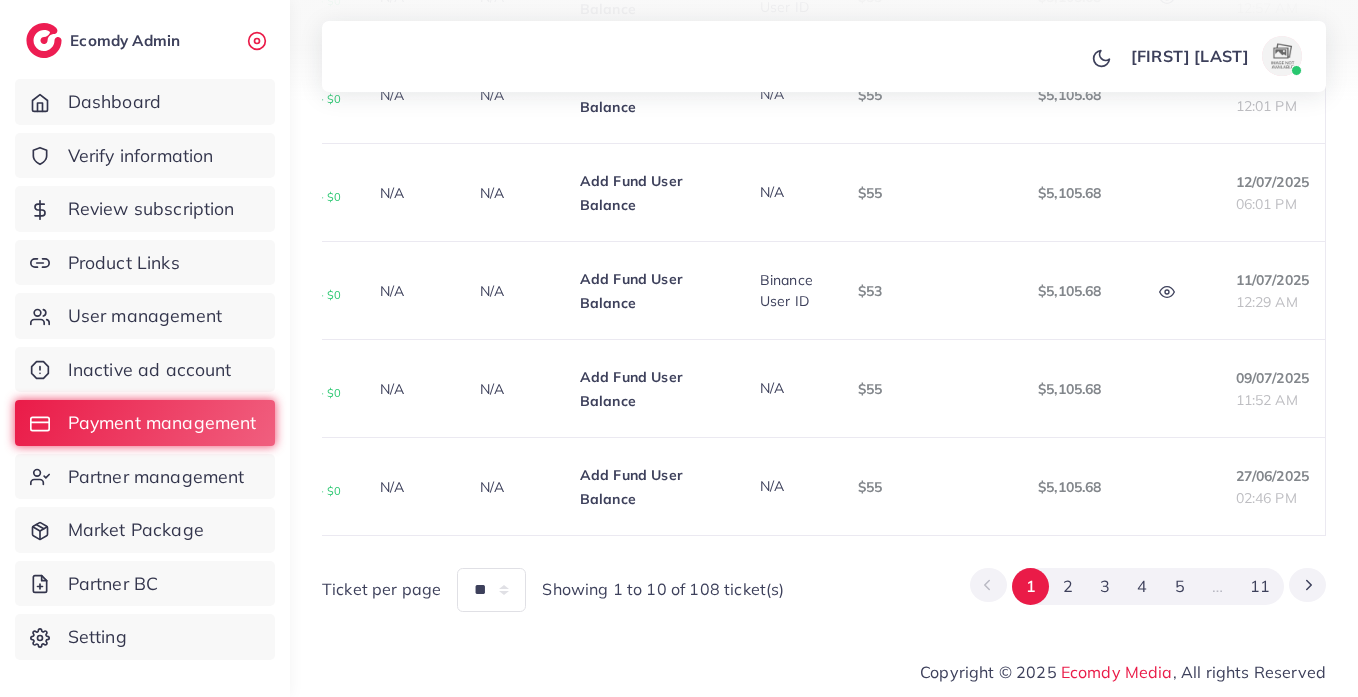 scroll, scrollTop: 0, scrollLeft: 883, axis: horizontal 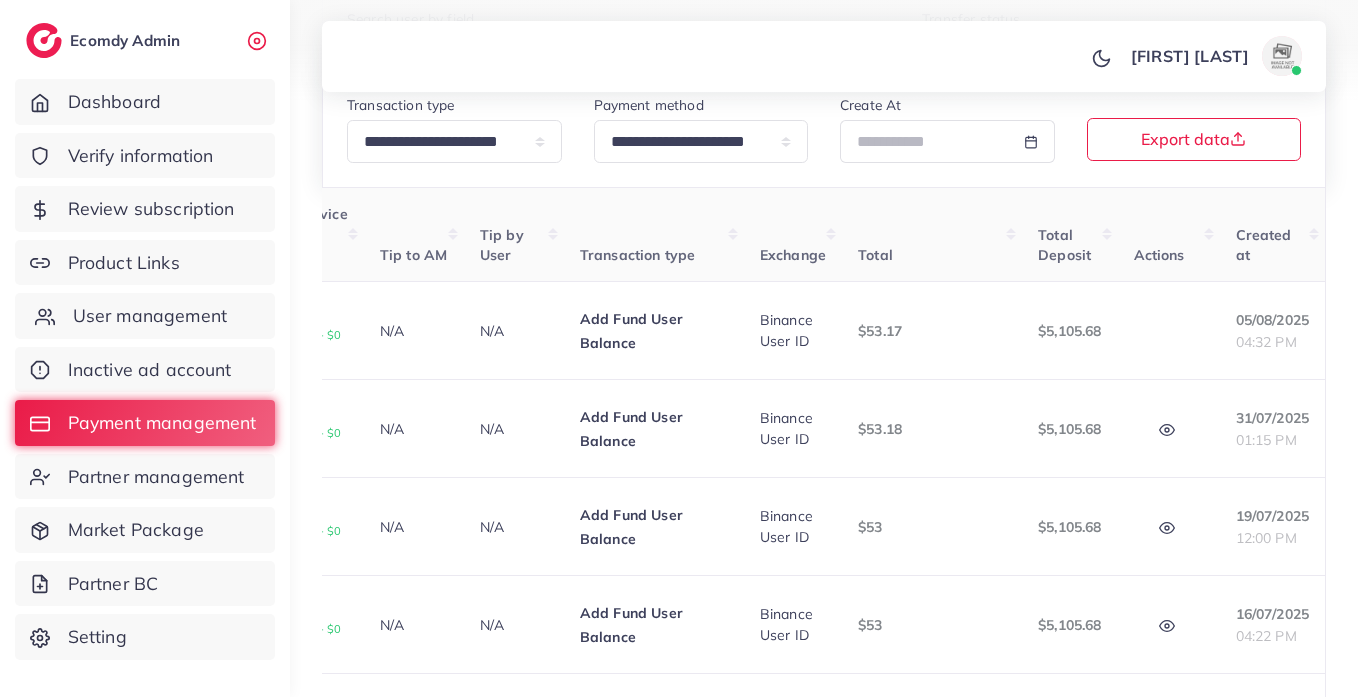 click on "User management" at bounding box center (150, 316) 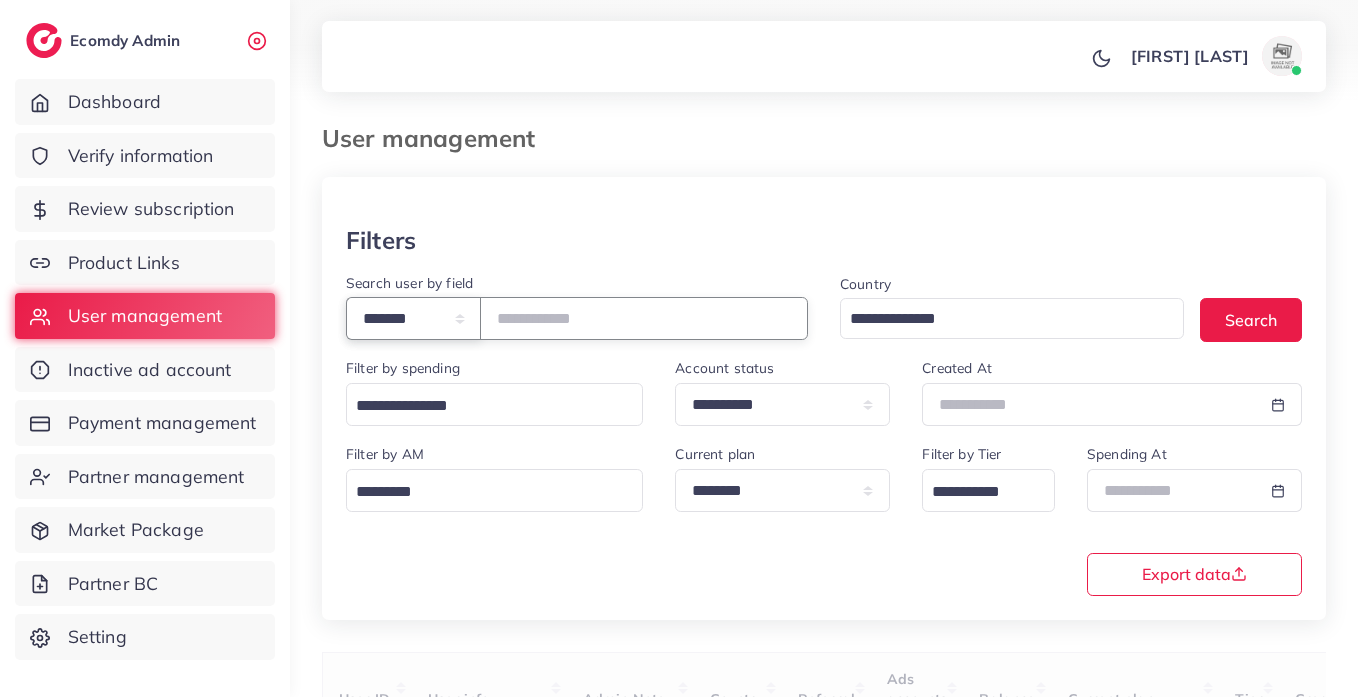 click on "**********" at bounding box center (413, 318) 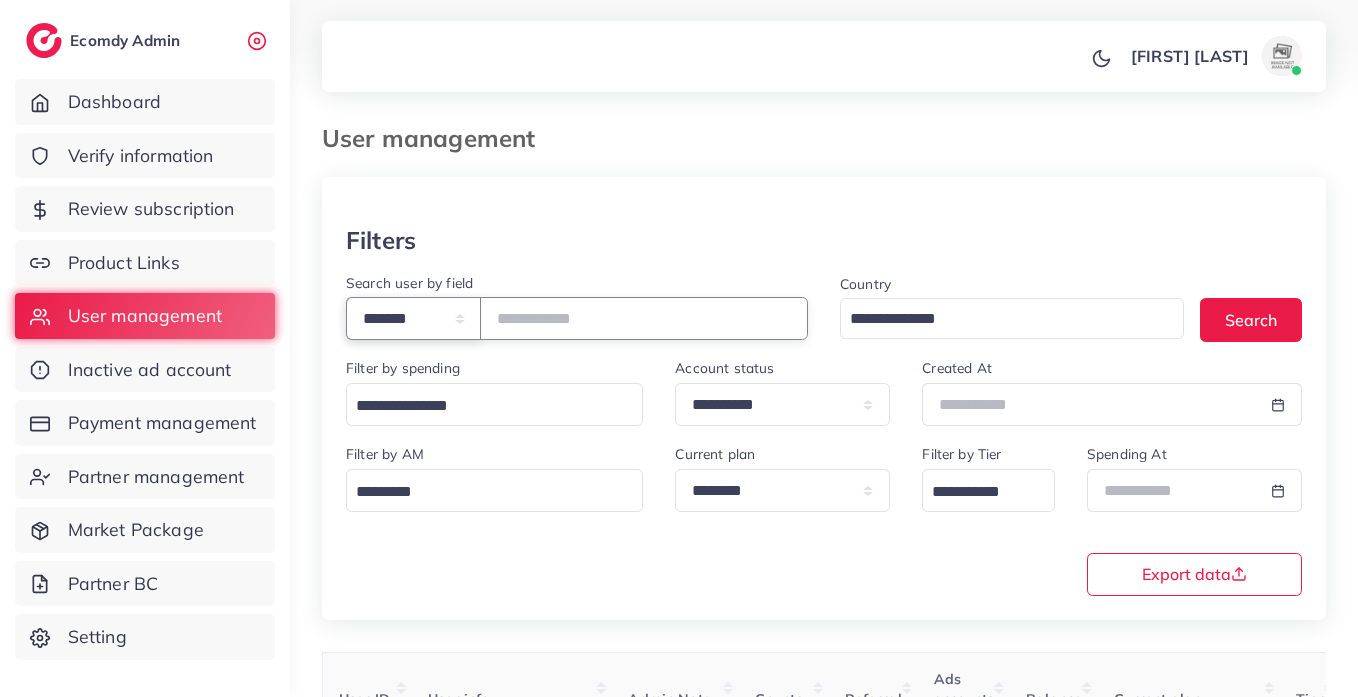 select on "*****" 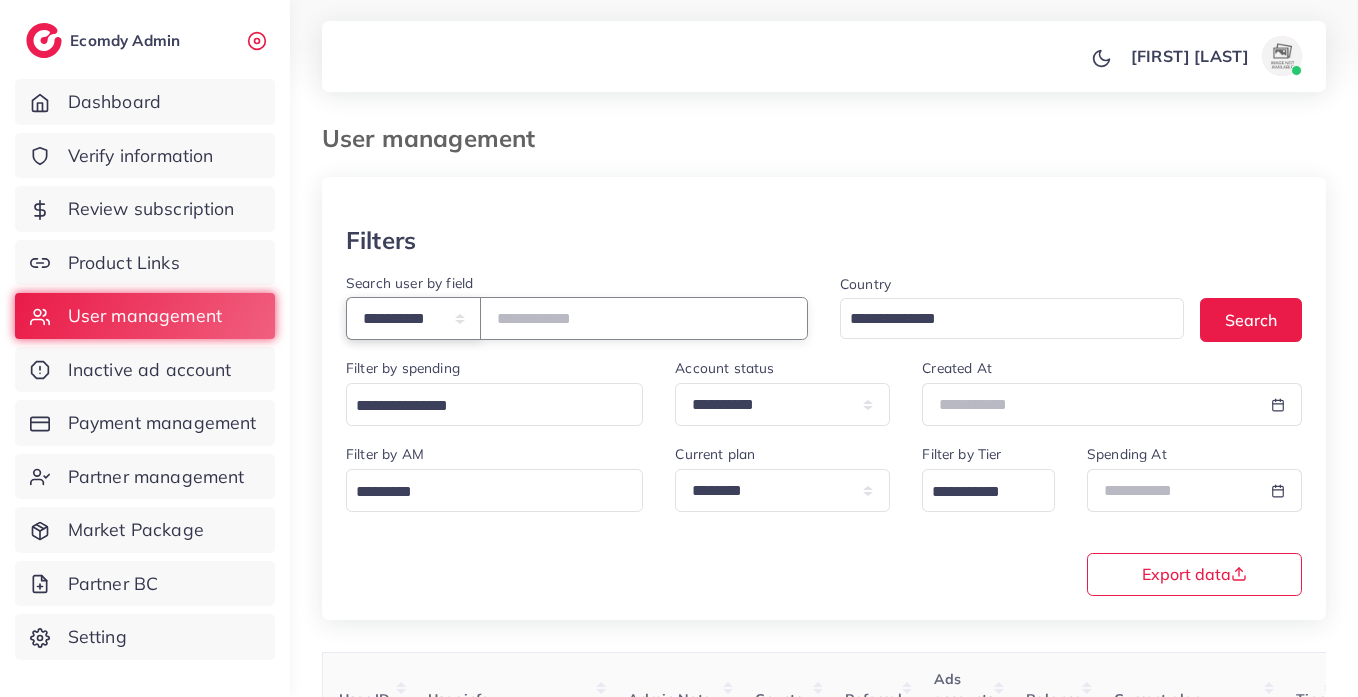 click on "**********" at bounding box center [413, 318] 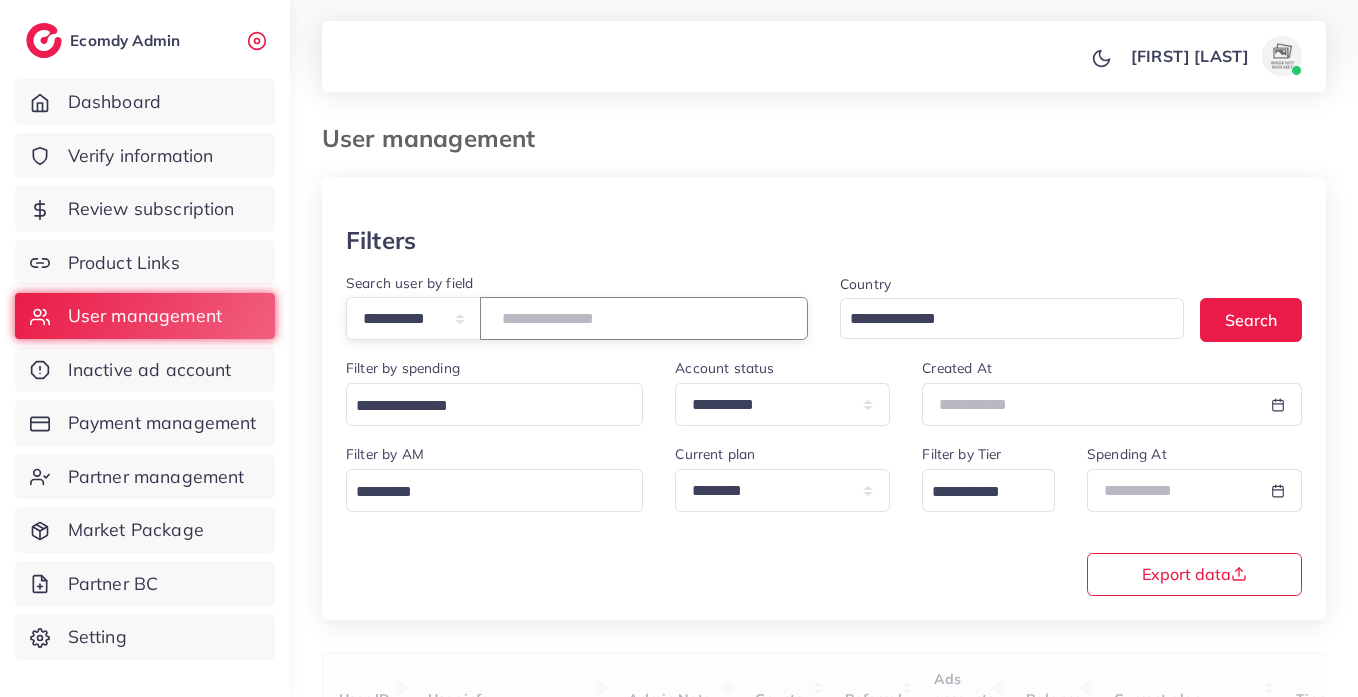 click at bounding box center [644, 318] 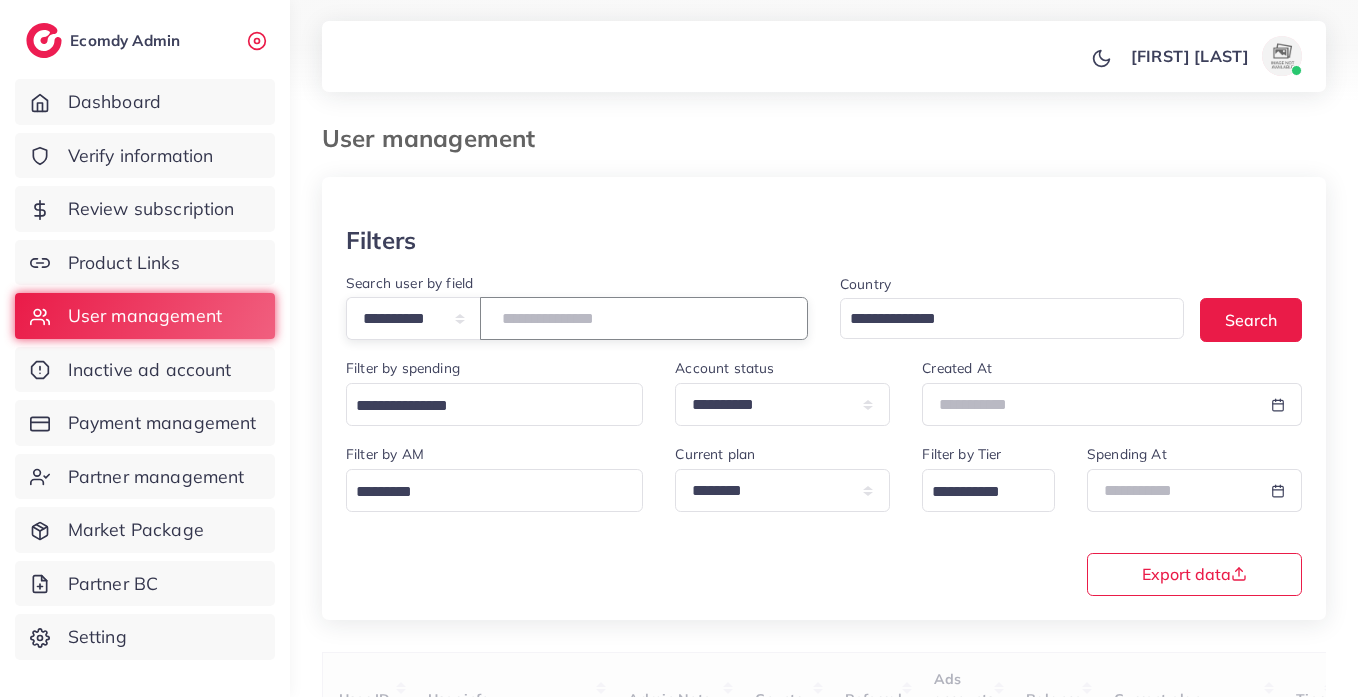 paste on "**********" 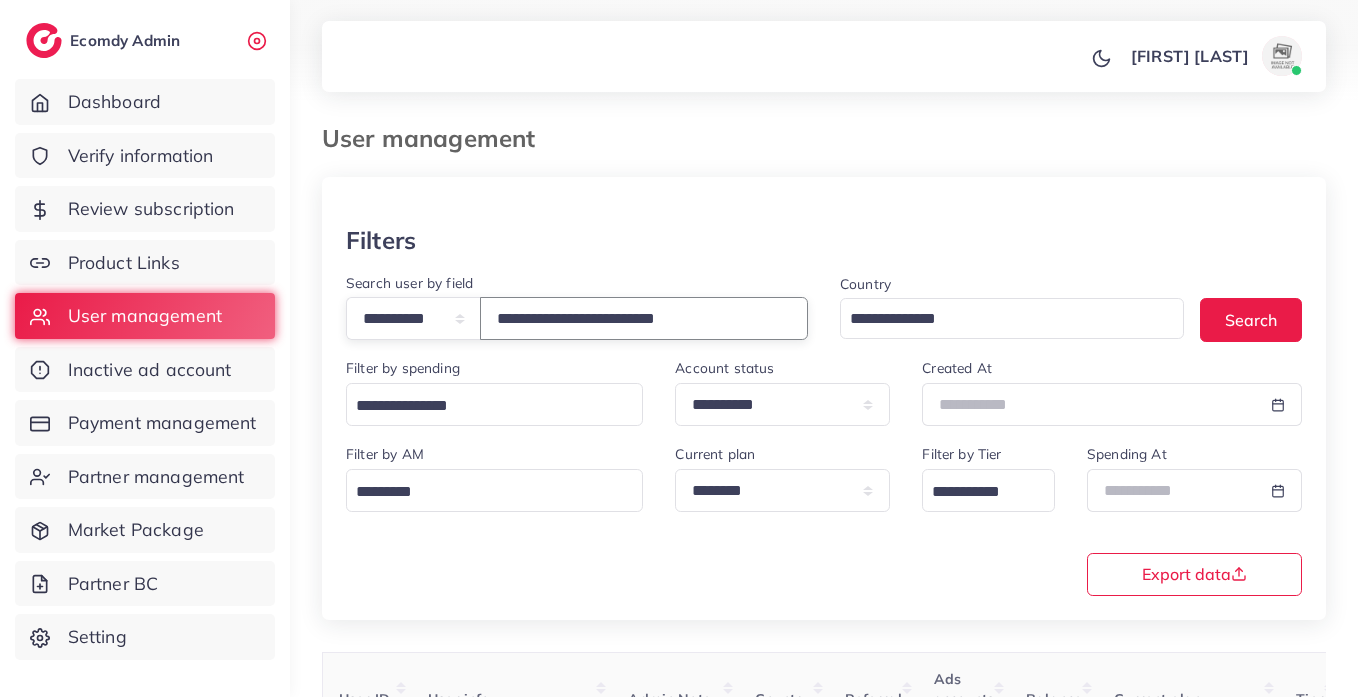 type on "**********" 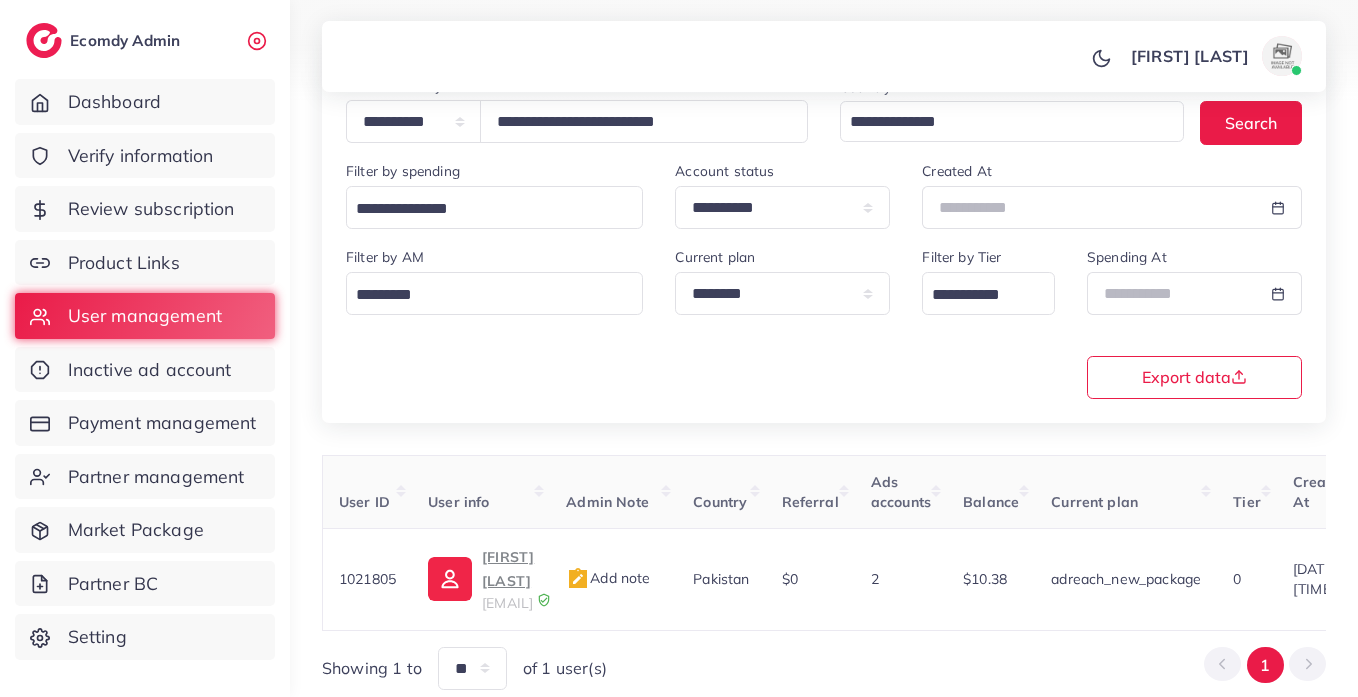 scroll, scrollTop: 221, scrollLeft: 0, axis: vertical 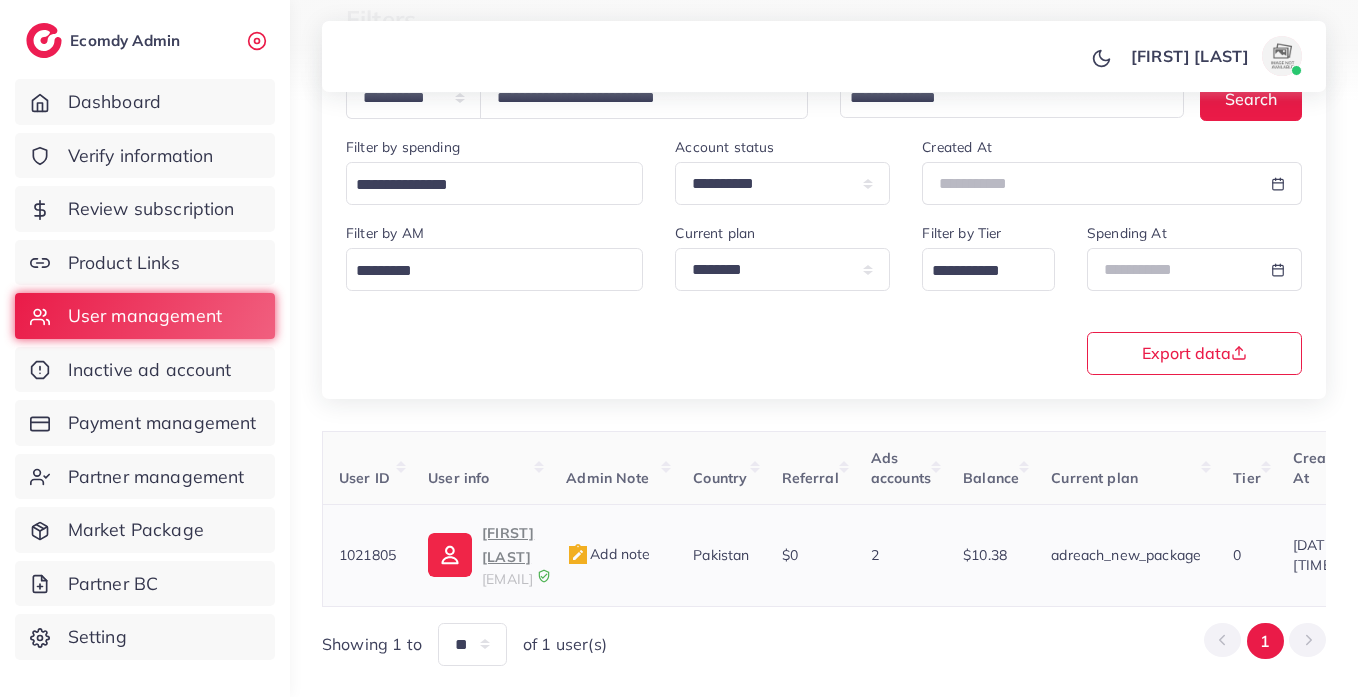 click on "Zaid Malik" at bounding box center [508, 545] 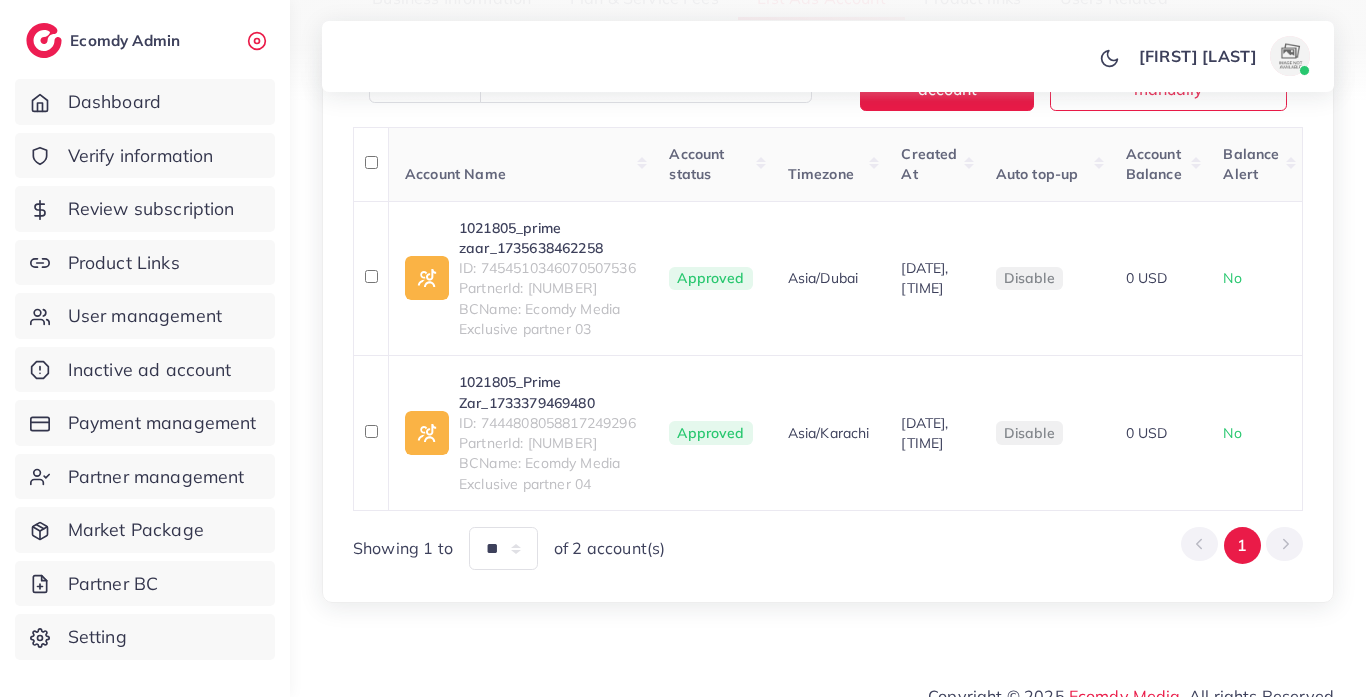 scroll, scrollTop: 444, scrollLeft: 0, axis: vertical 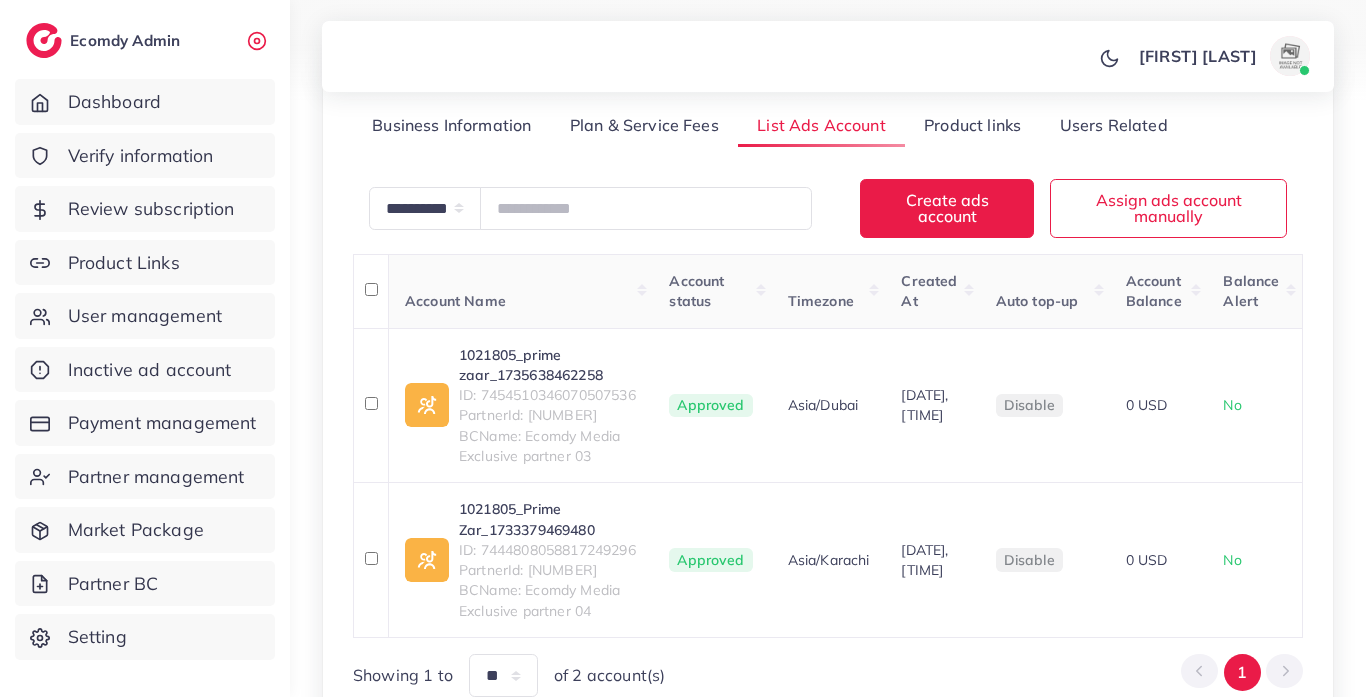 click on "Plan & Service Fees" at bounding box center [644, 125] 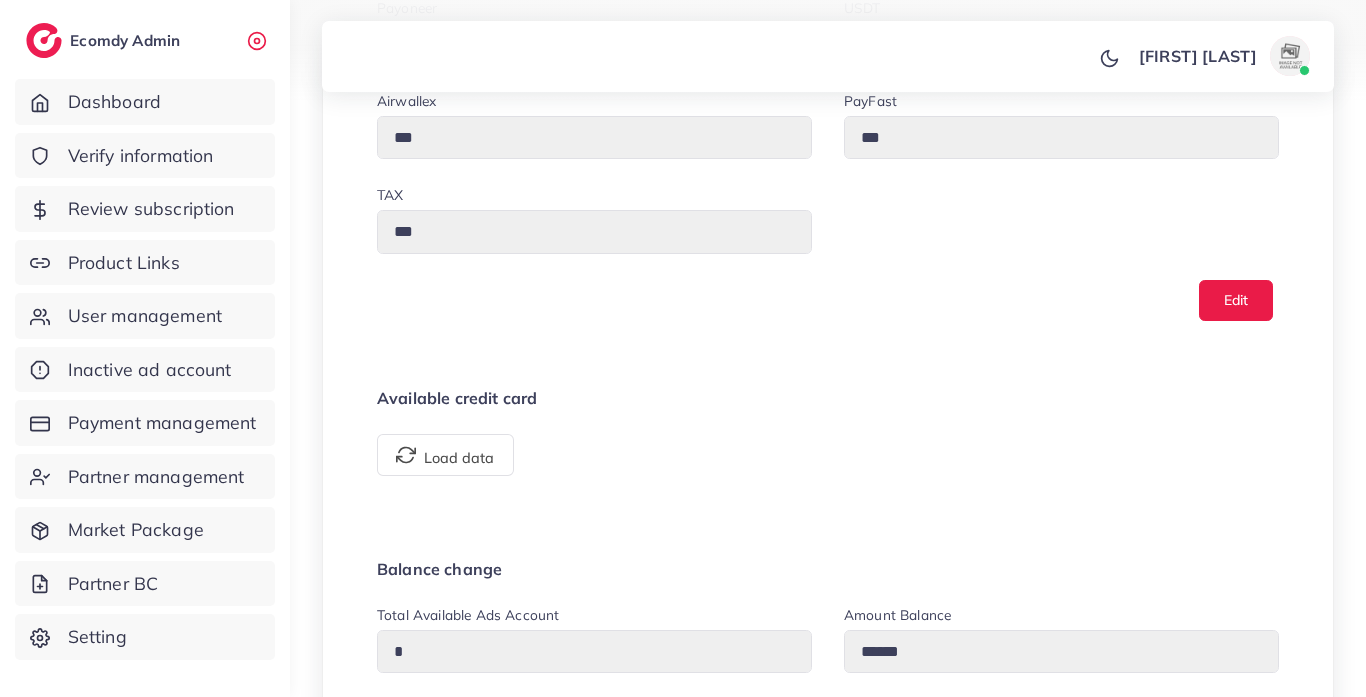 scroll, scrollTop: 1528, scrollLeft: 0, axis: vertical 